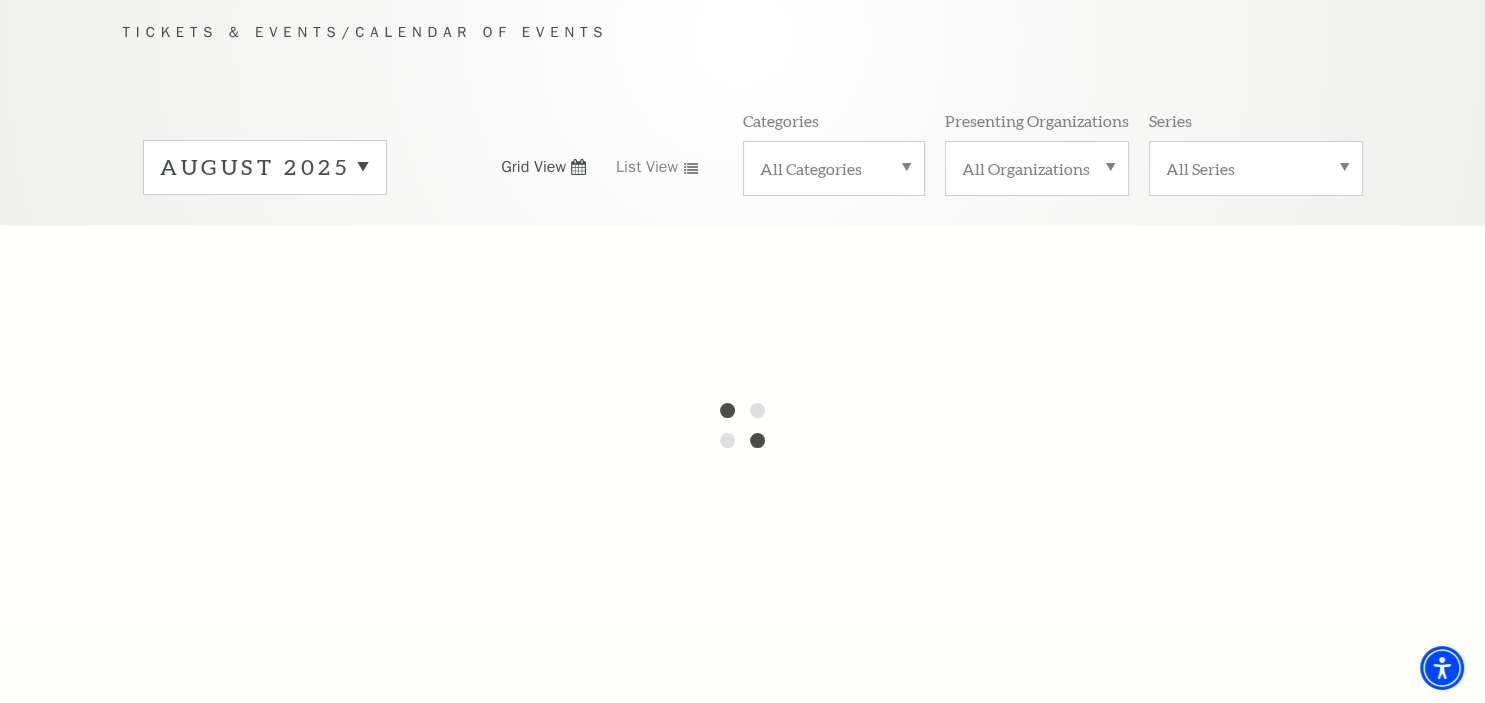 scroll, scrollTop: 0, scrollLeft: 0, axis: both 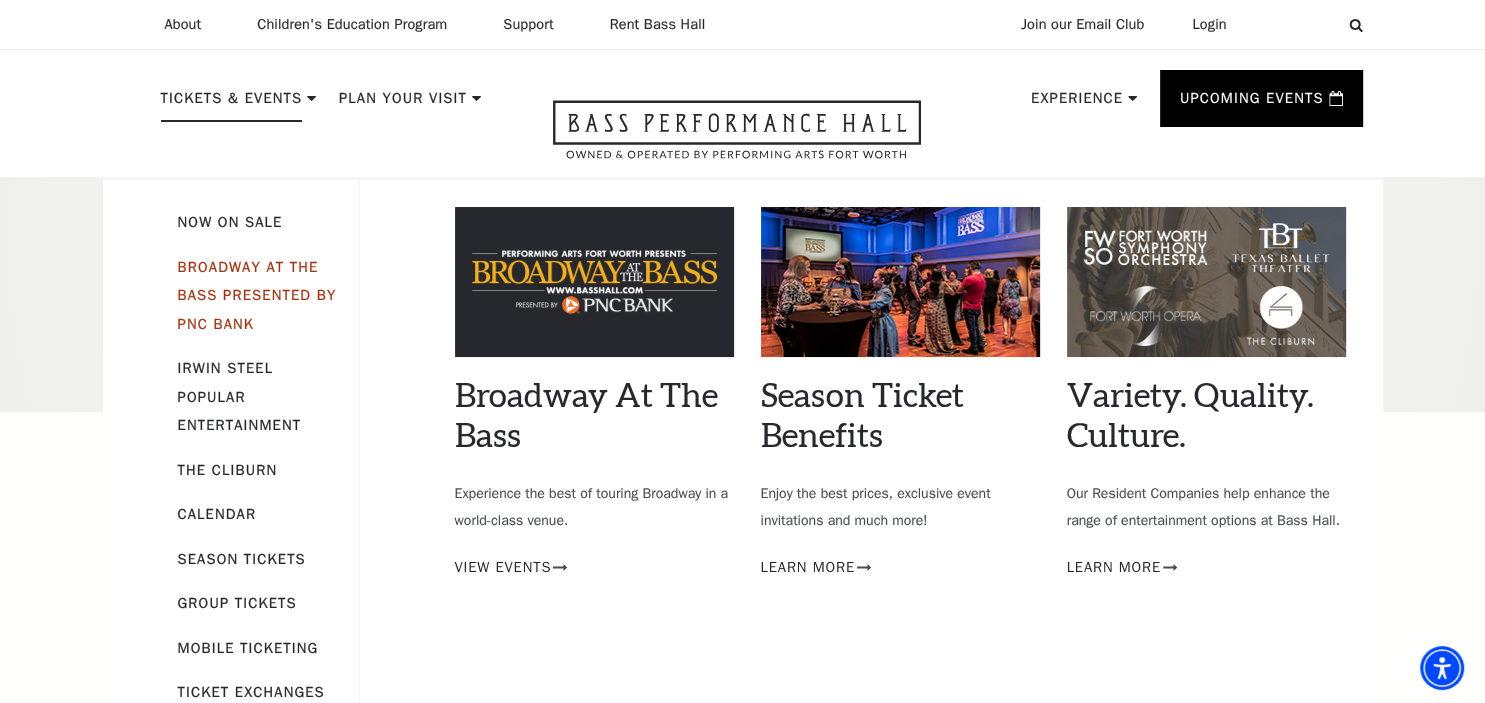 click on "Broadway At The Bass presented by PNC Bank" at bounding box center [257, 295] 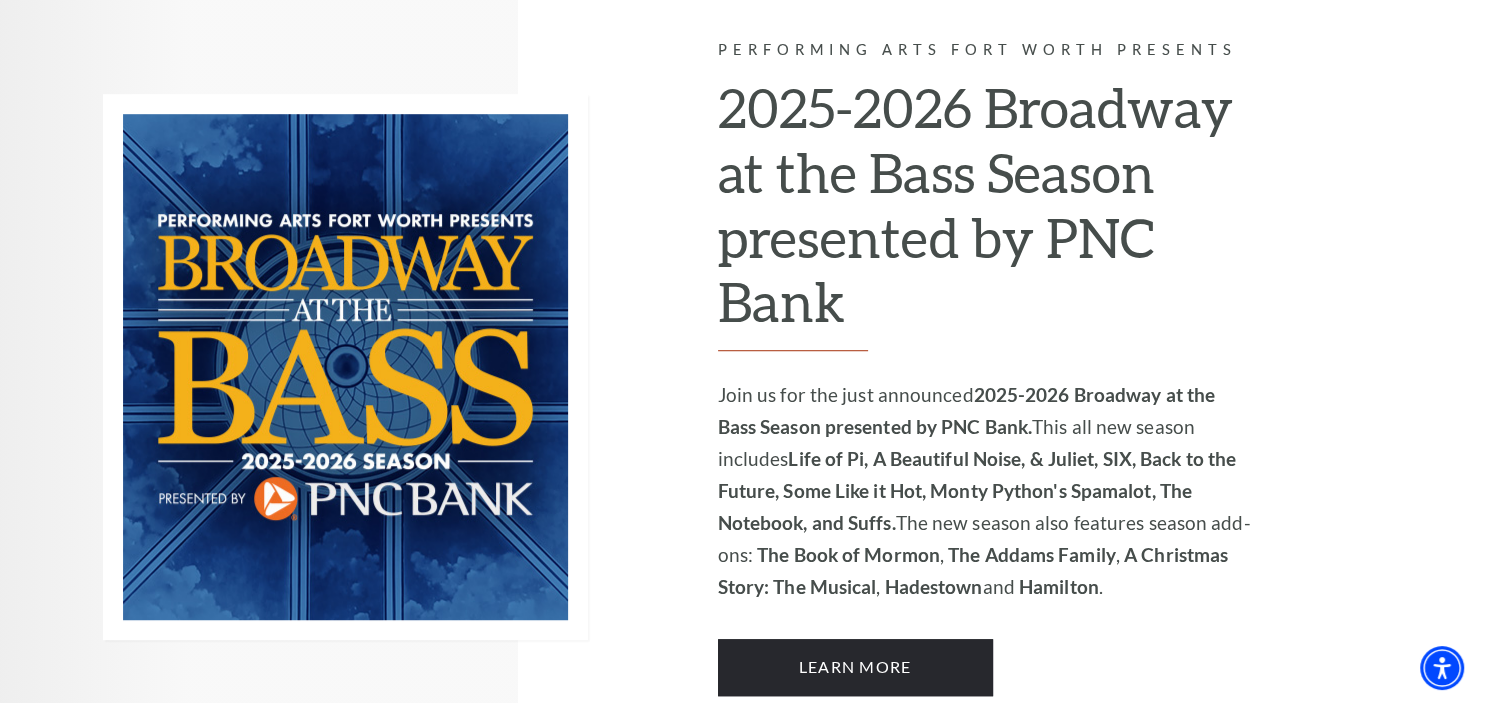 scroll, scrollTop: 1372, scrollLeft: 0, axis: vertical 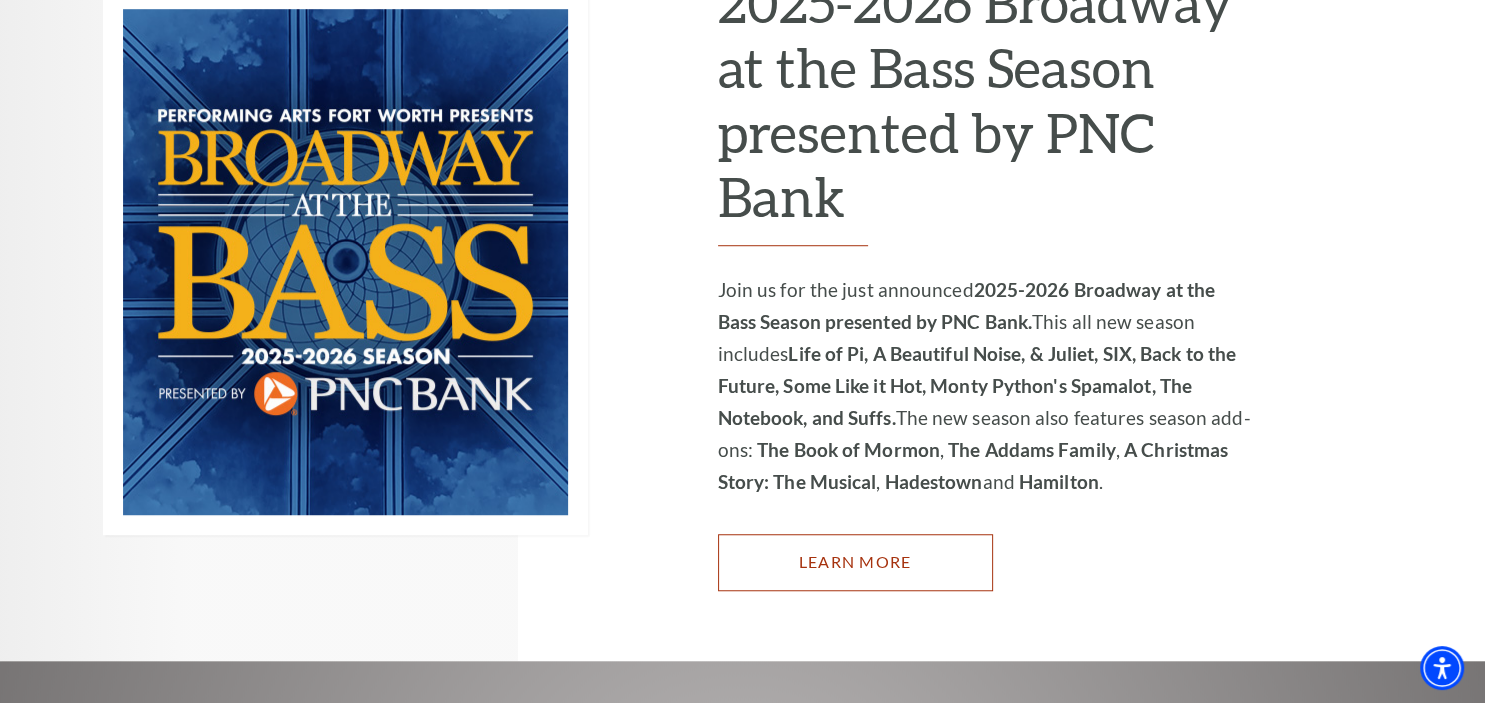 click on "Learn More" at bounding box center (855, 562) 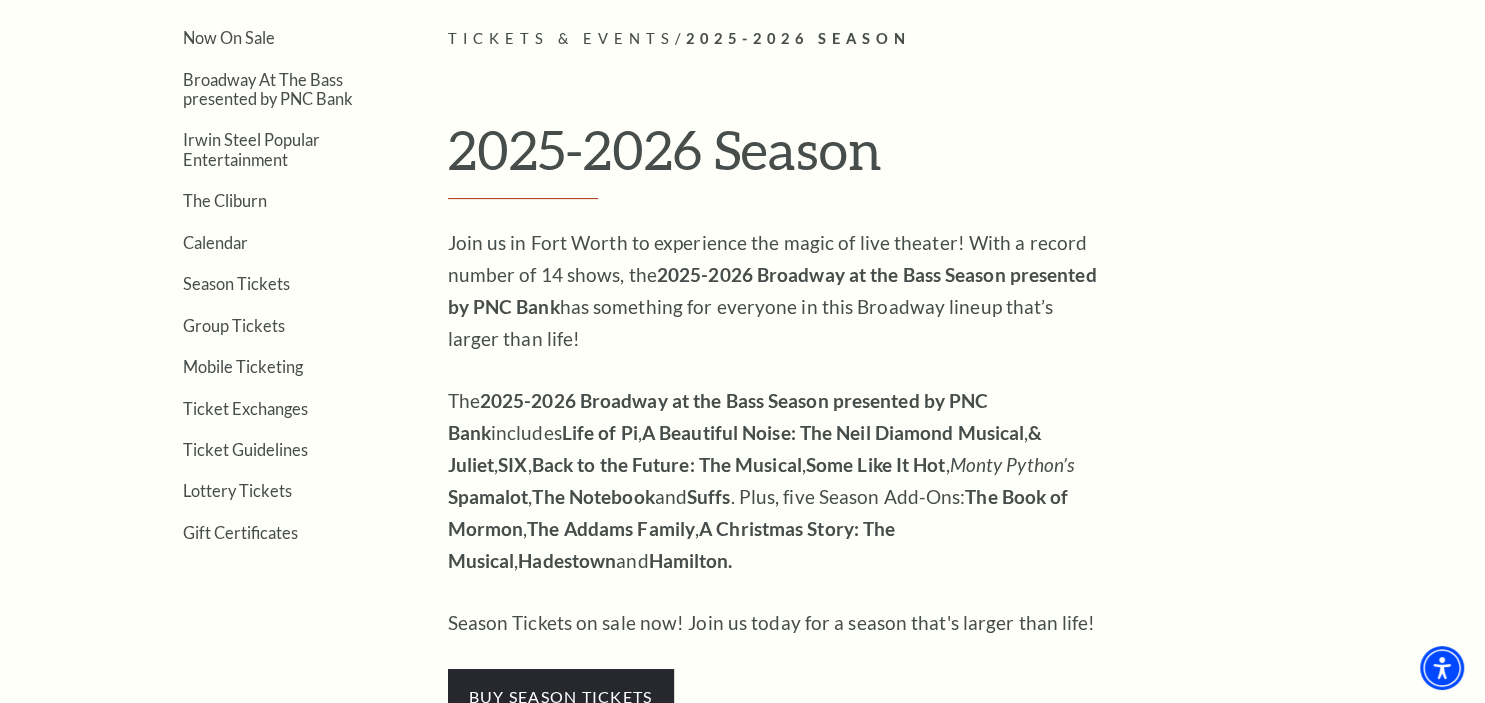 scroll, scrollTop: 422, scrollLeft: 0, axis: vertical 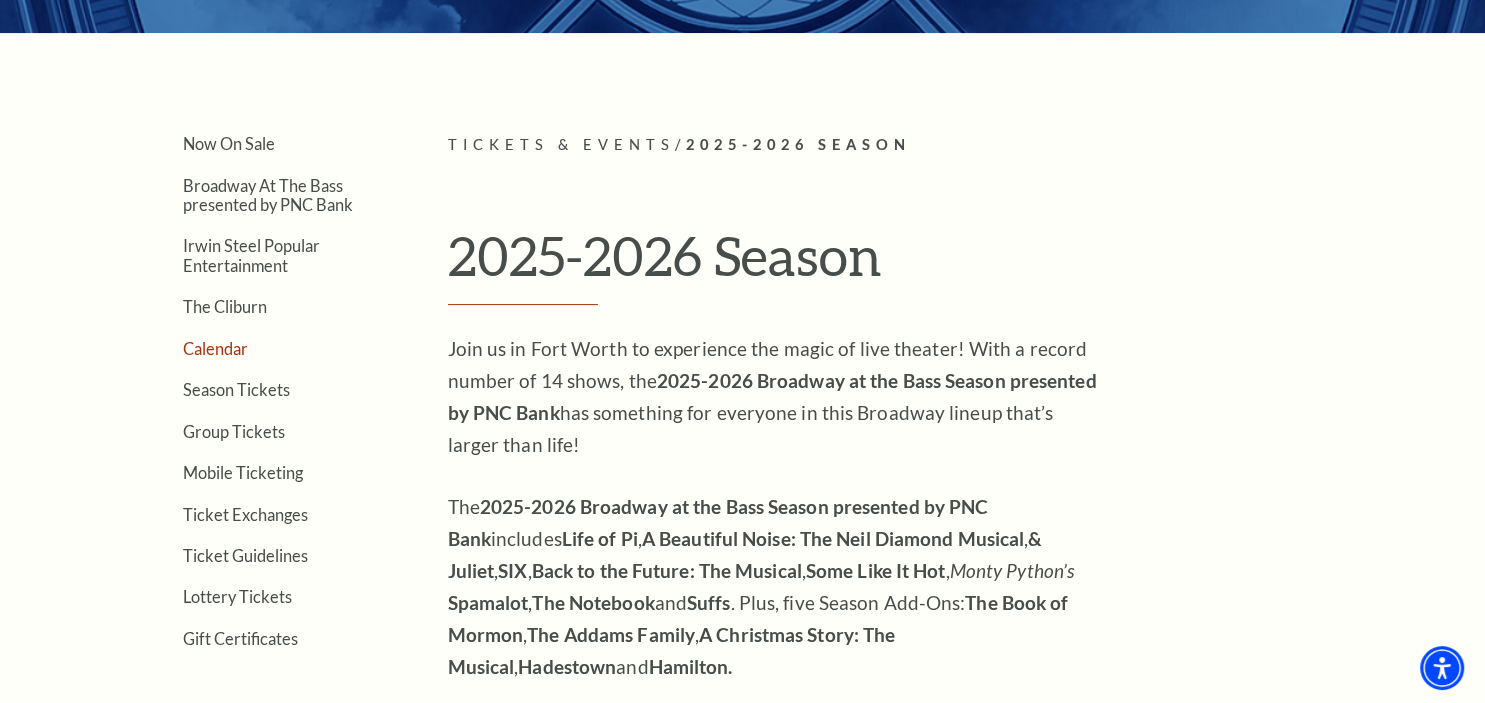 click on "Calendar" at bounding box center (215, 348) 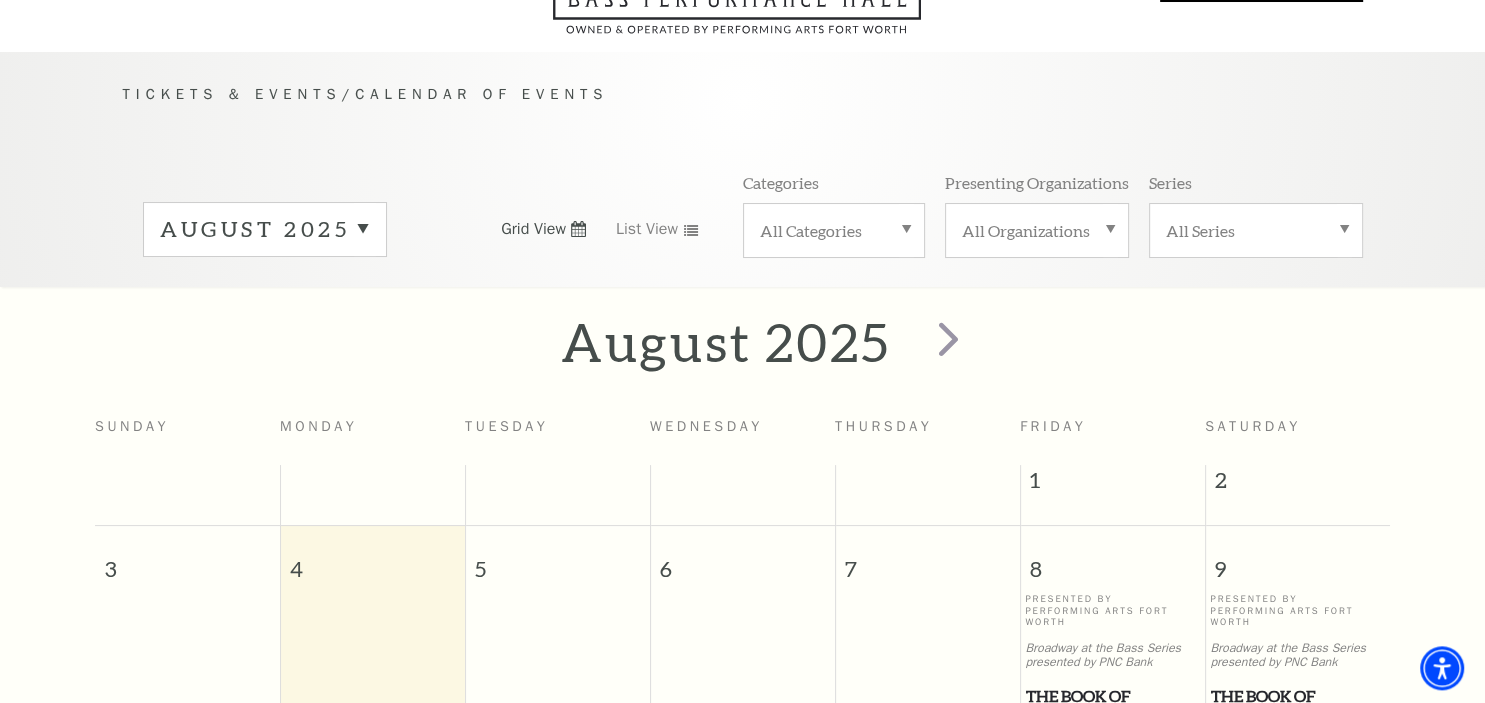 scroll, scrollTop: 0, scrollLeft: 0, axis: both 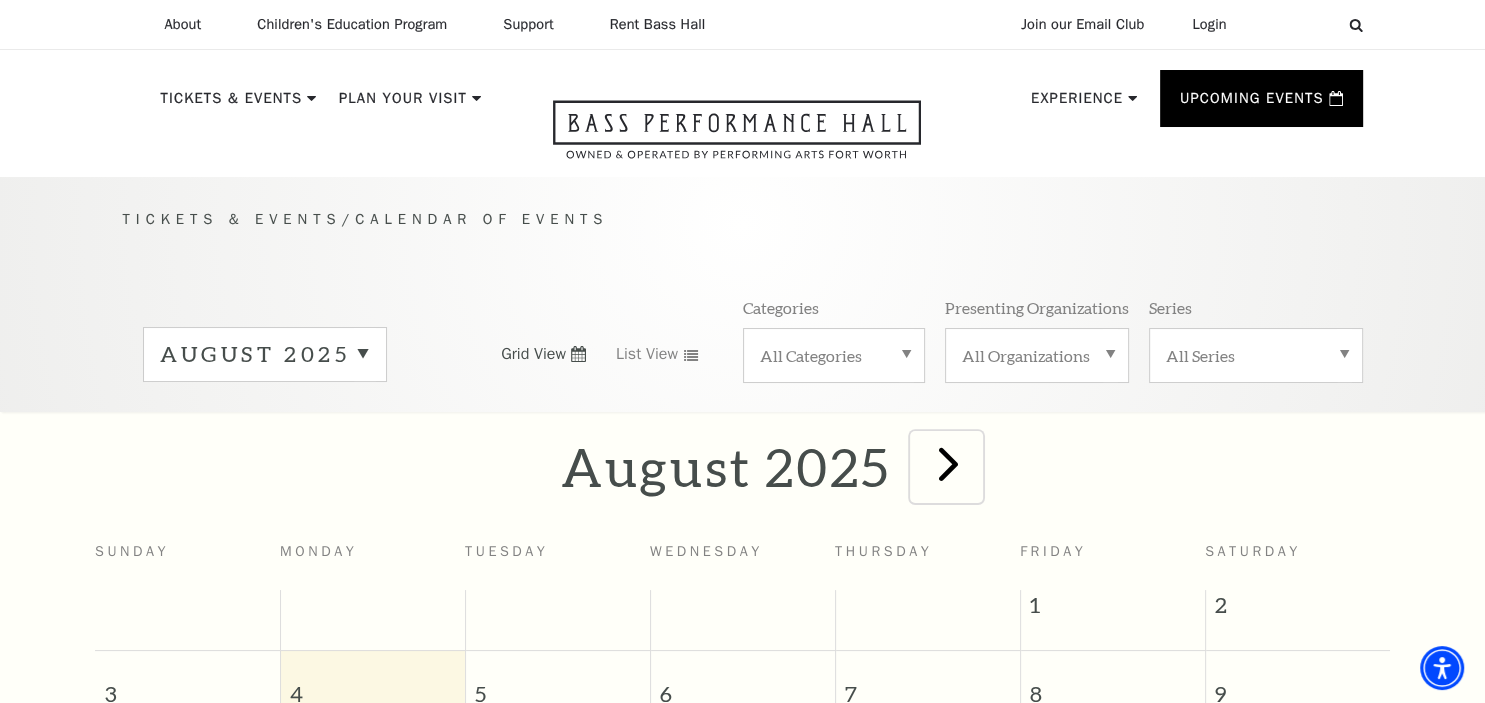 click at bounding box center [948, 463] 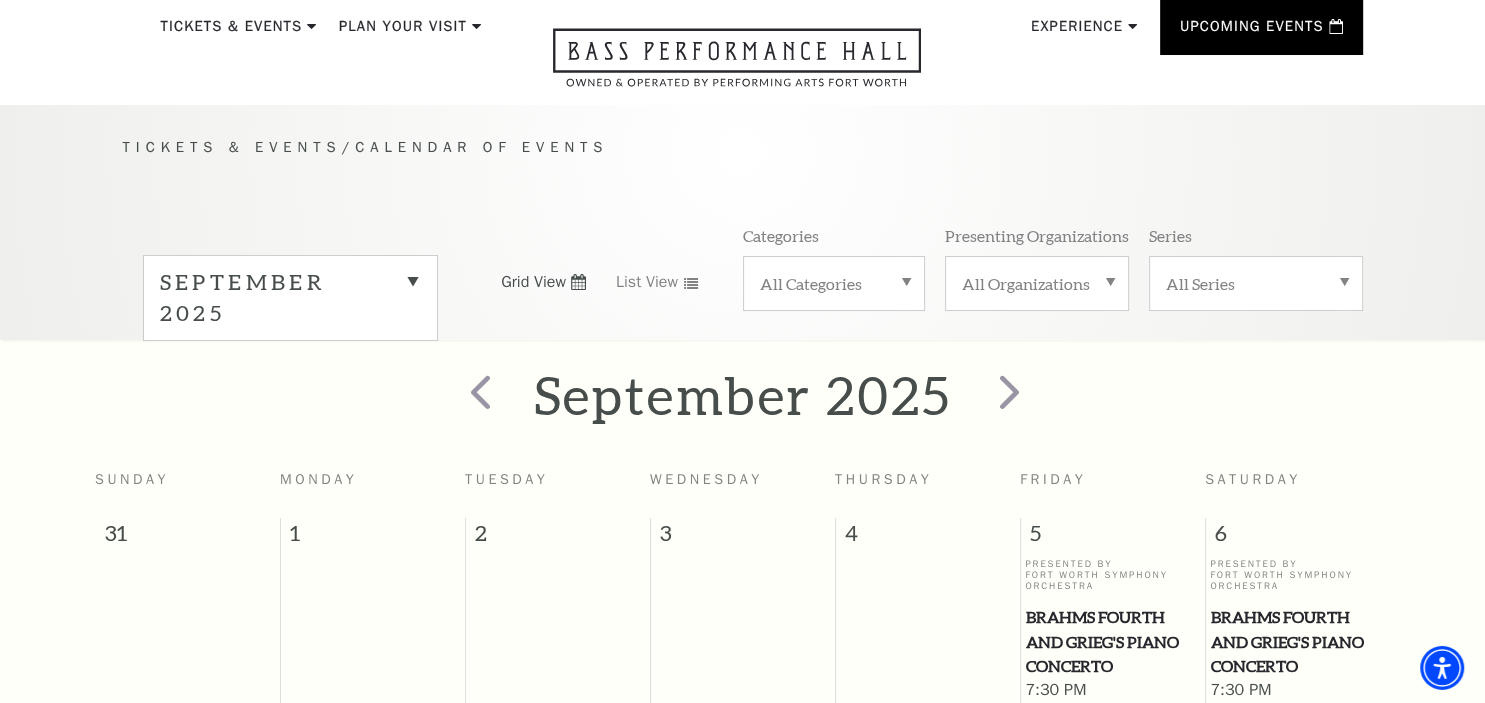 scroll, scrollTop: 71, scrollLeft: 0, axis: vertical 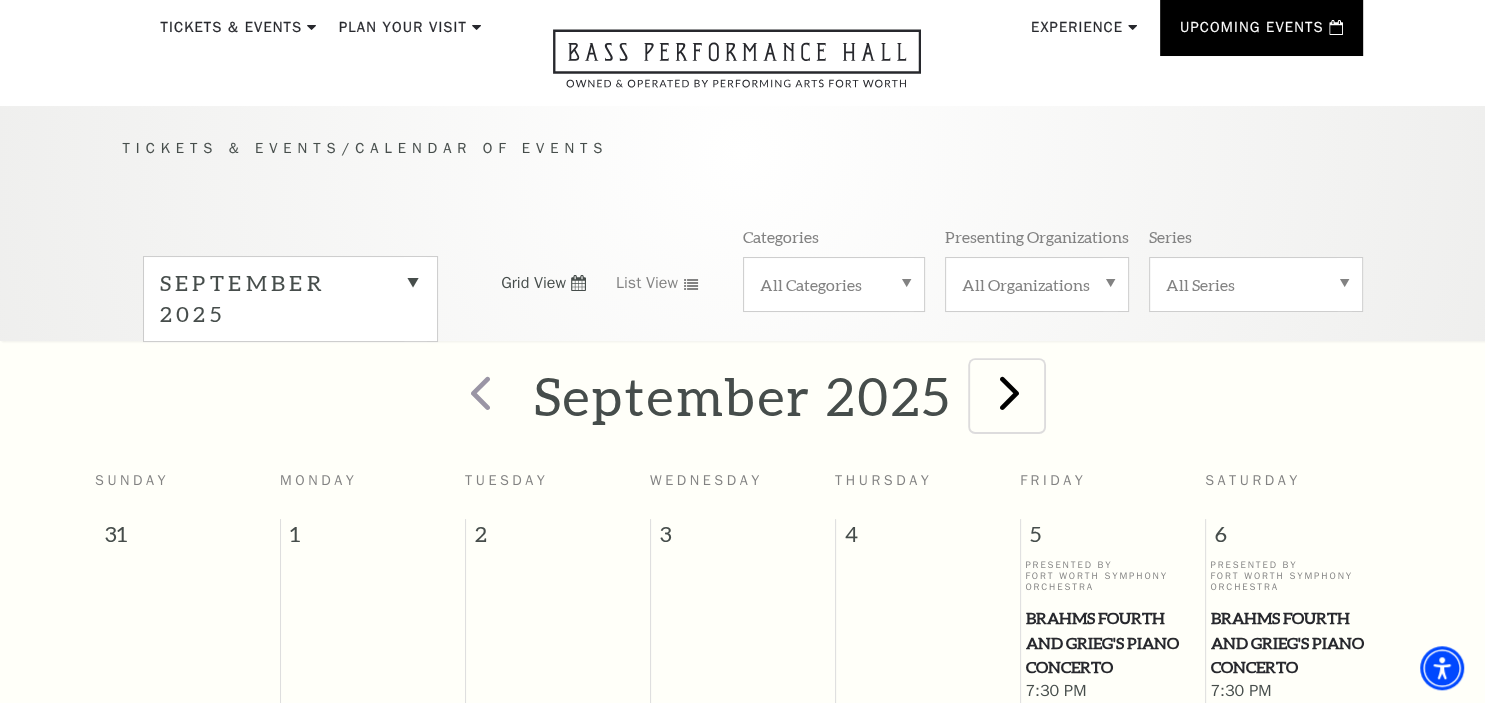 click at bounding box center (1009, 392) 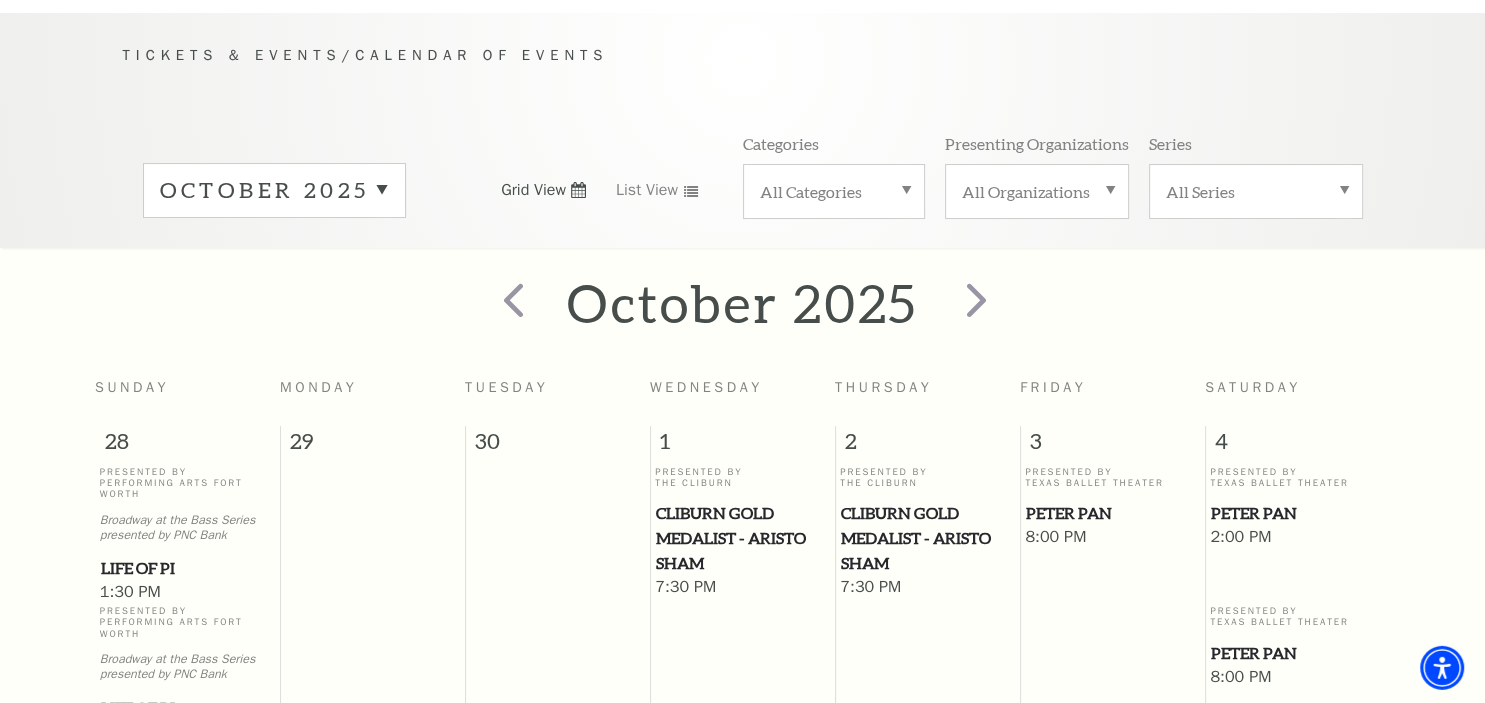 scroll, scrollTop: 0, scrollLeft: 0, axis: both 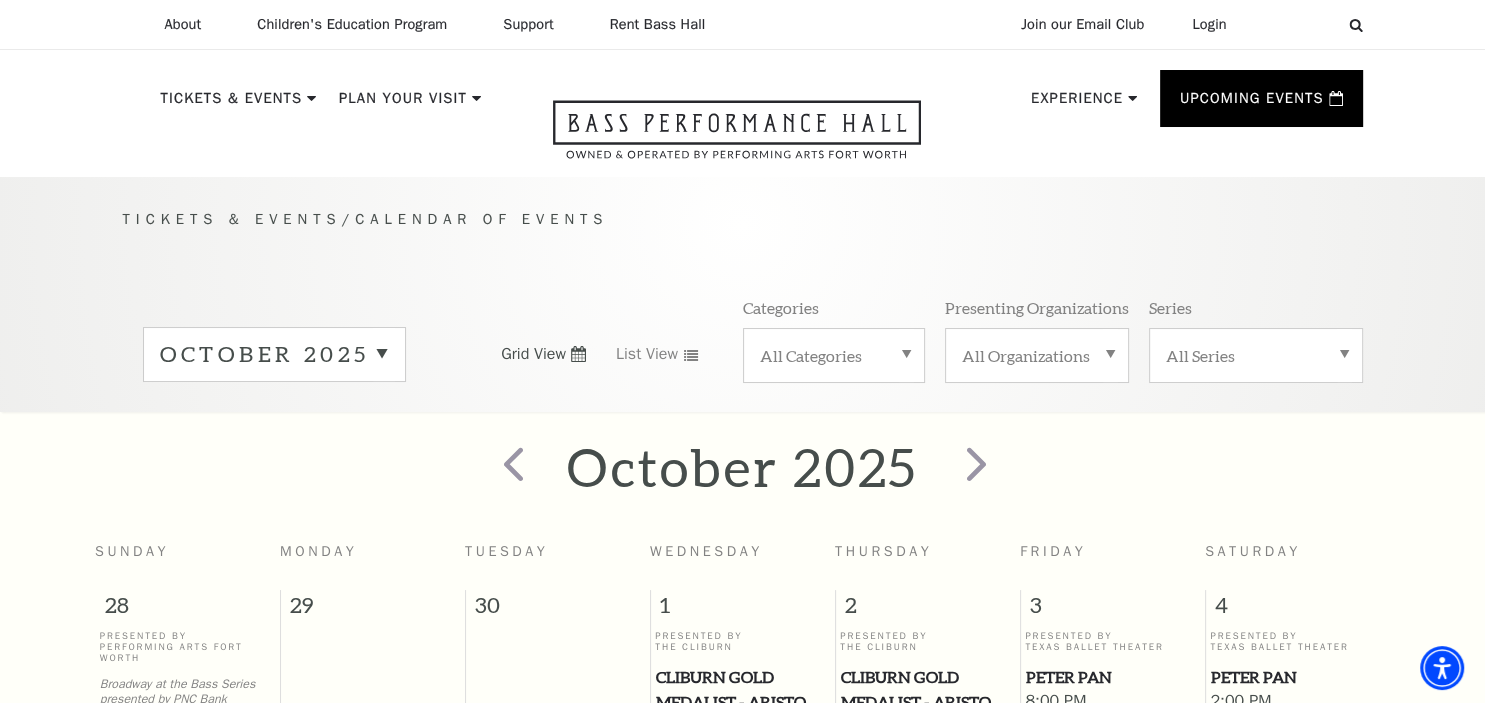 click on "All Categories" at bounding box center [834, 355] 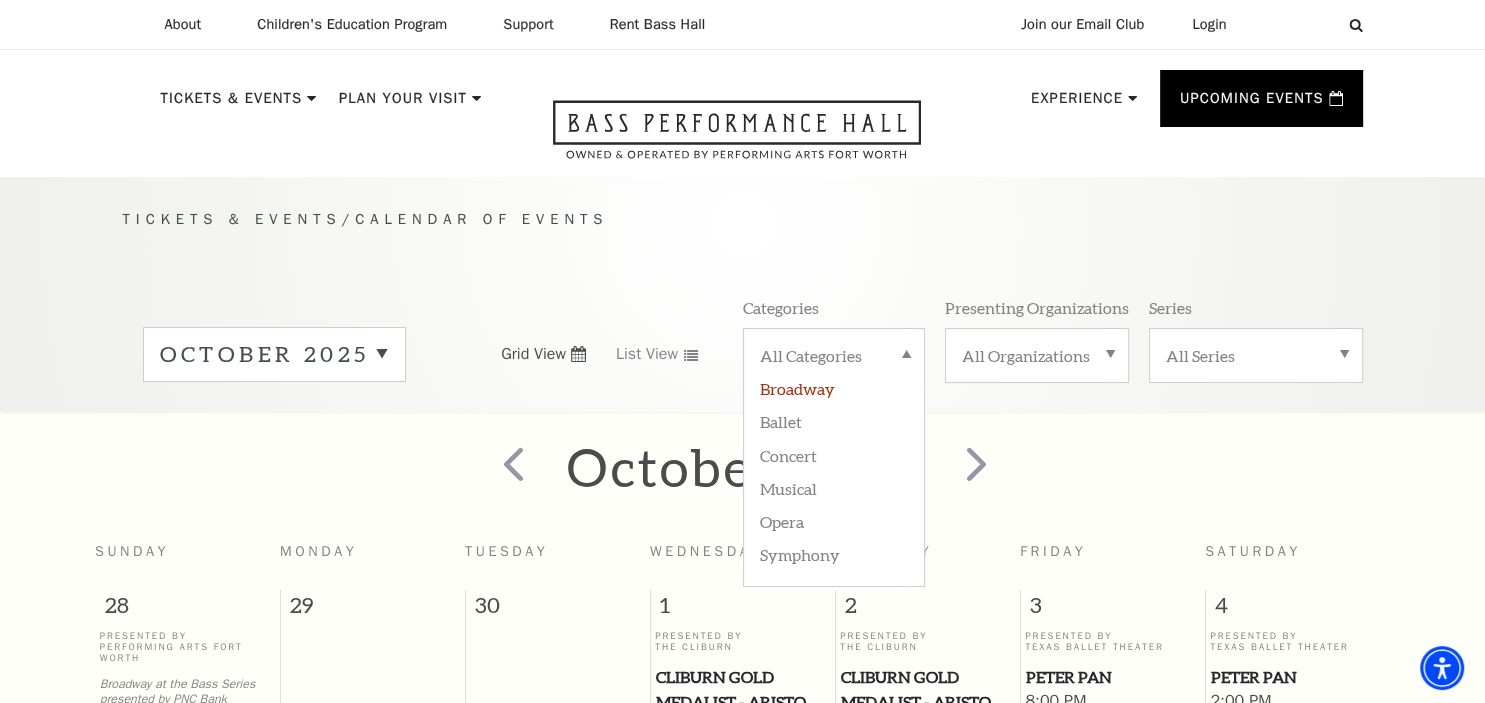 click on "Broadway" at bounding box center [834, 387] 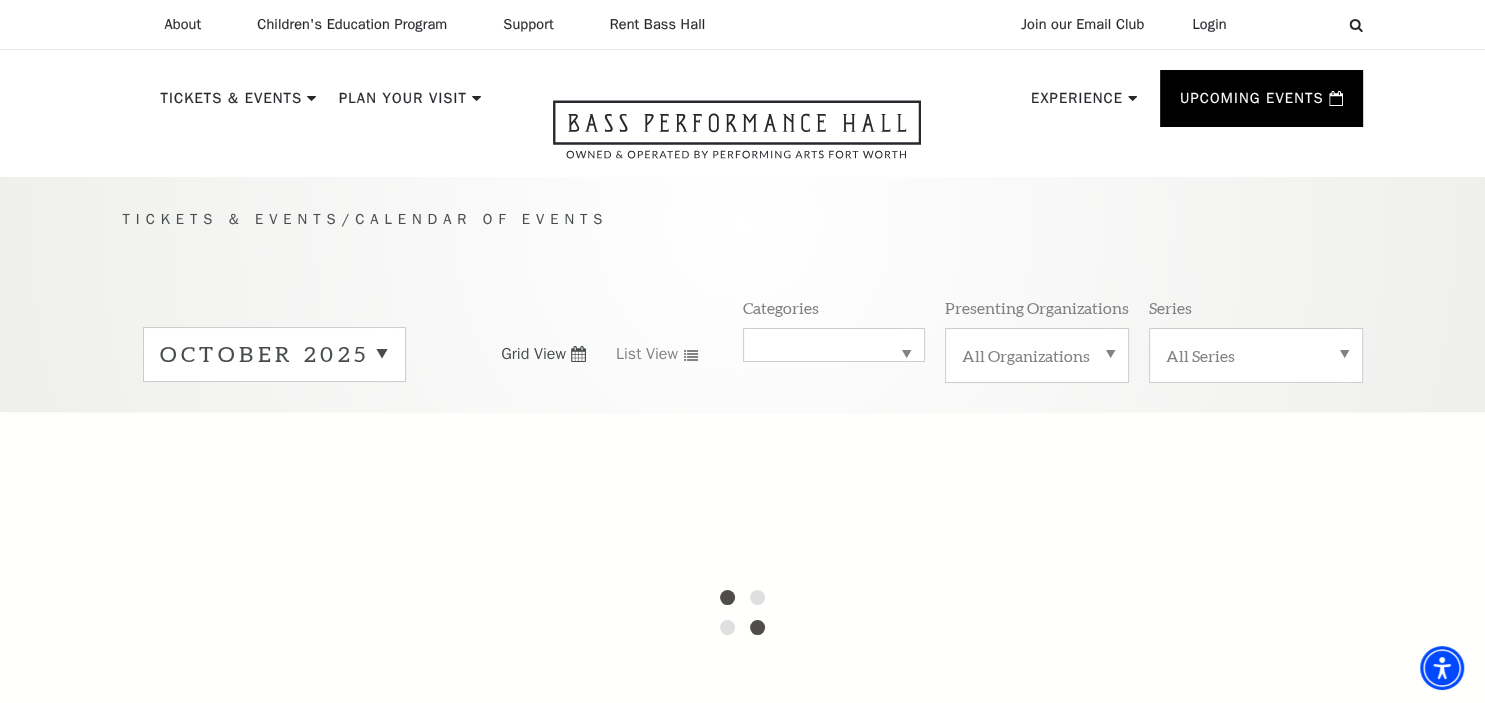 click on "All Series" at bounding box center [1256, 355] 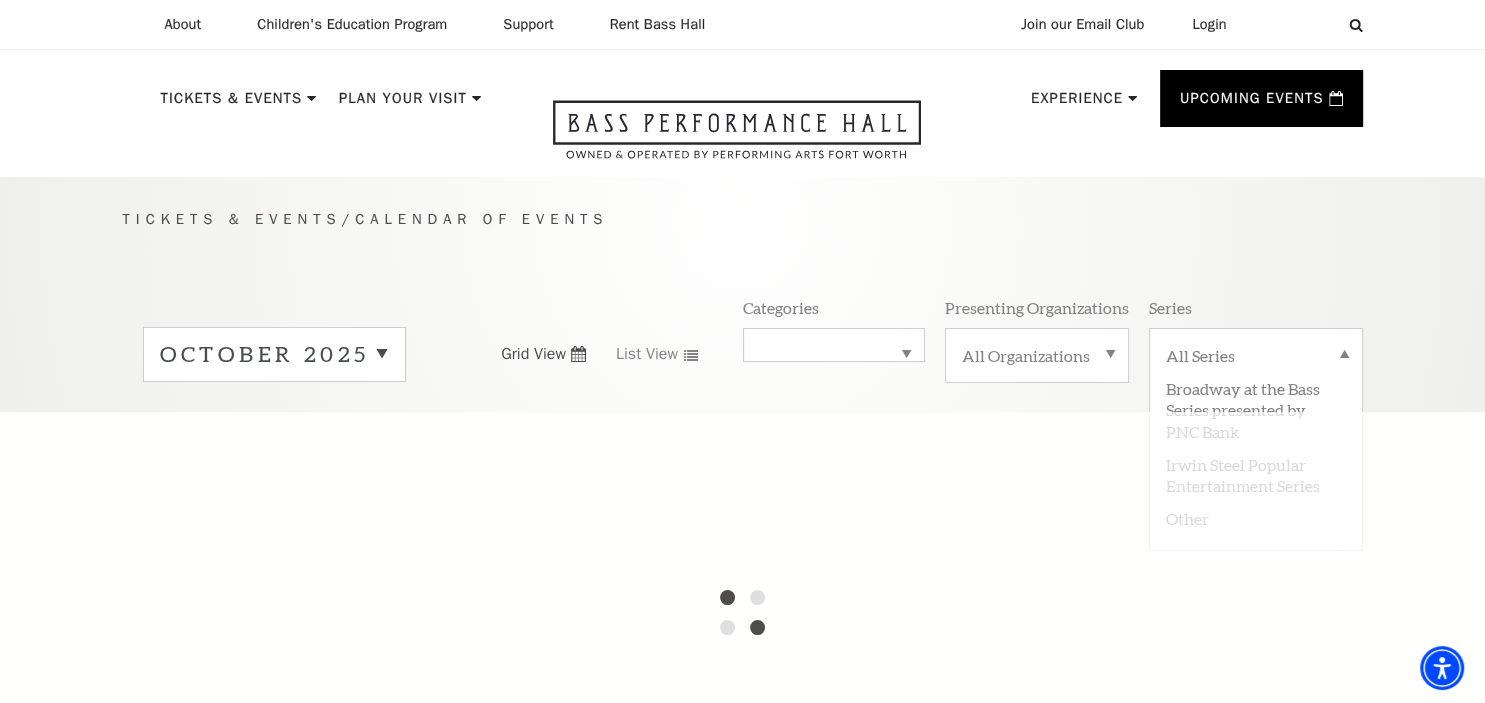 click on "Tickets & Events  /  Calendar of Events       October 2025   Grid View     List View
Categories
All Categories     Broadway
Presenting Organizations
All Organizations
Series
All Series     Broadway at the Bass Series presented by PNC Bank   Irwin Steel Popular Entertainment Series   Other" at bounding box center (743, 309) 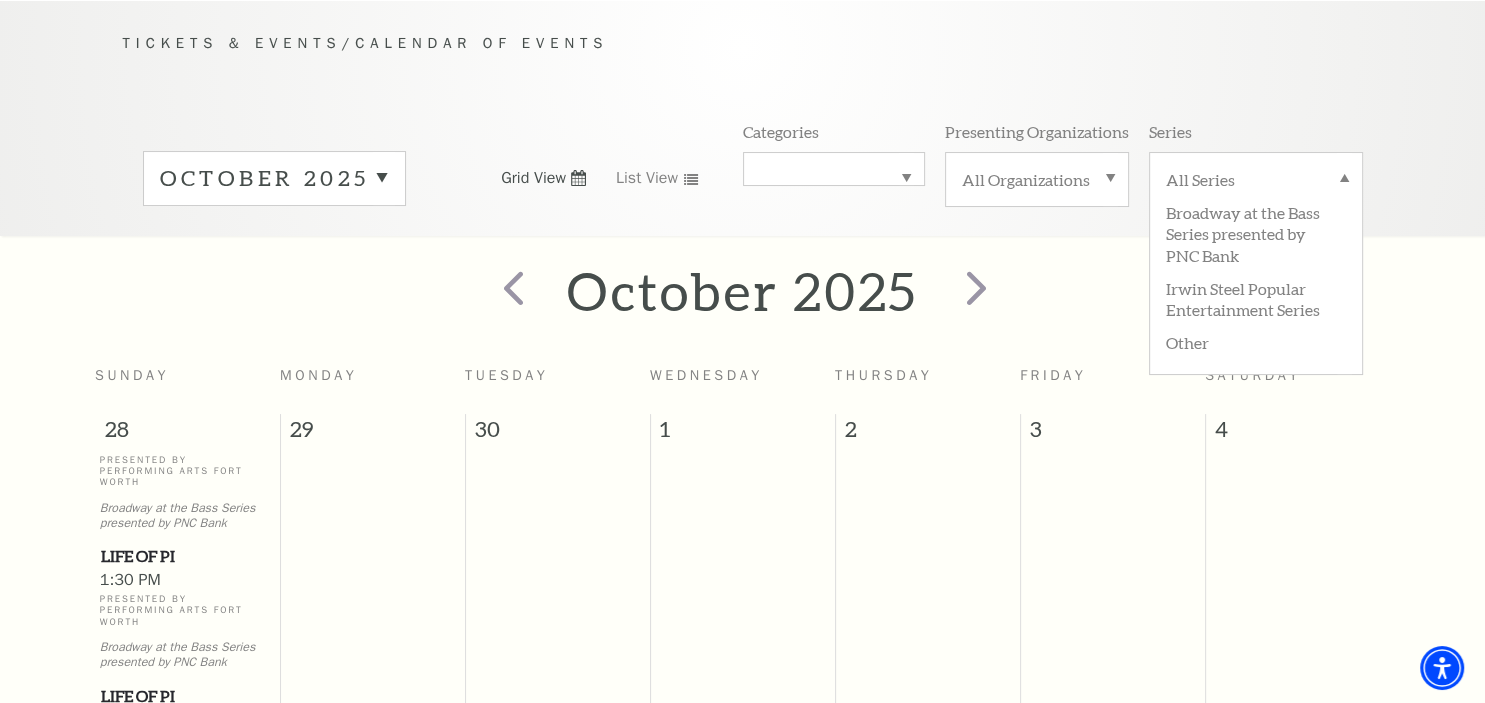 scroll, scrollTop: 176, scrollLeft: 0, axis: vertical 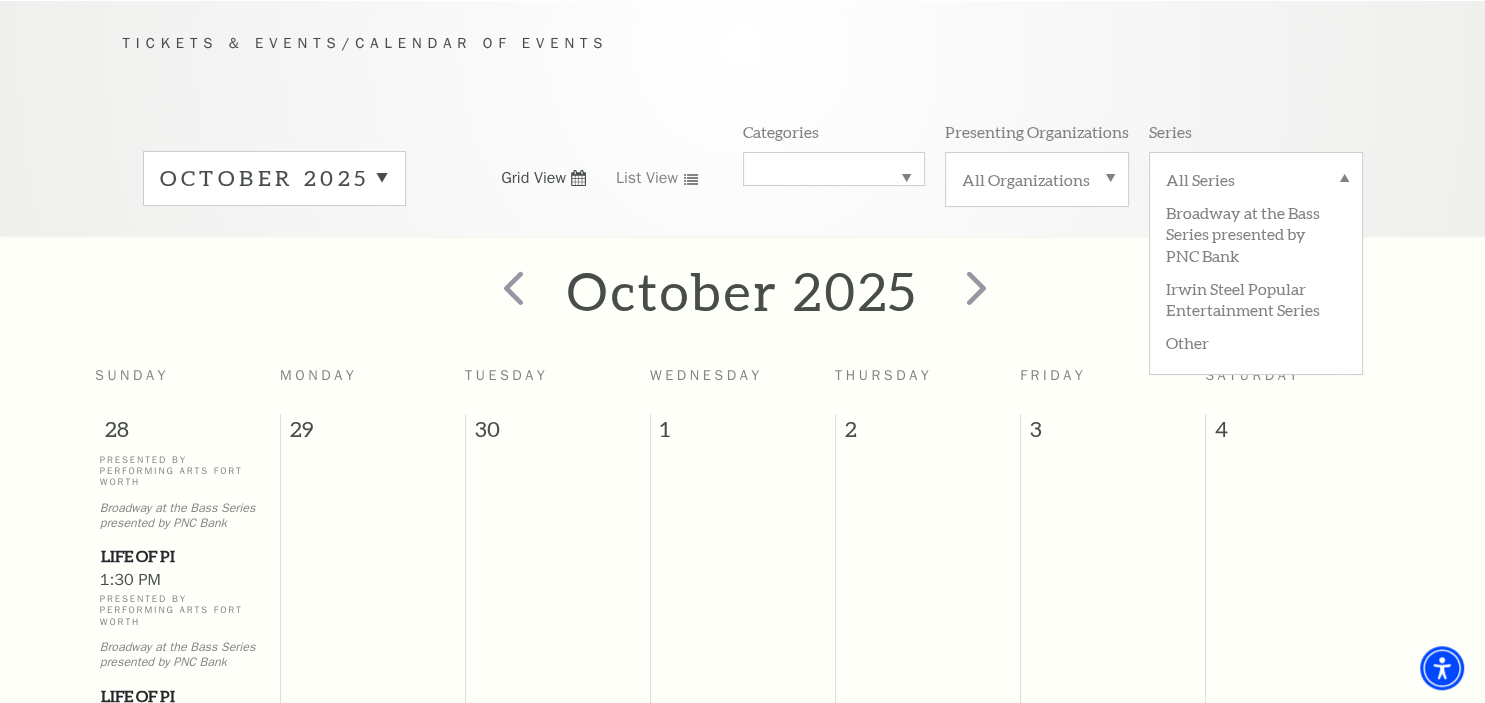 click on "All Organizations" at bounding box center [1037, 179] 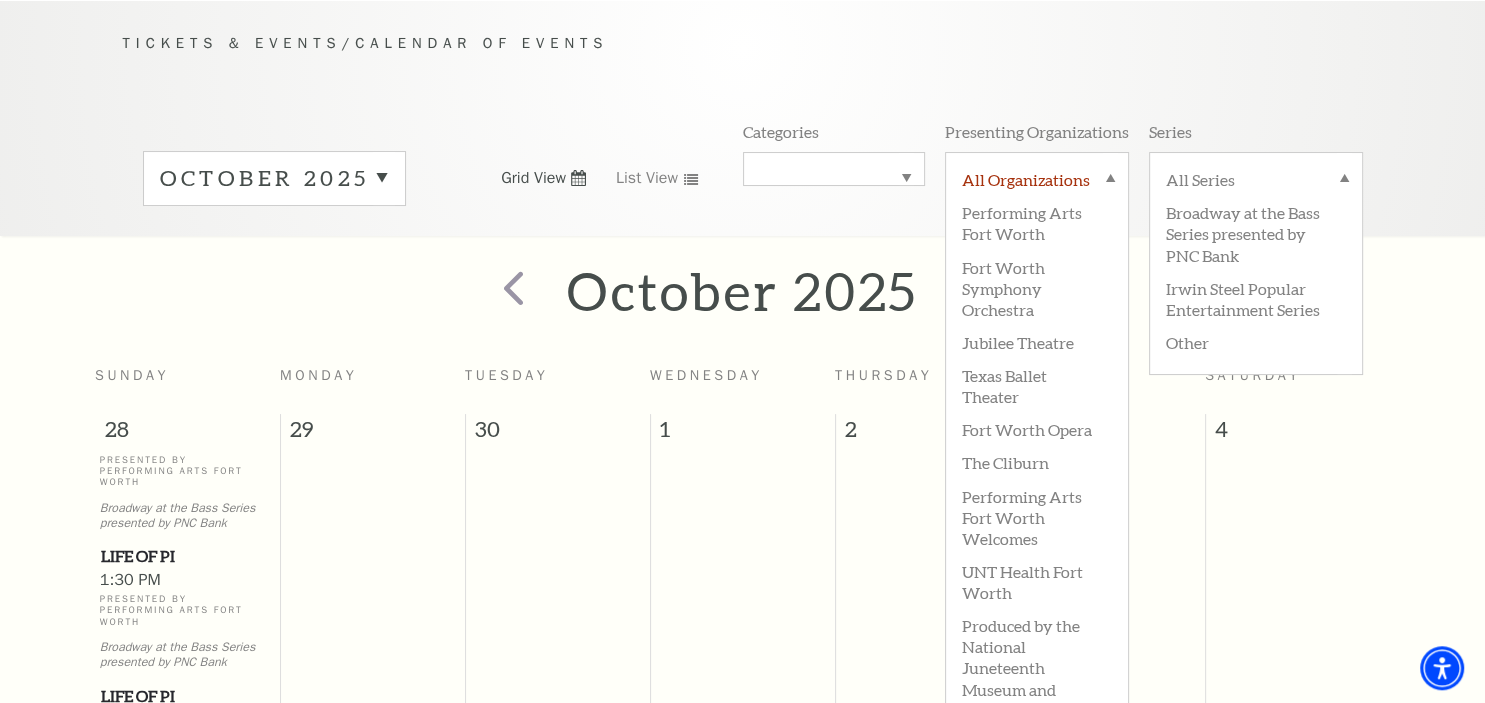 click on "All Organizations" at bounding box center (1037, 182) 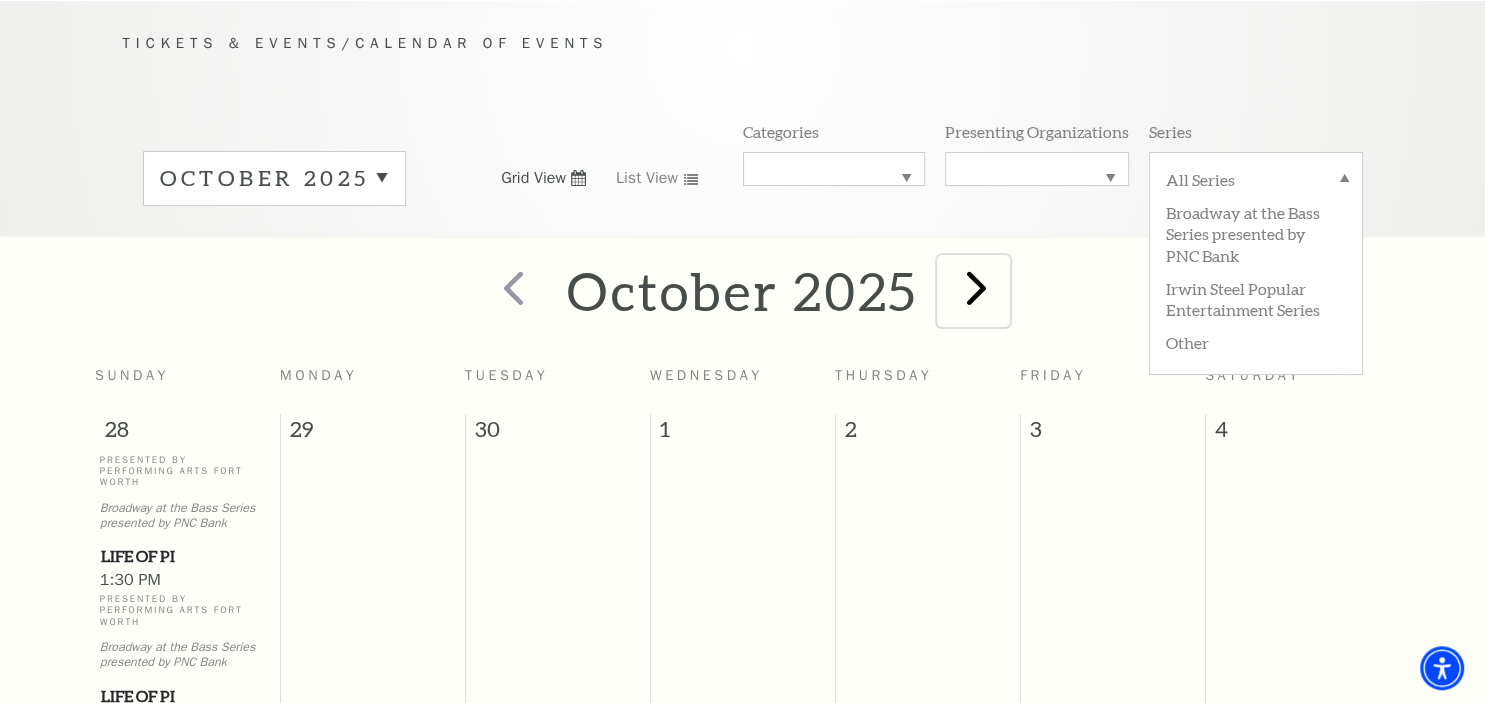 click at bounding box center [976, 287] 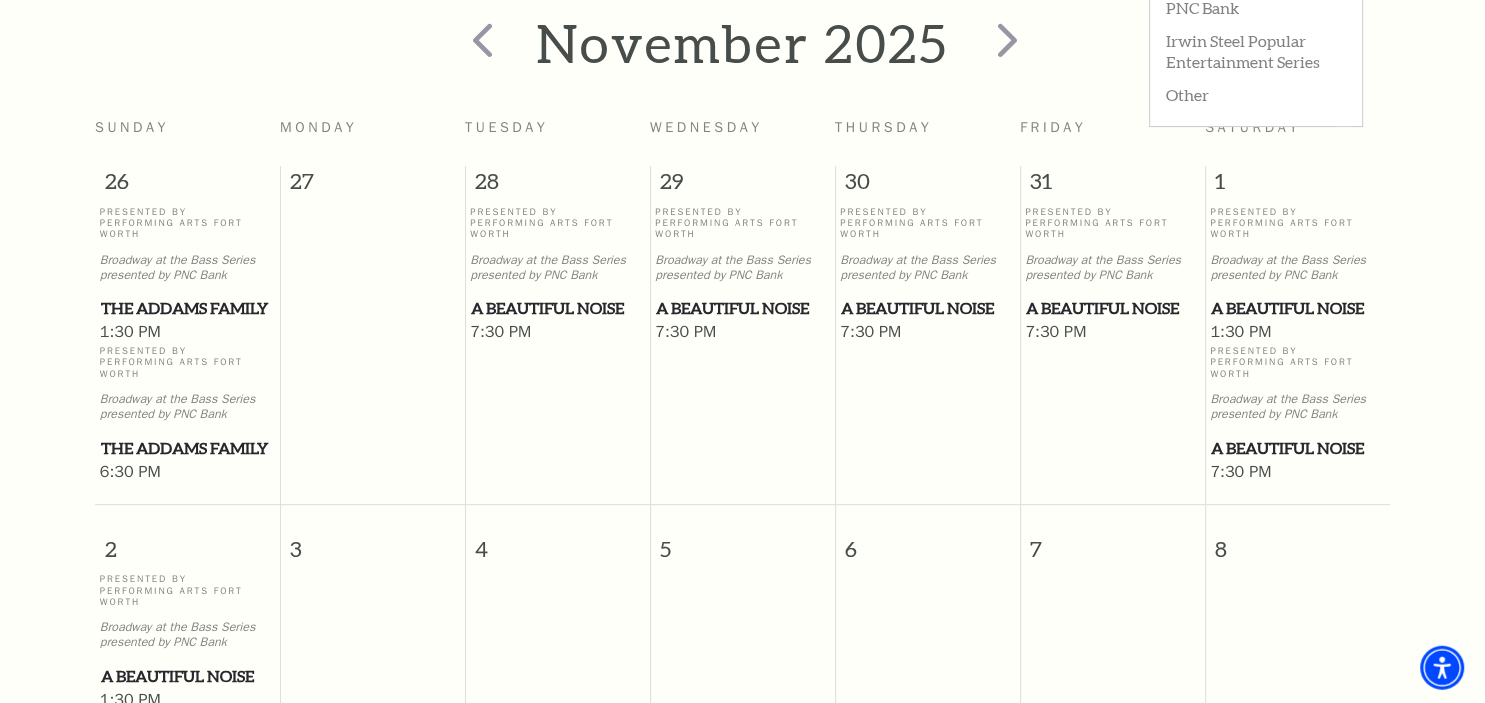 scroll, scrollTop: 388, scrollLeft: 0, axis: vertical 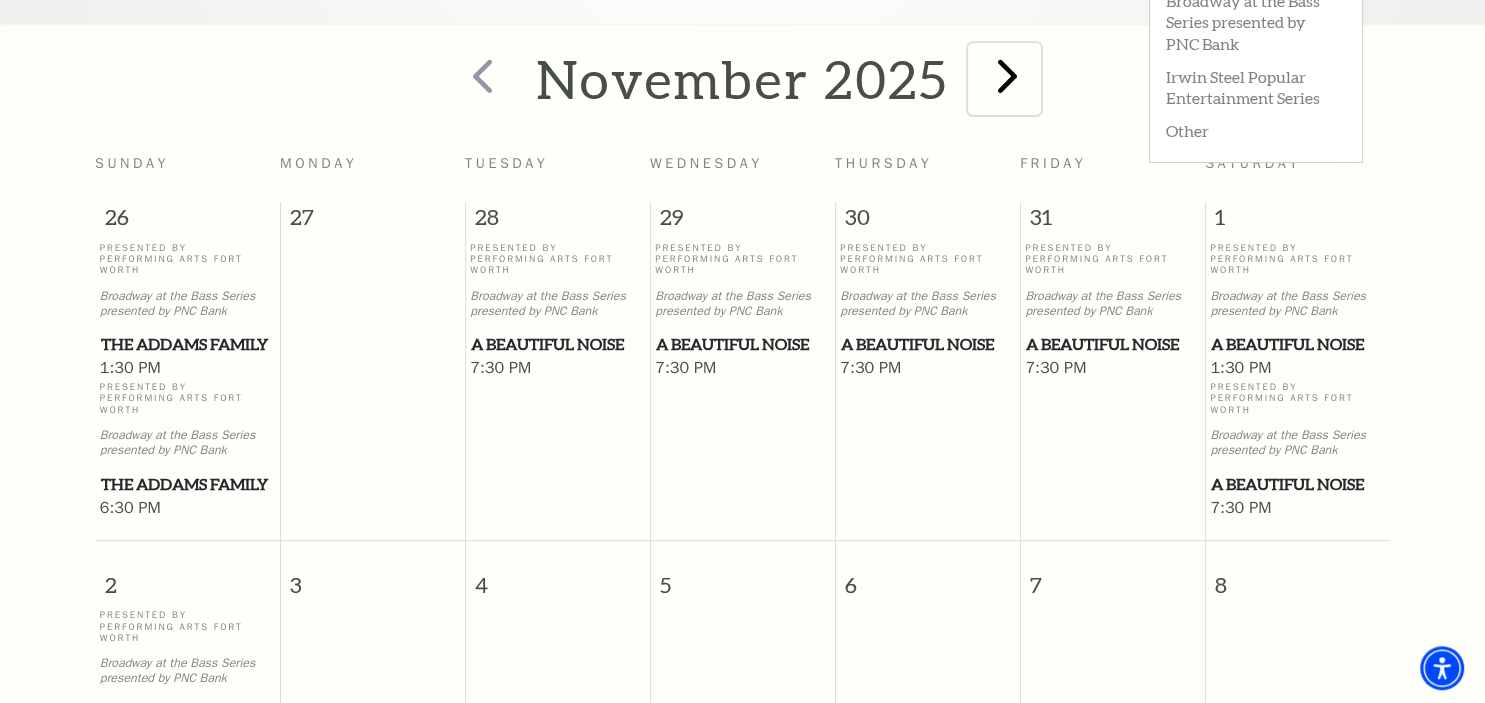 click at bounding box center [1007, 75] 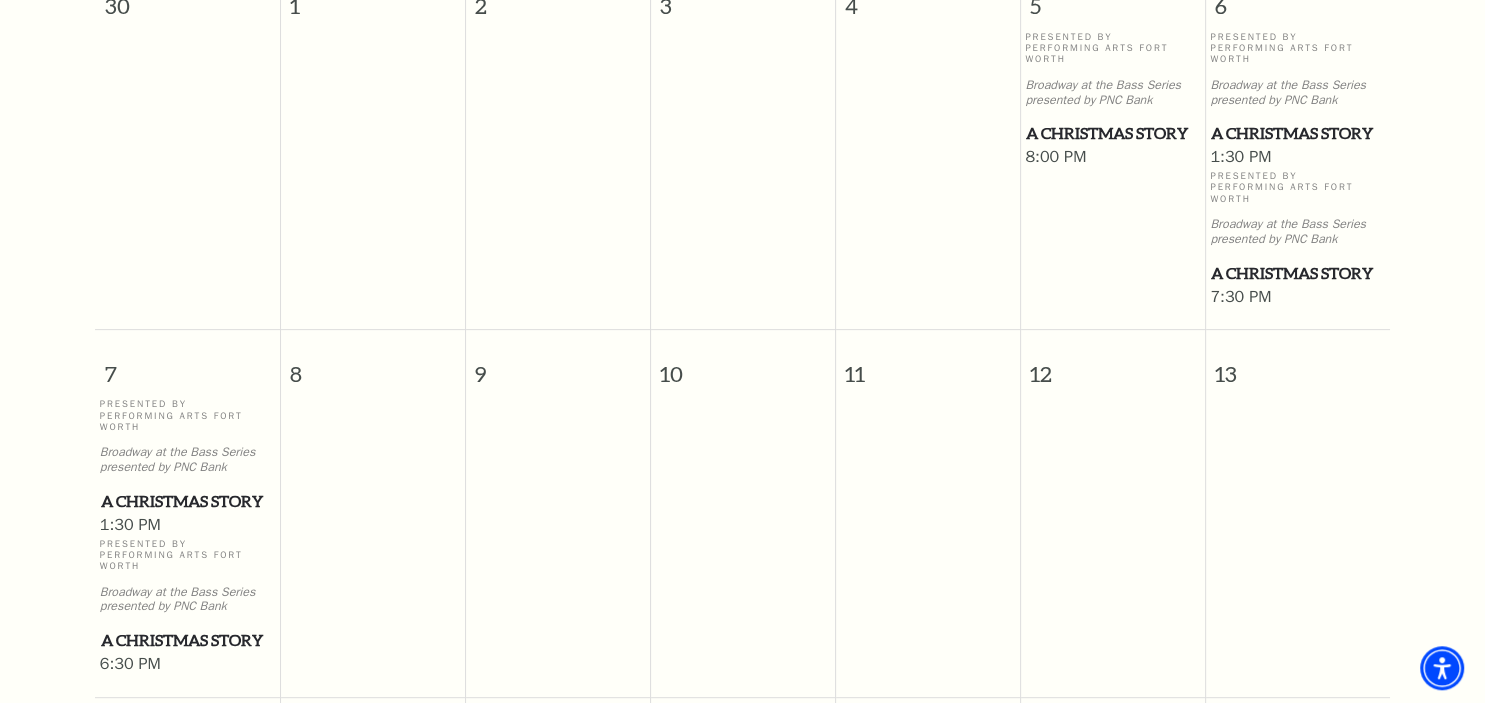 scroll, scrollTop: 71, scrollLeft: 0, axis: vertical 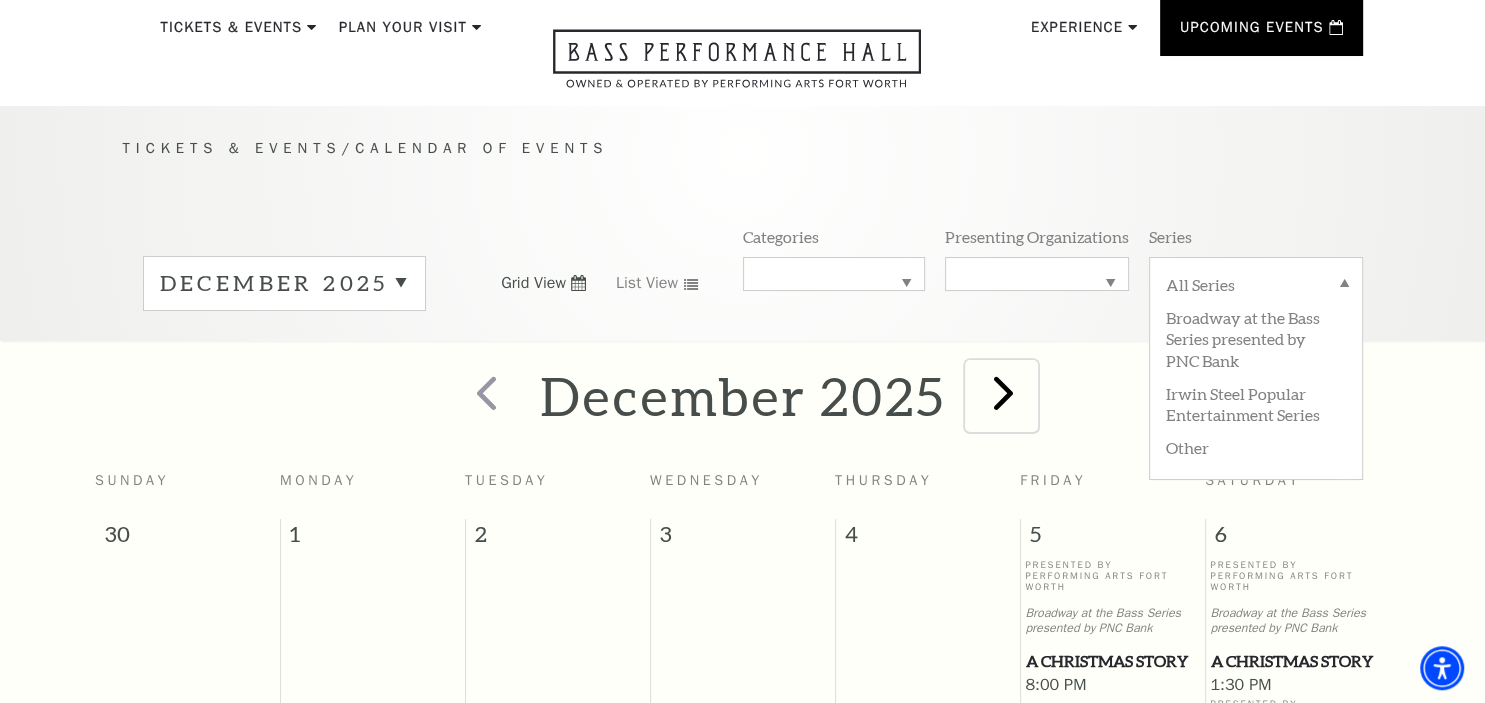 click at bounding box center [1003, 392] 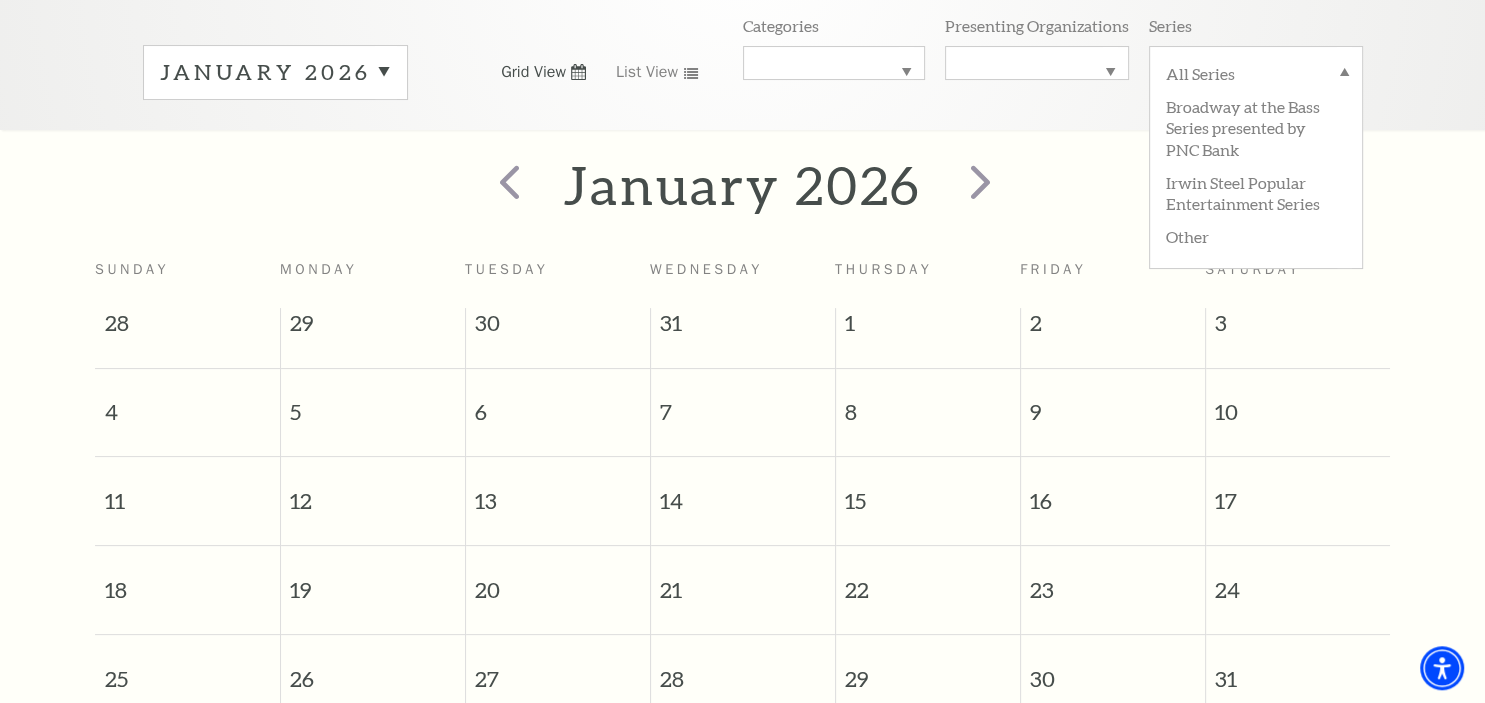 scroll, scrollTop: 0, scrollLeft: 0, axis: both 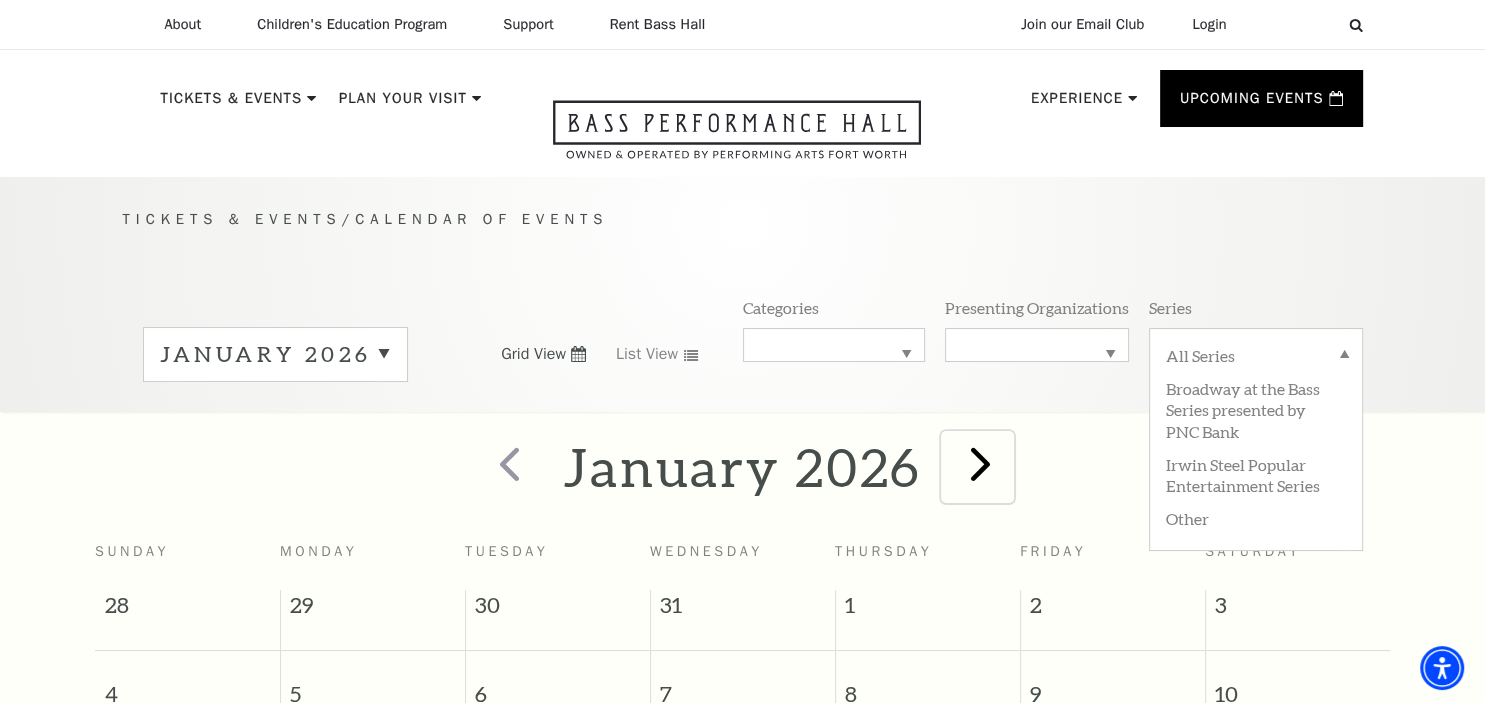 click at bounding box center [980, 463] 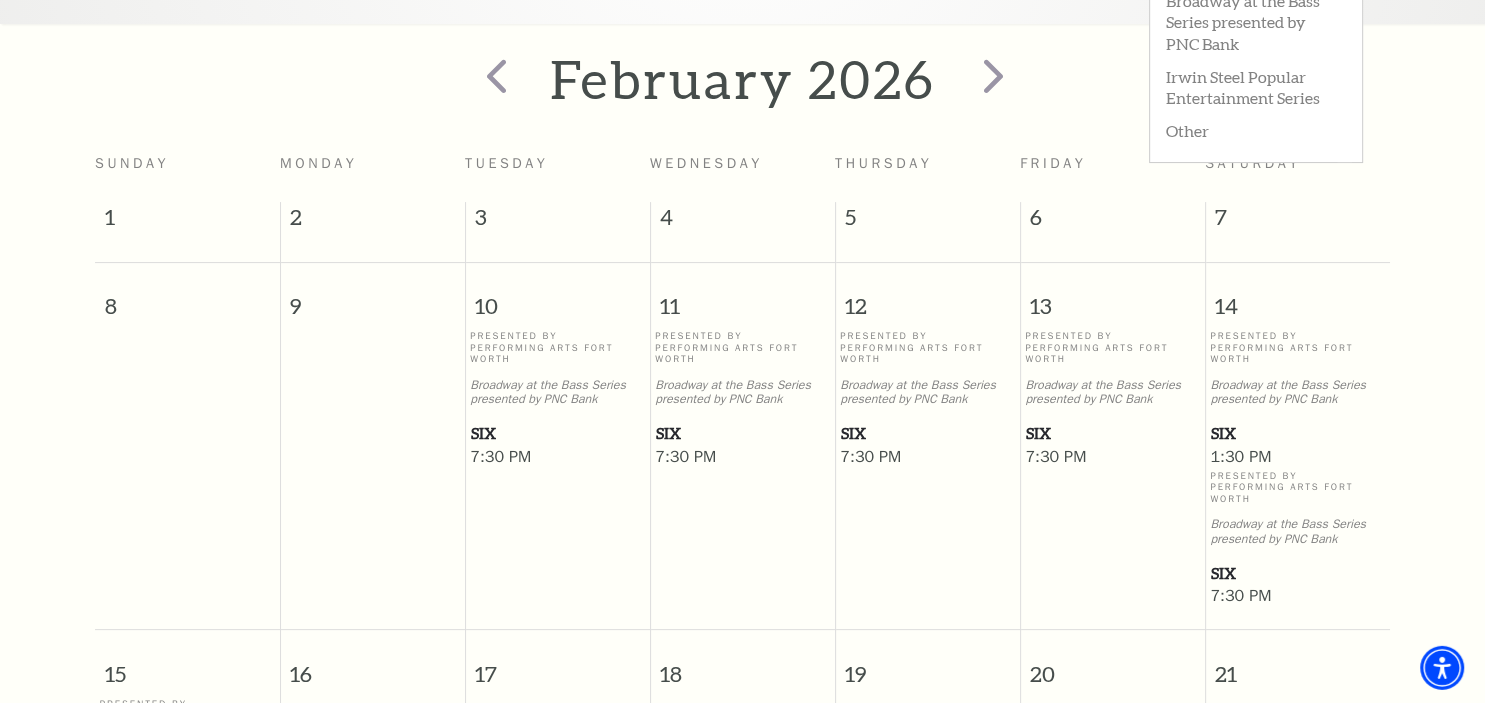 scroll, scrollTop: 282, scrollLeft: 0, axis: vertical 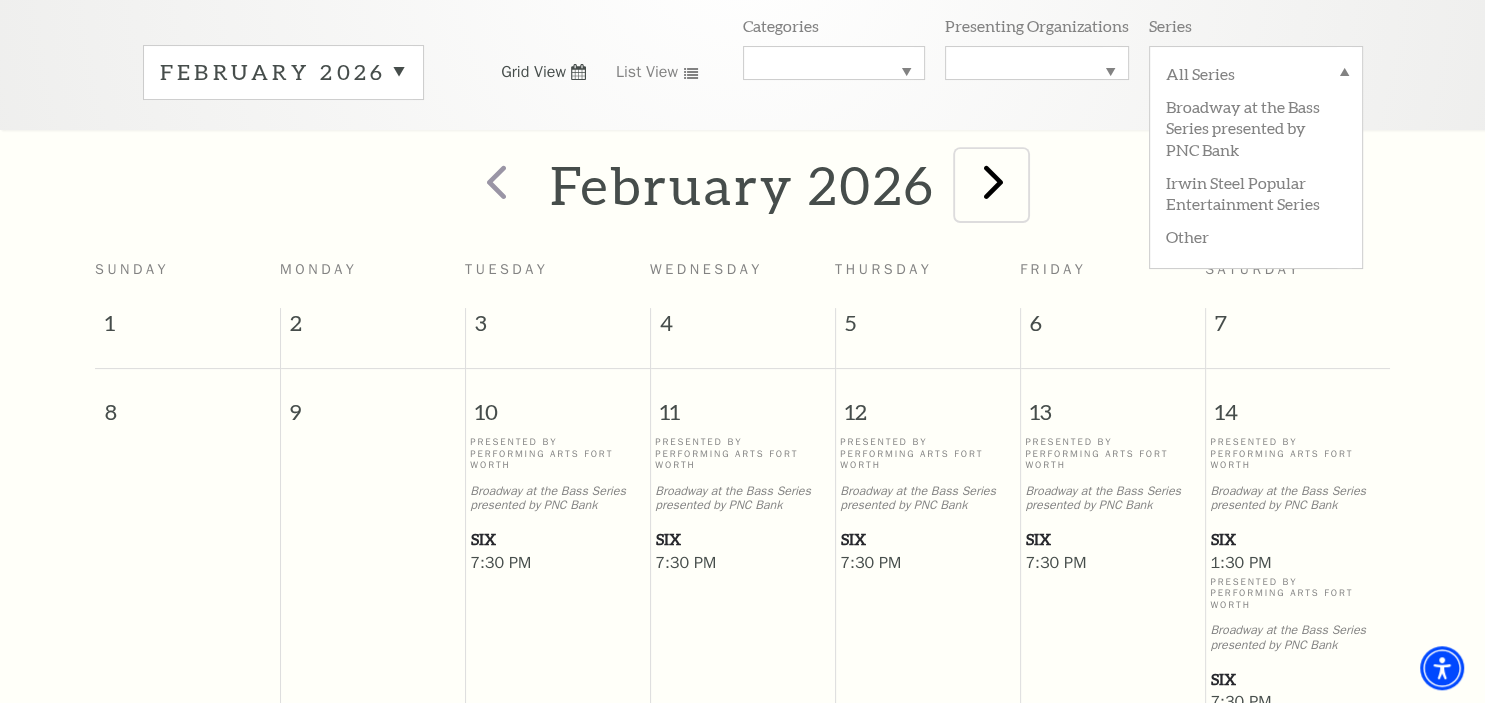 click at bounding box center (993, 181) 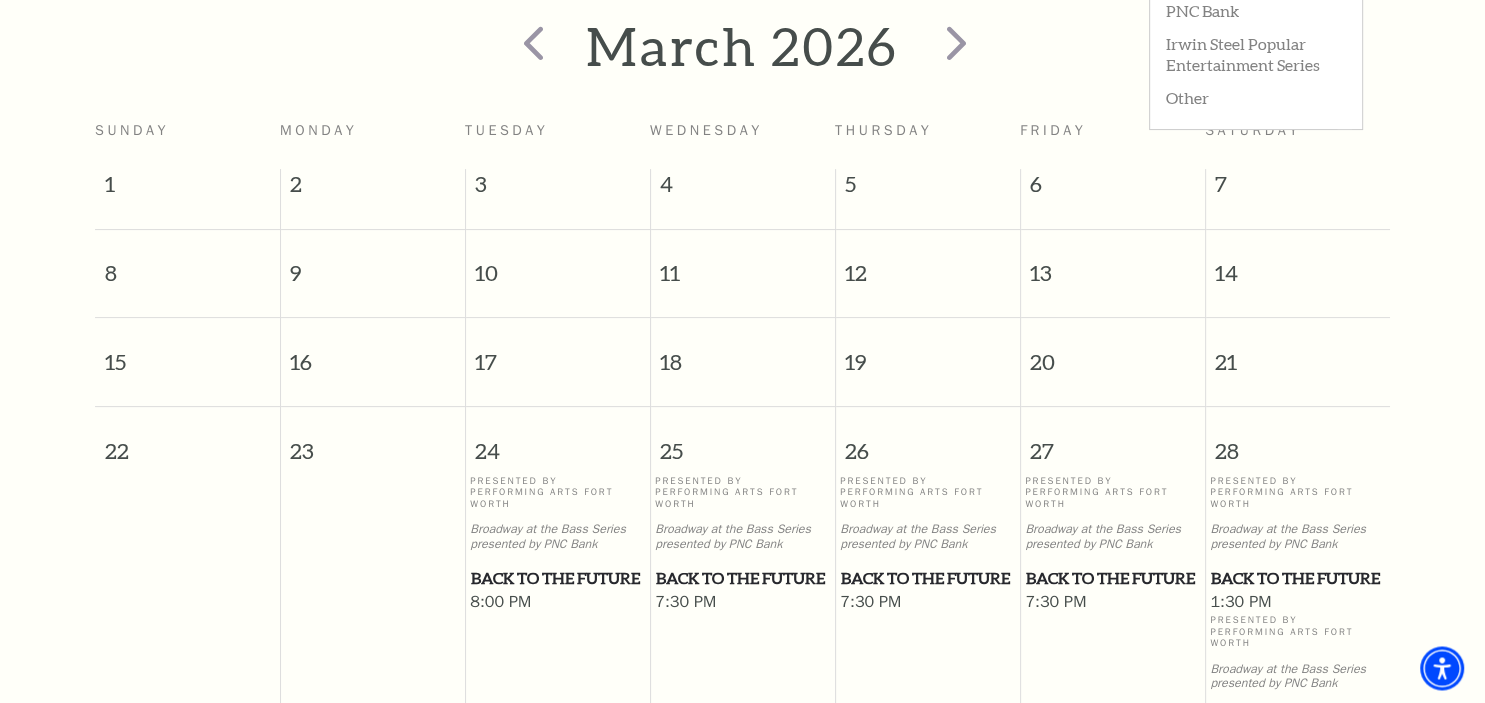 scroll, scrollTop: 282, scrollLeft: 0, axis: vertical 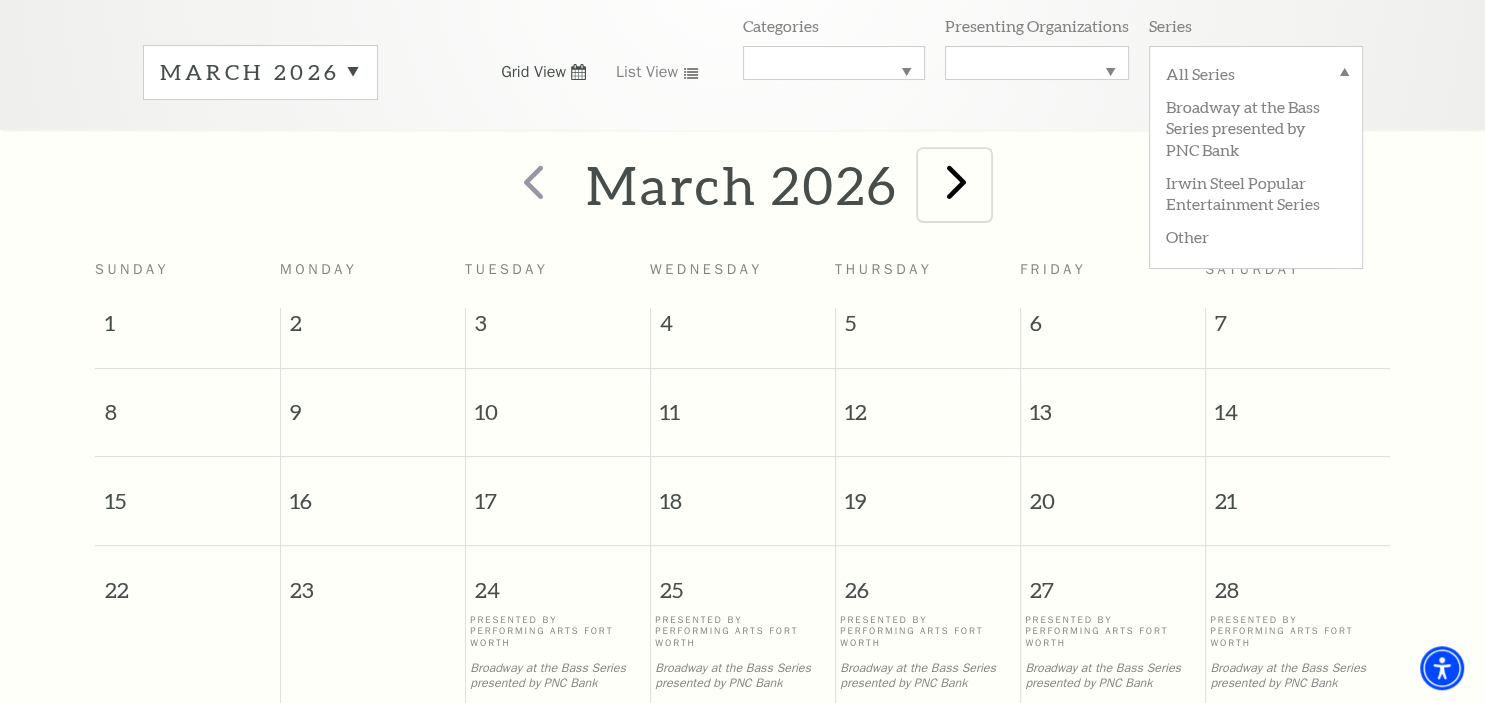 click at bounding box center [956, 181] 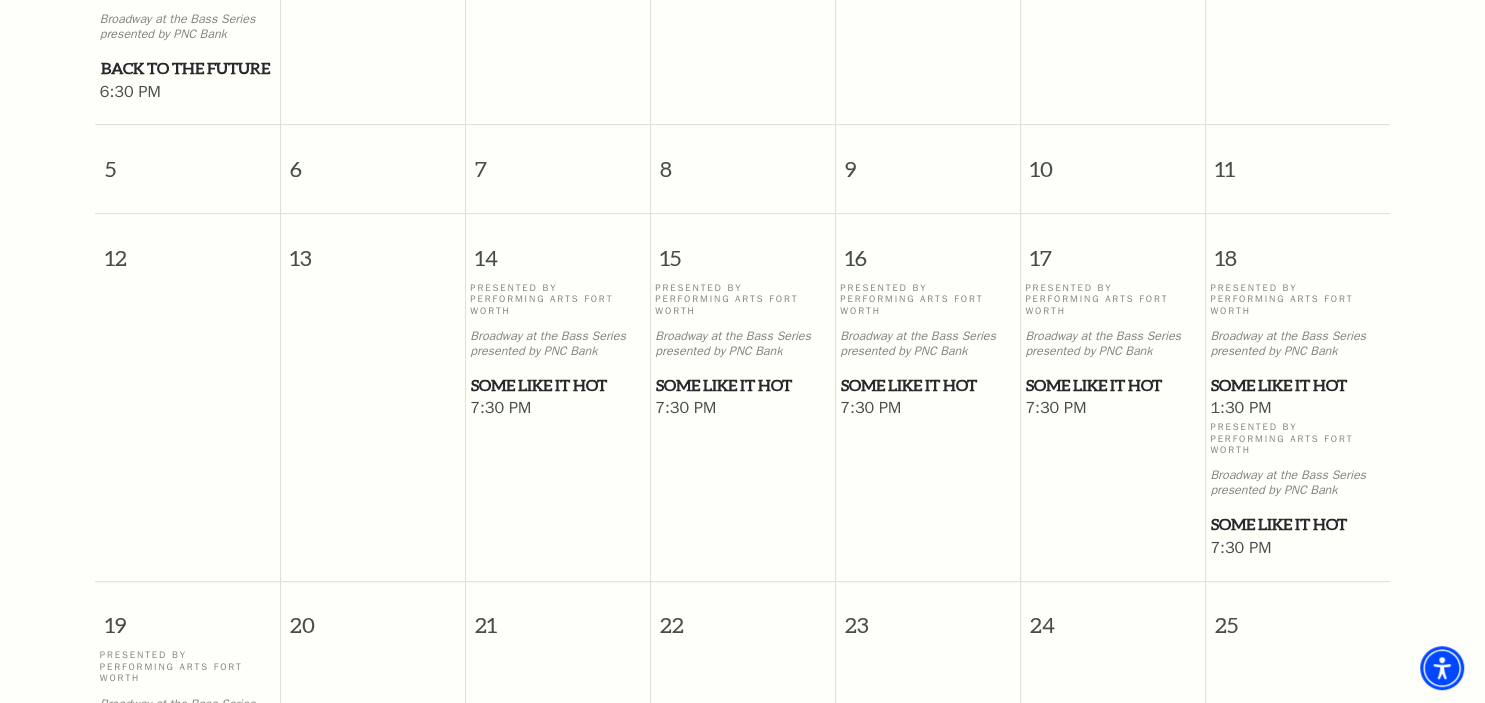 scroll, scrollTop: 388, scrollLeft: 0, axis: vertical 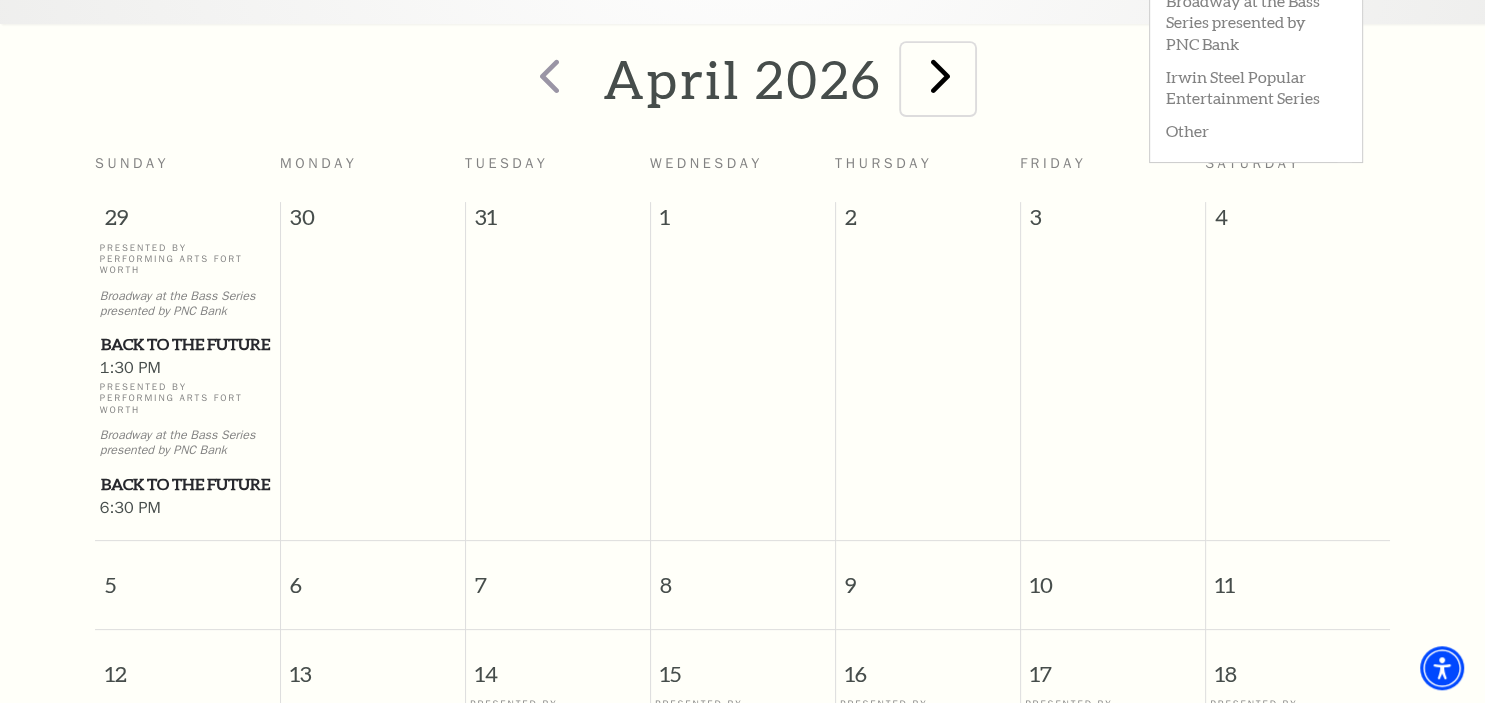click at bounding box center (940, 75) 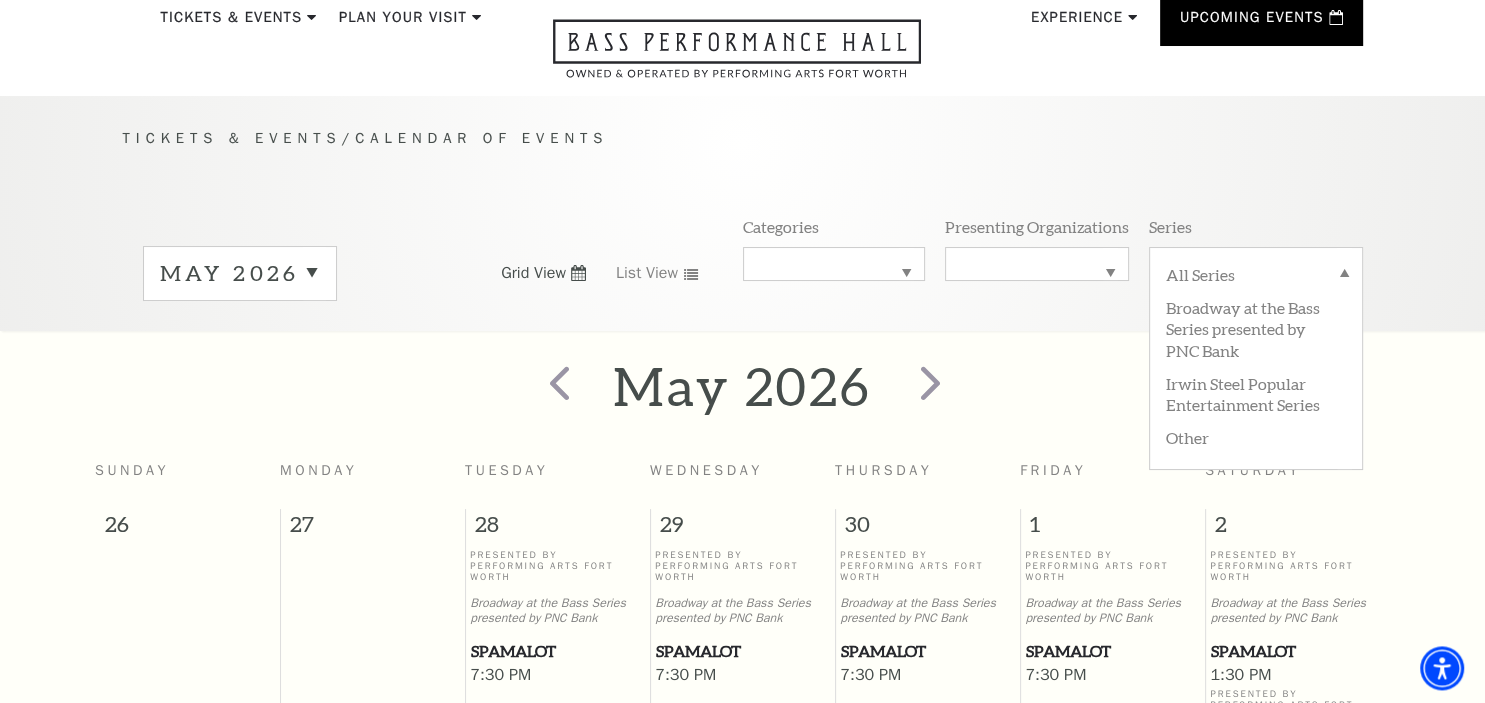 scroll, scrollTop: 0, scrollLeft: 0, axis: both 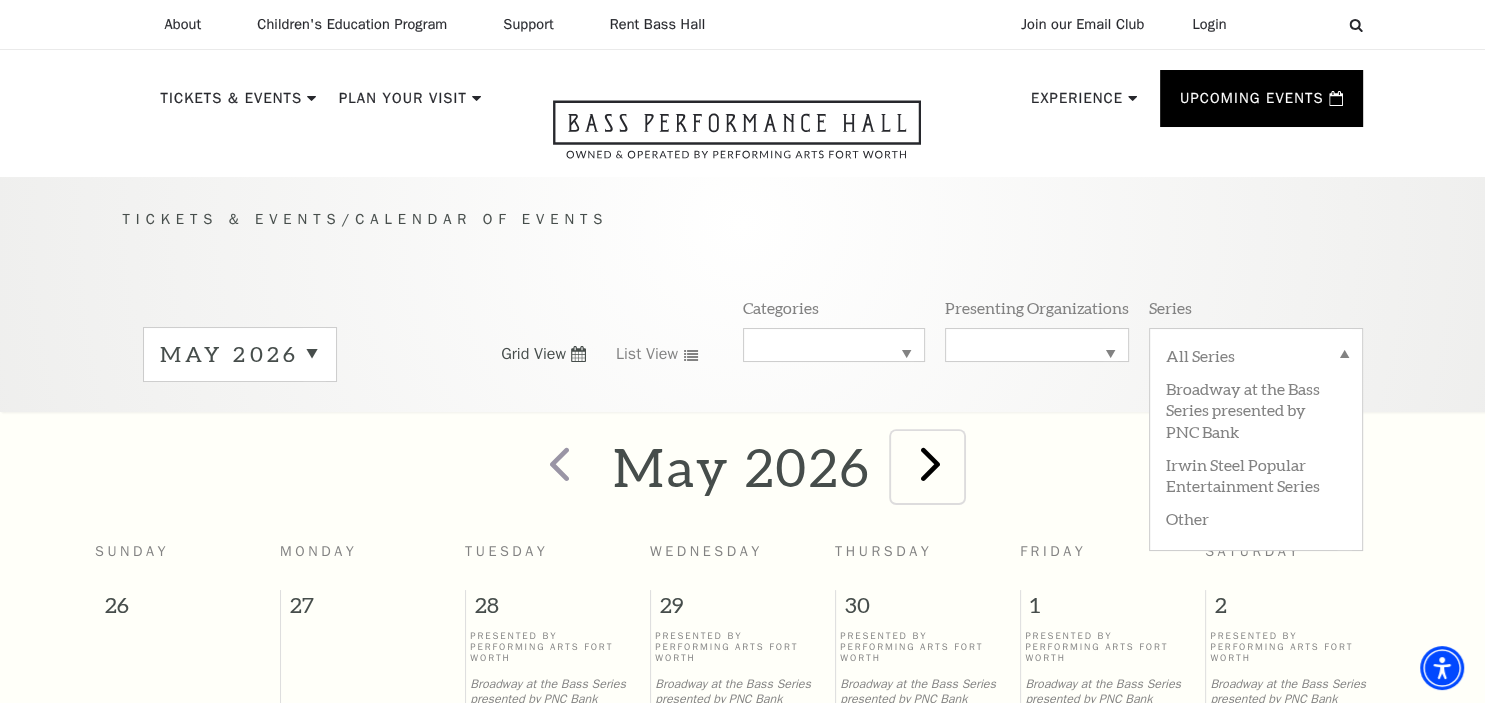 click at bounding box center (929, 463) 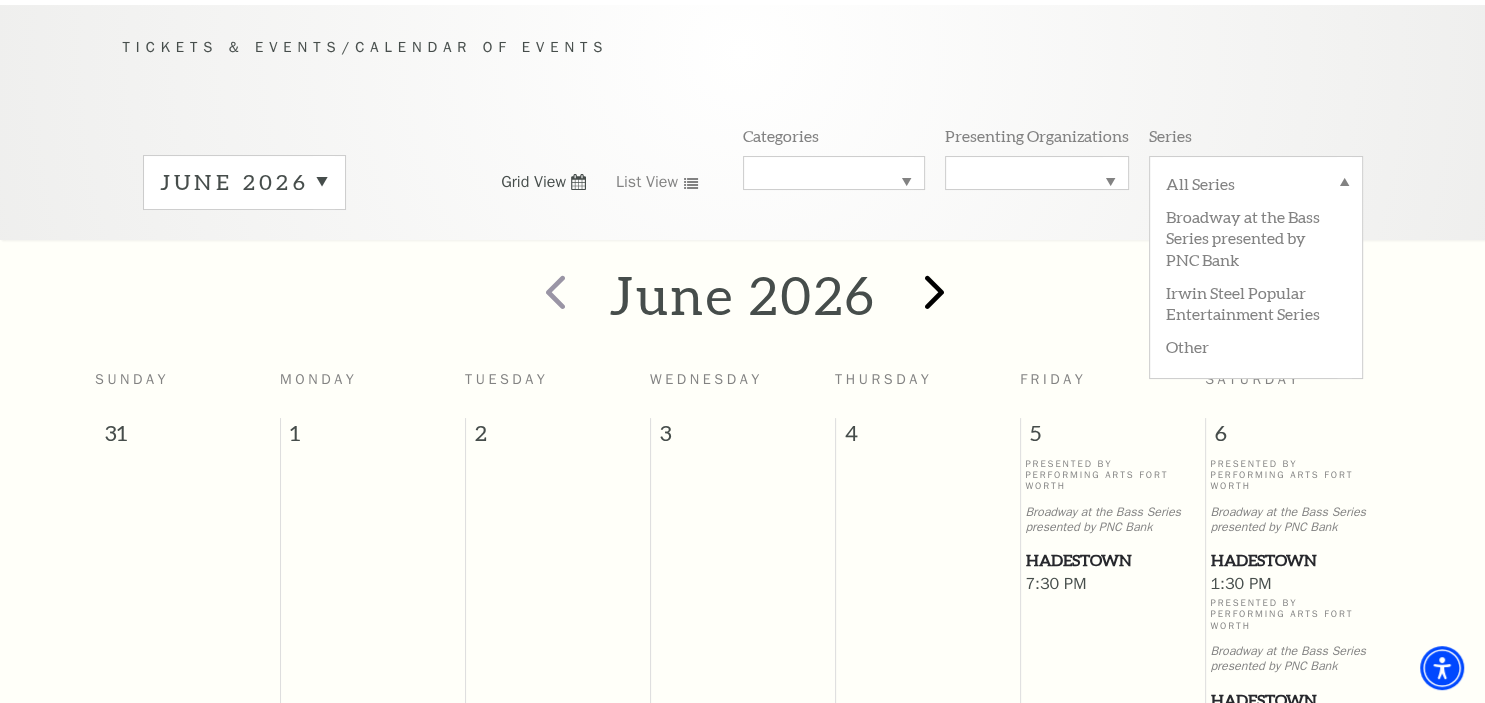 scroll, scrollTop: 171, scrollLeft: 0, axis: vertical 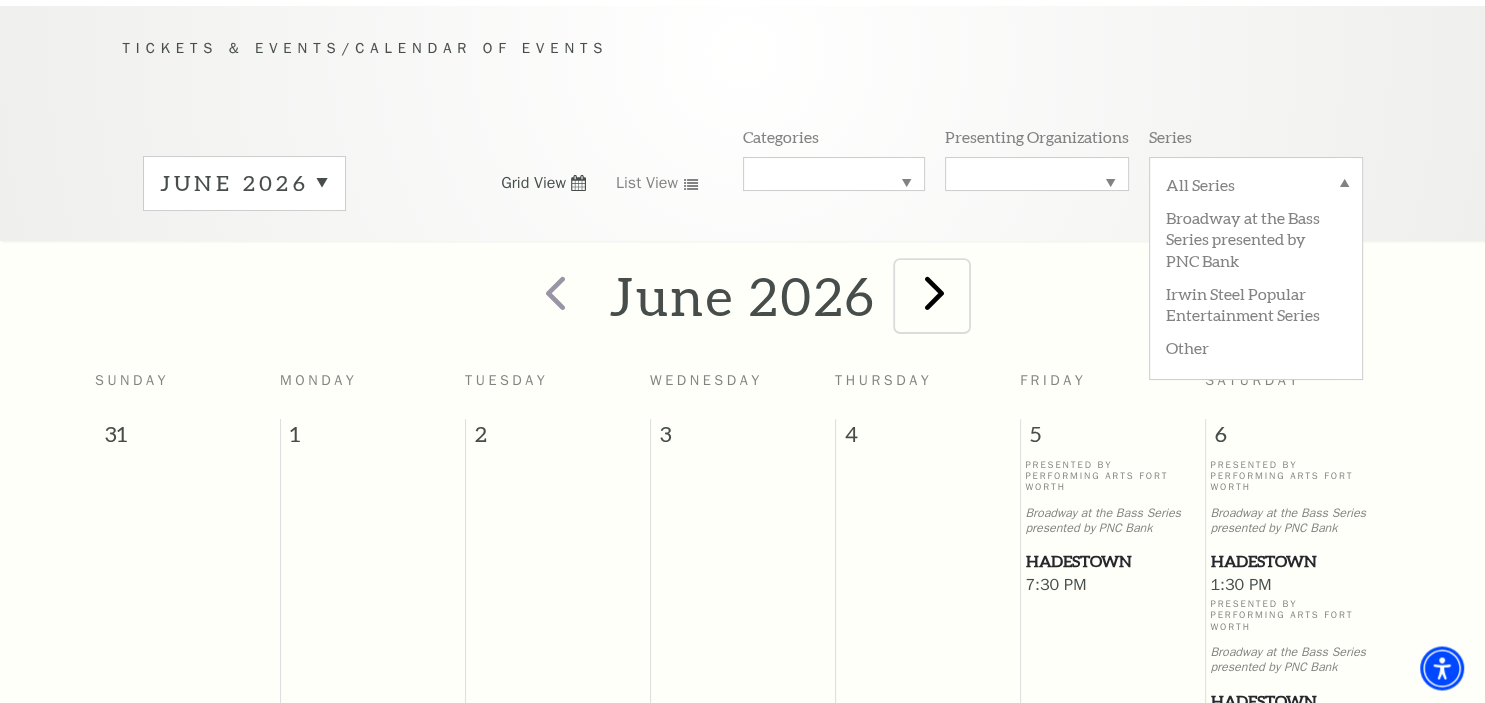 click at bounding box center [934, 292] 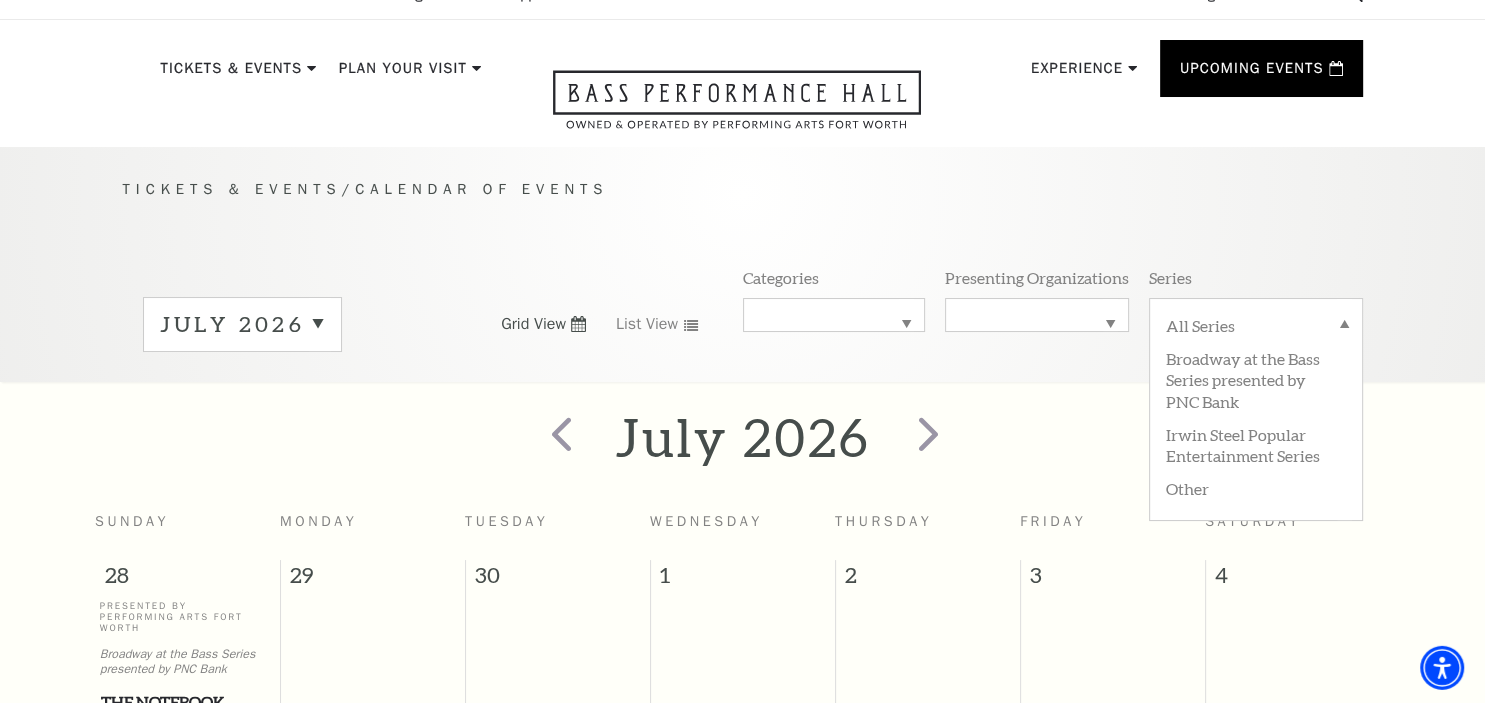 scroll, scrollTop: 0, scrollLeft: 0, axis: both 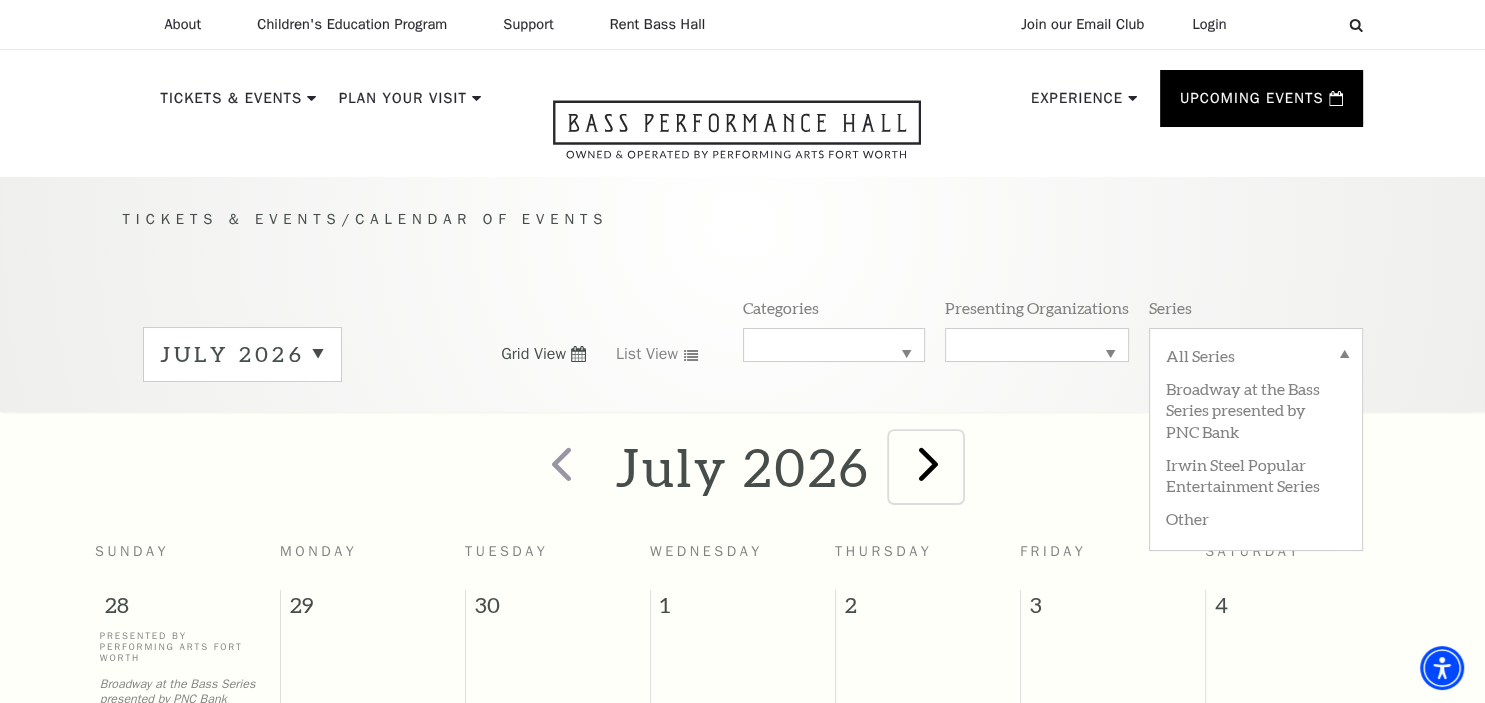 click at bounding box center [928, 463] 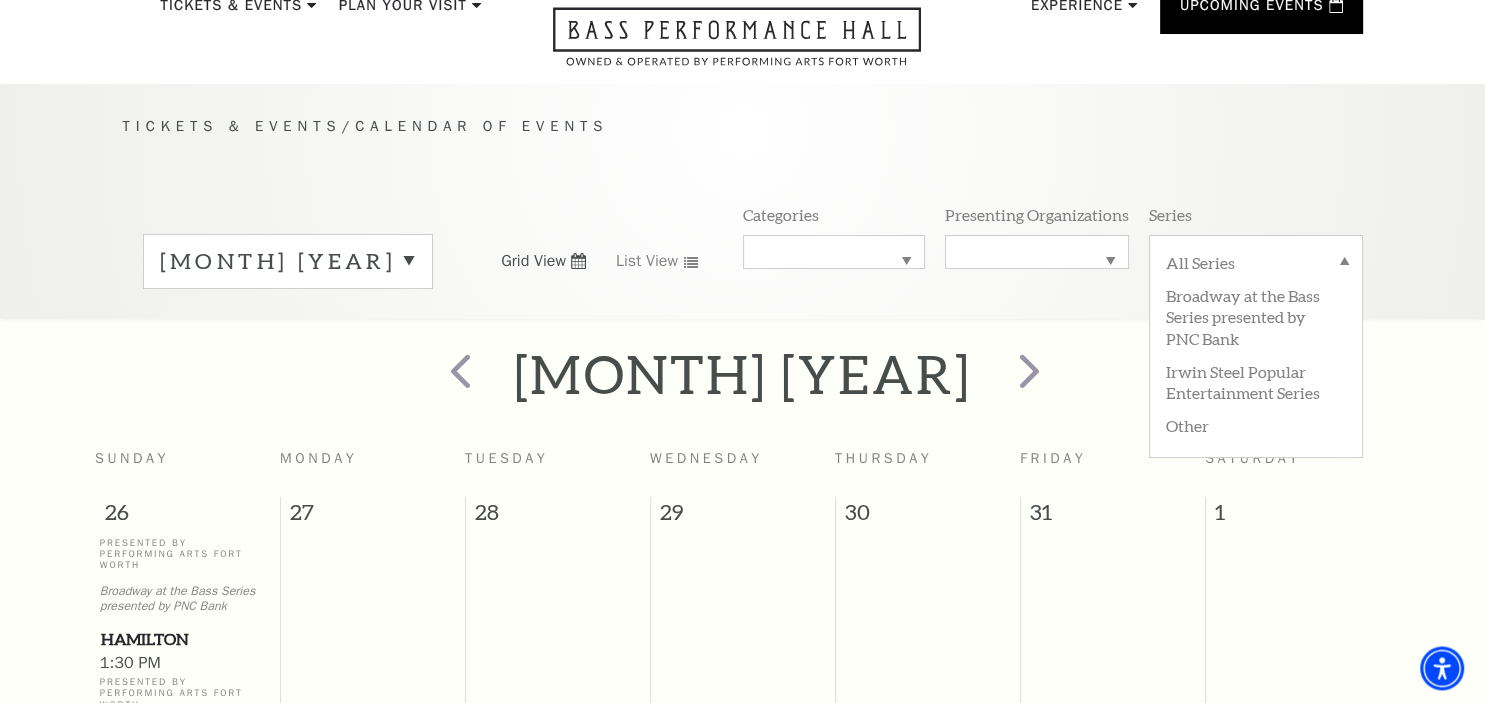 scroll, scrollTop: 0, scrollLeft: 0, axis: both 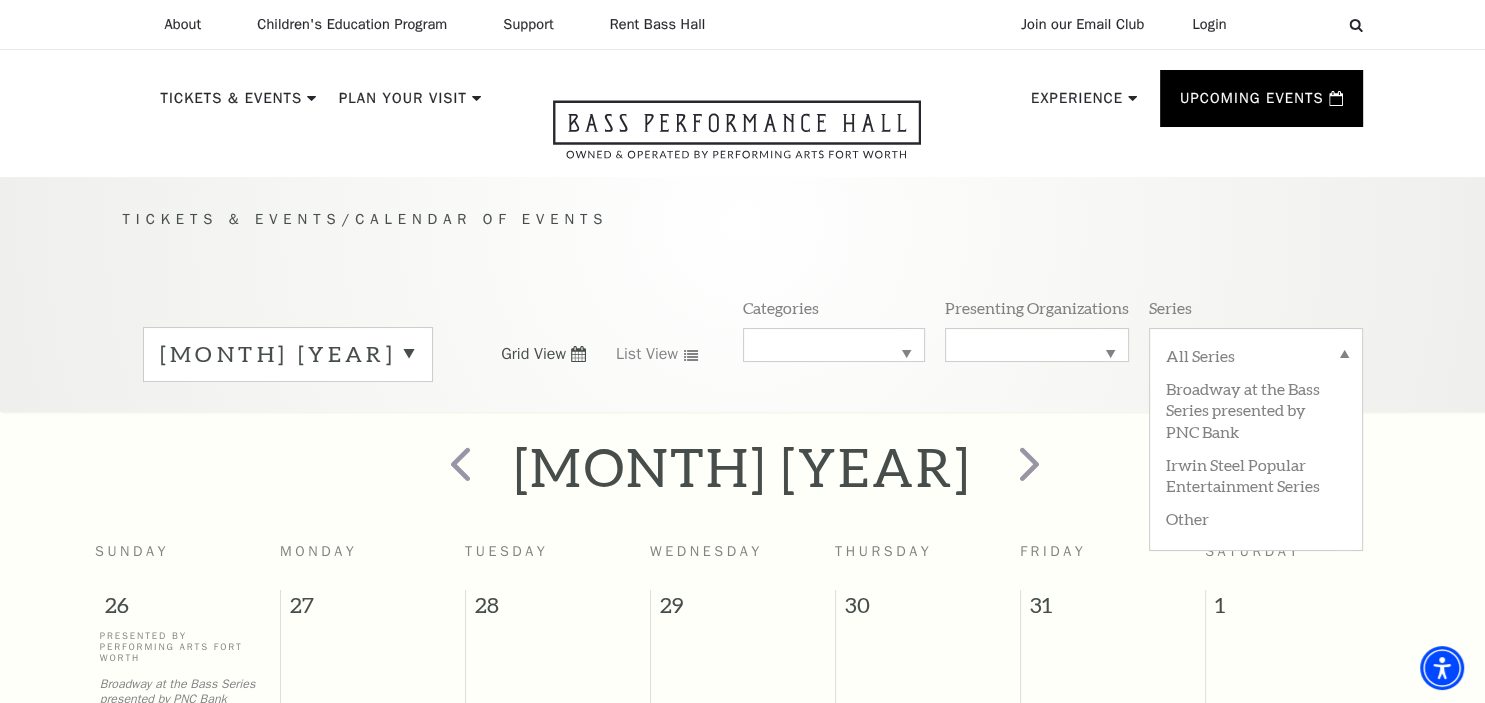 click on "August 2026" at bounding box center (288, 354) 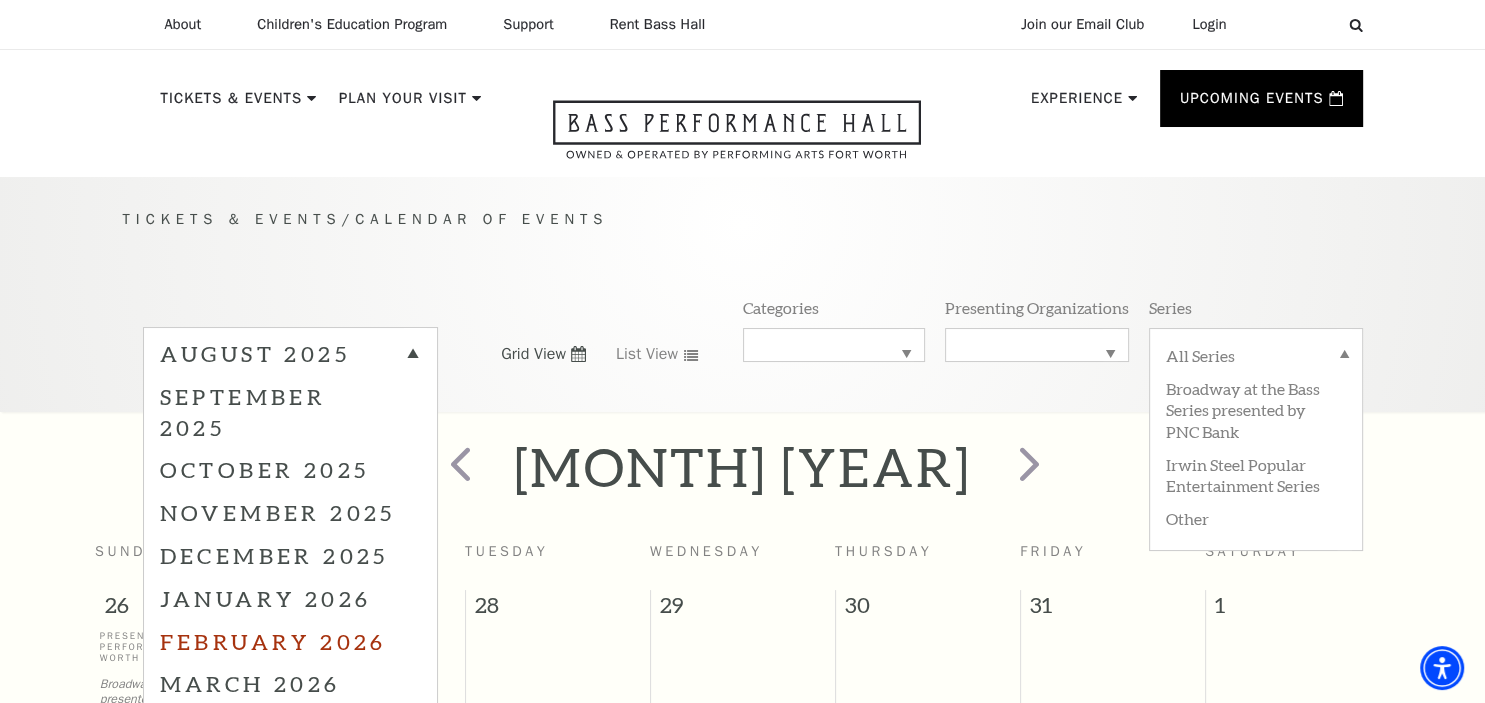 click on "February 2026" at bounding box center [290, 641] 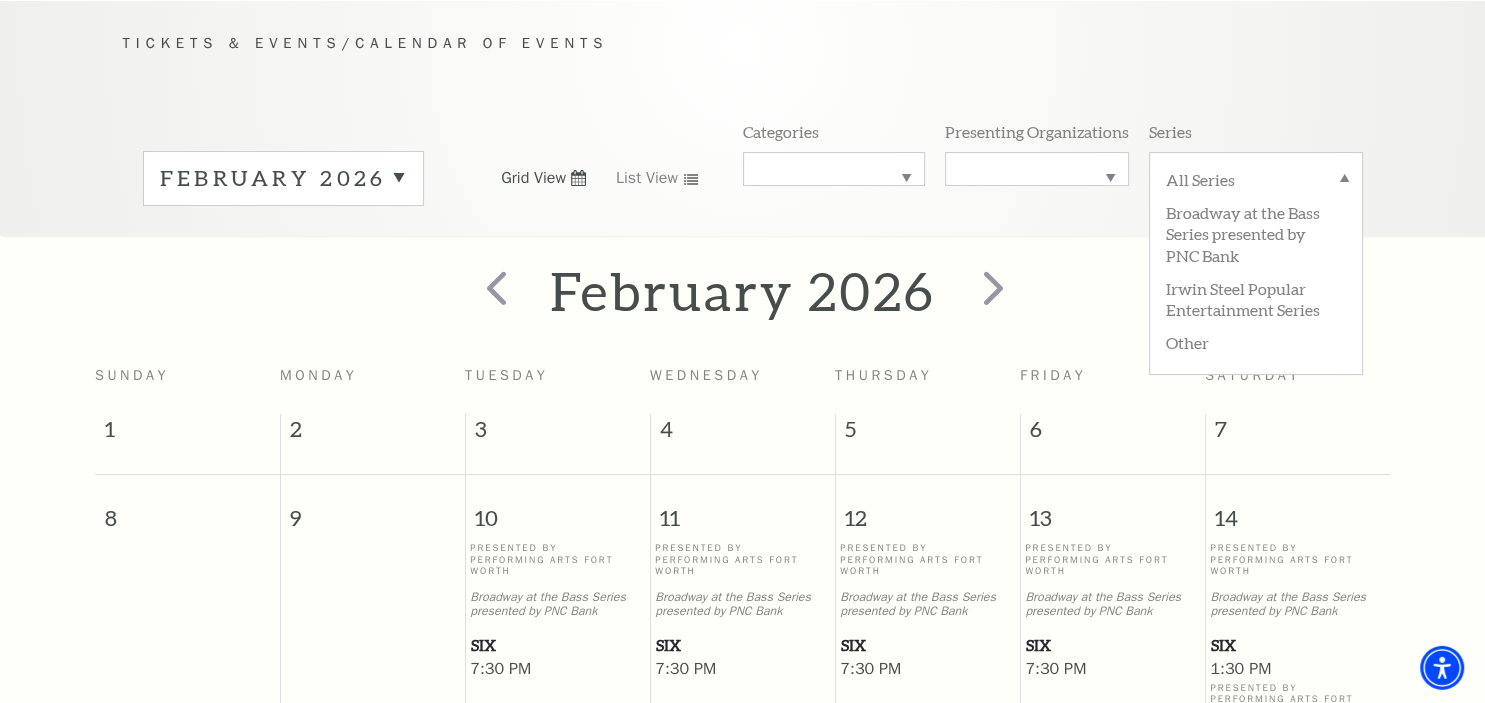 scroll, scrollTop: 176, scrollLeft: 0, axis: vertical 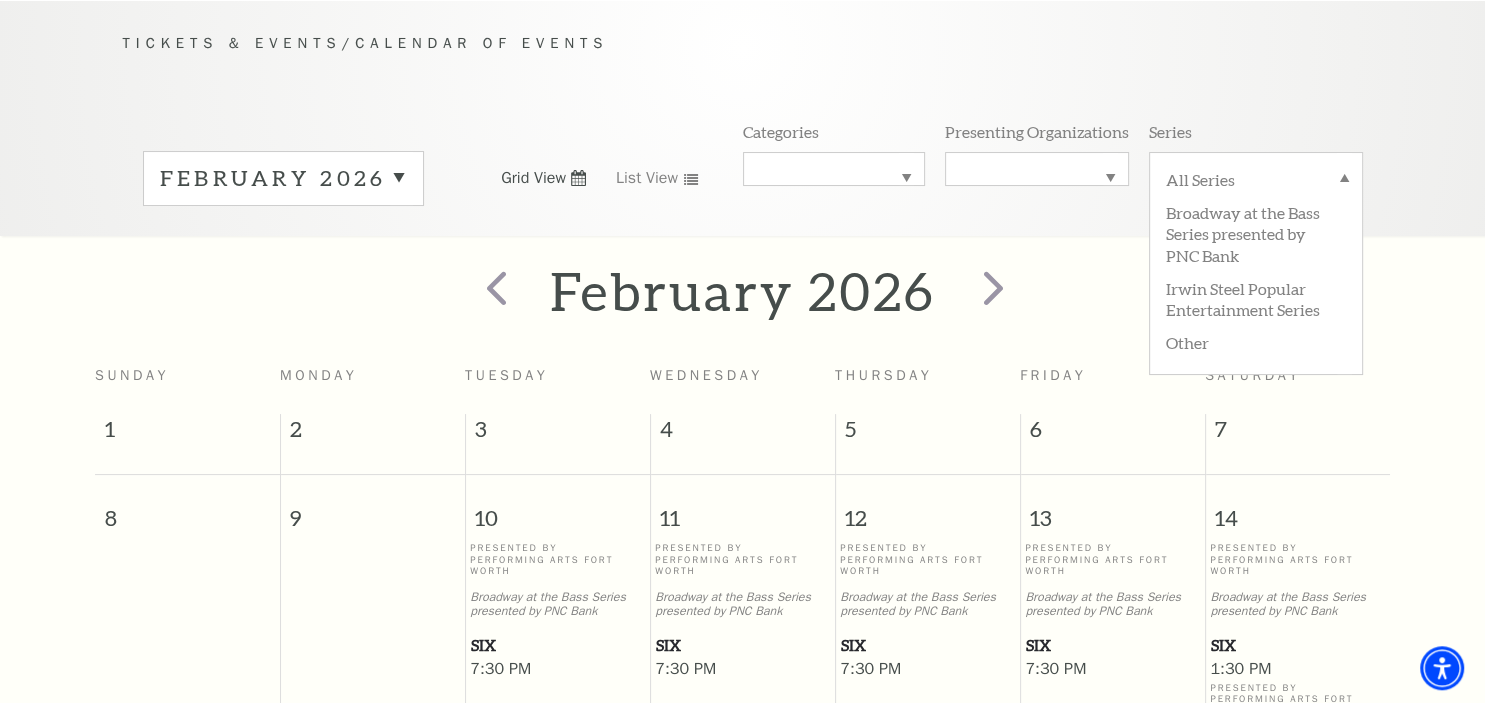 click on "February 2026" at bounding box center (283, 178) 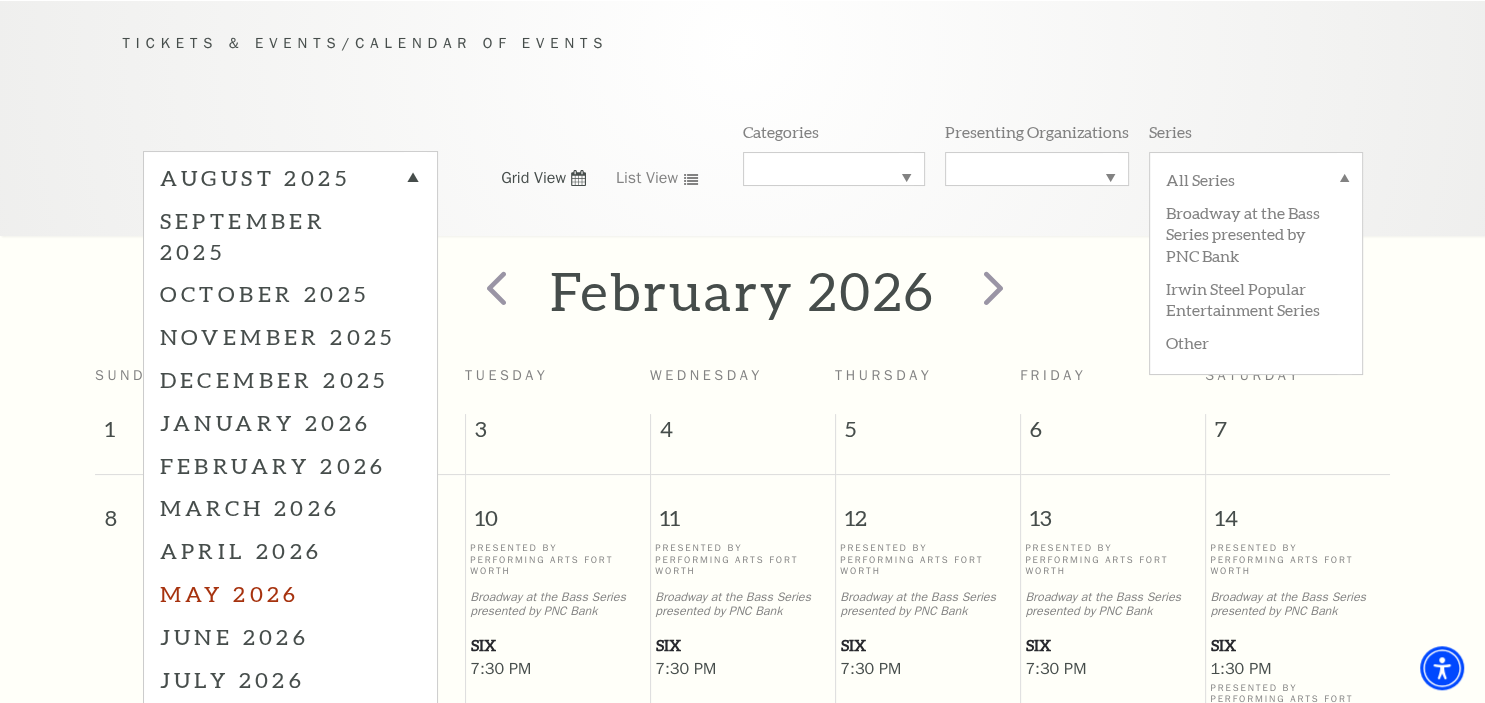 click on "August 2025   September 2025   October 2025   November 2025   December 2025   January 2026   February 2026   March 2026   April 2026   May 2026   June 2026   July 2026" at bounding box center (290, 431) 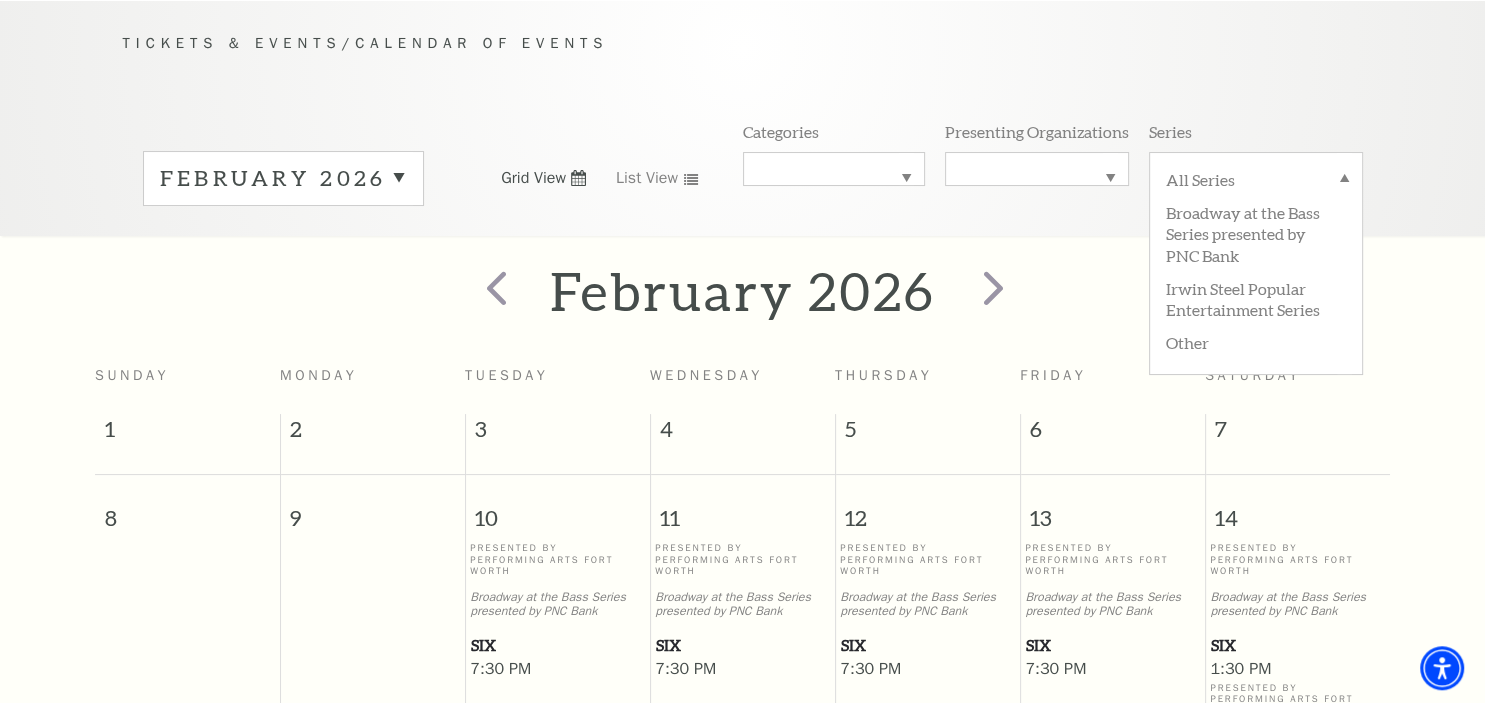 click on "February 2026" at bounding box center (283, 178) 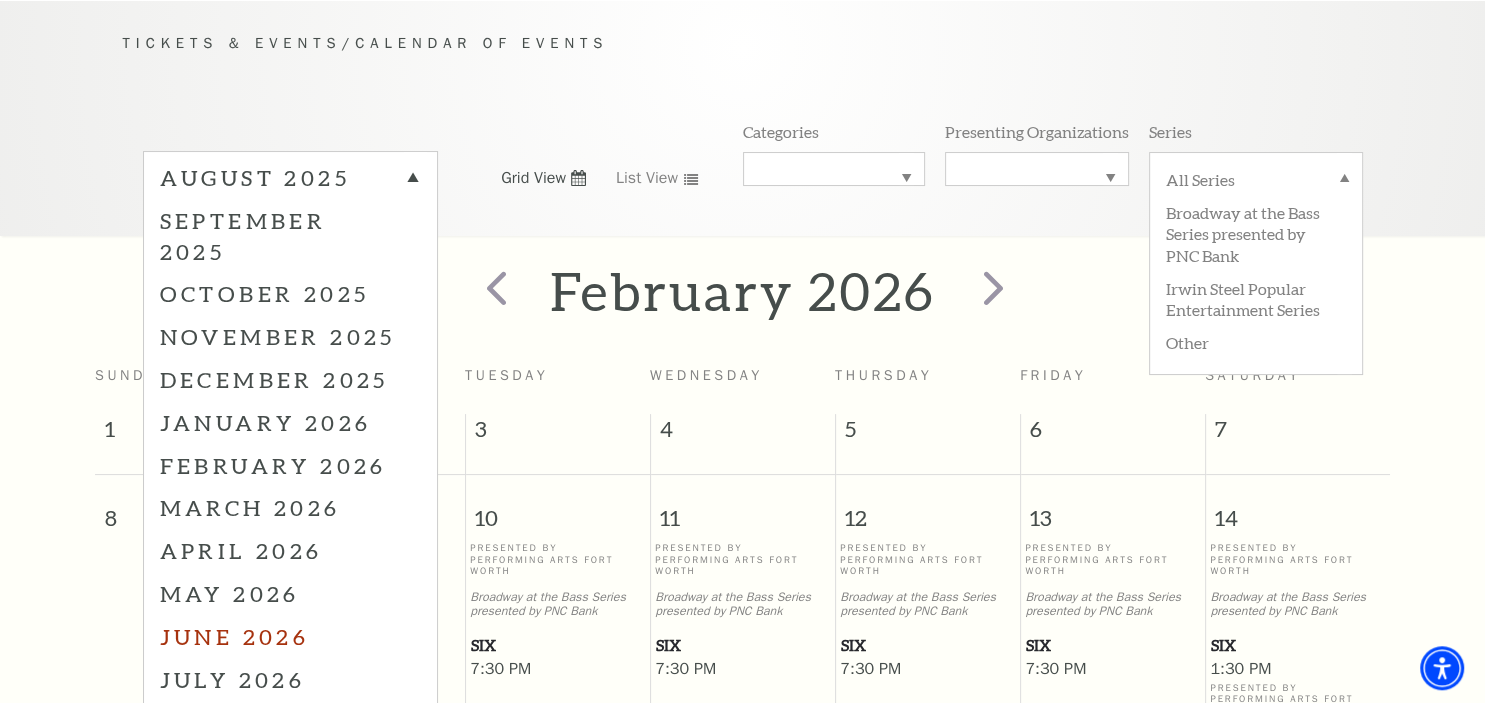 click on "June 2026" at bounding box center [290, 636] 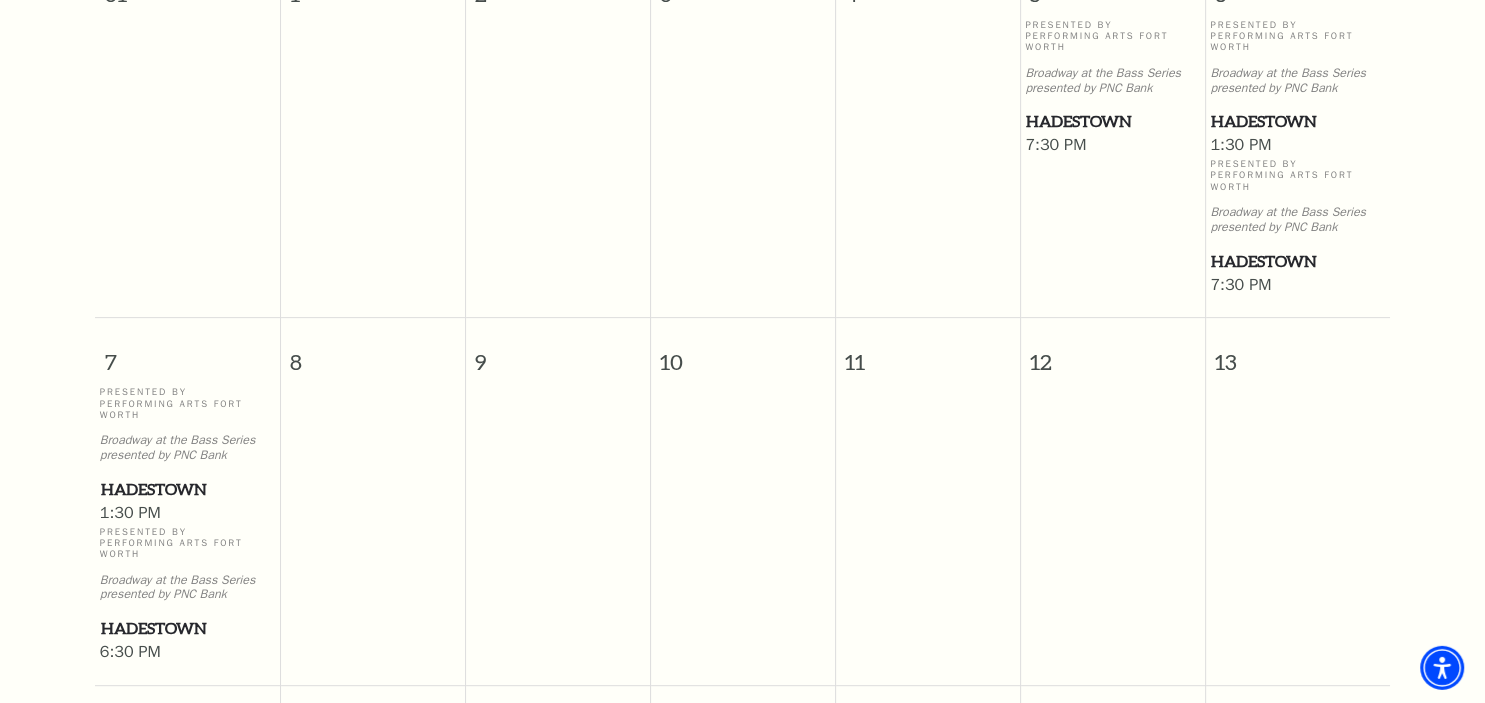 scroll, scrollTop: 493, scrollLeft: 0, axis: vertical 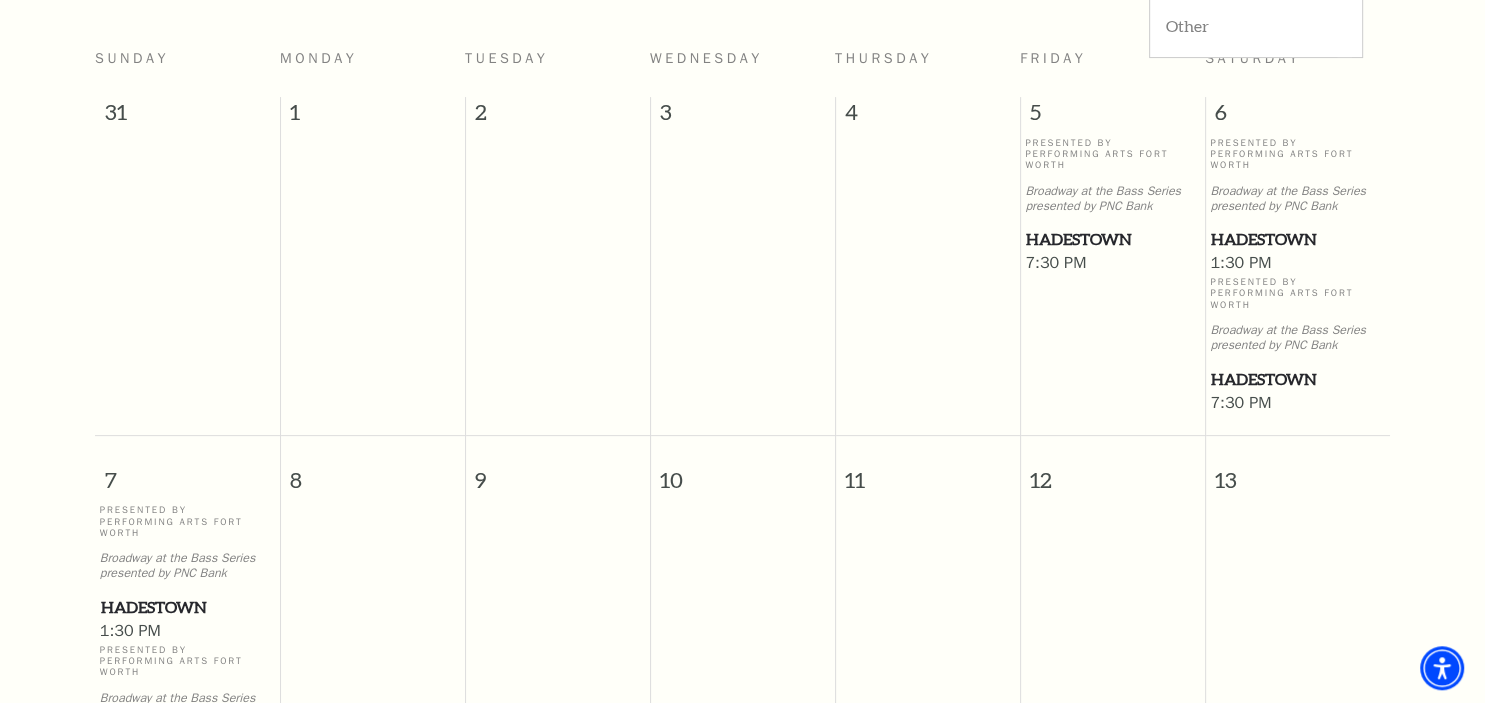click on "Hadestown" at bounding box center [1297, 379] 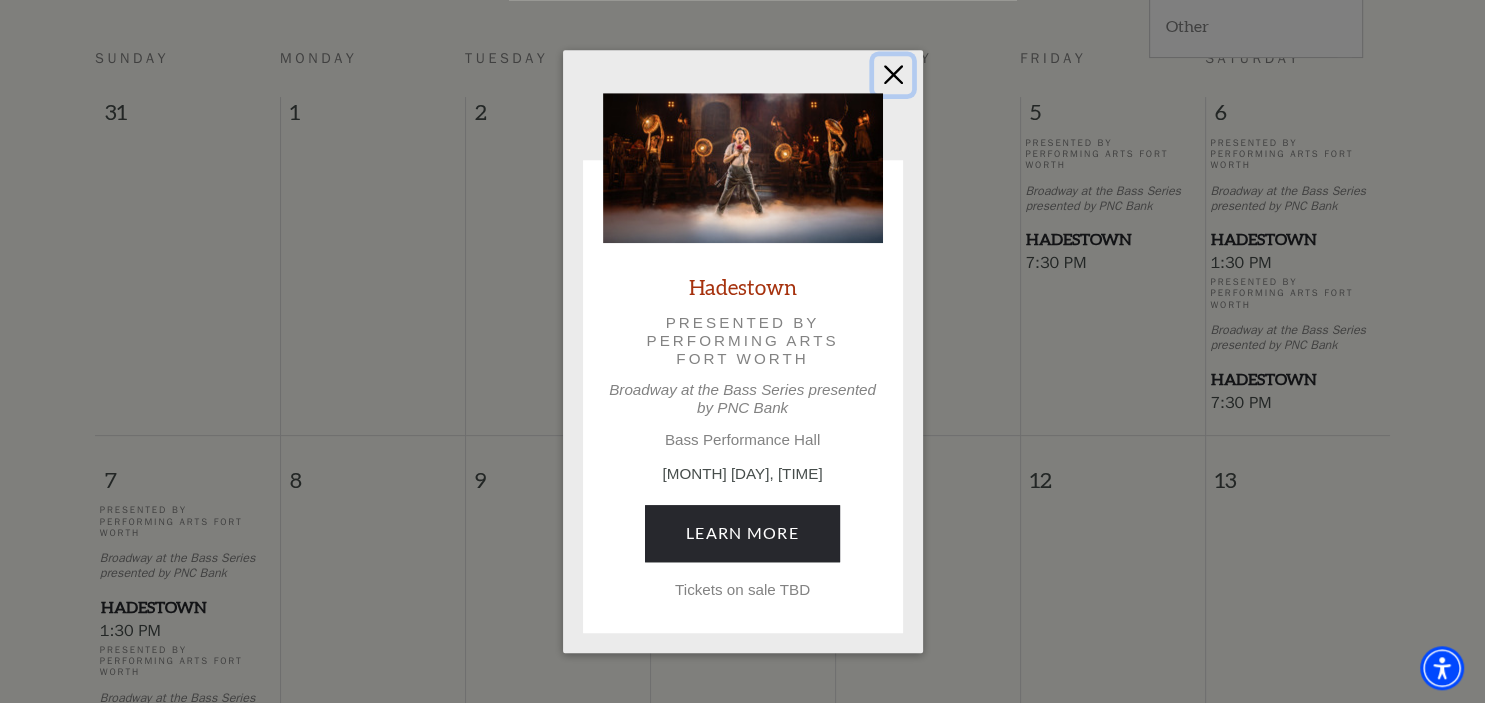 click at bounding box center [893, 75] 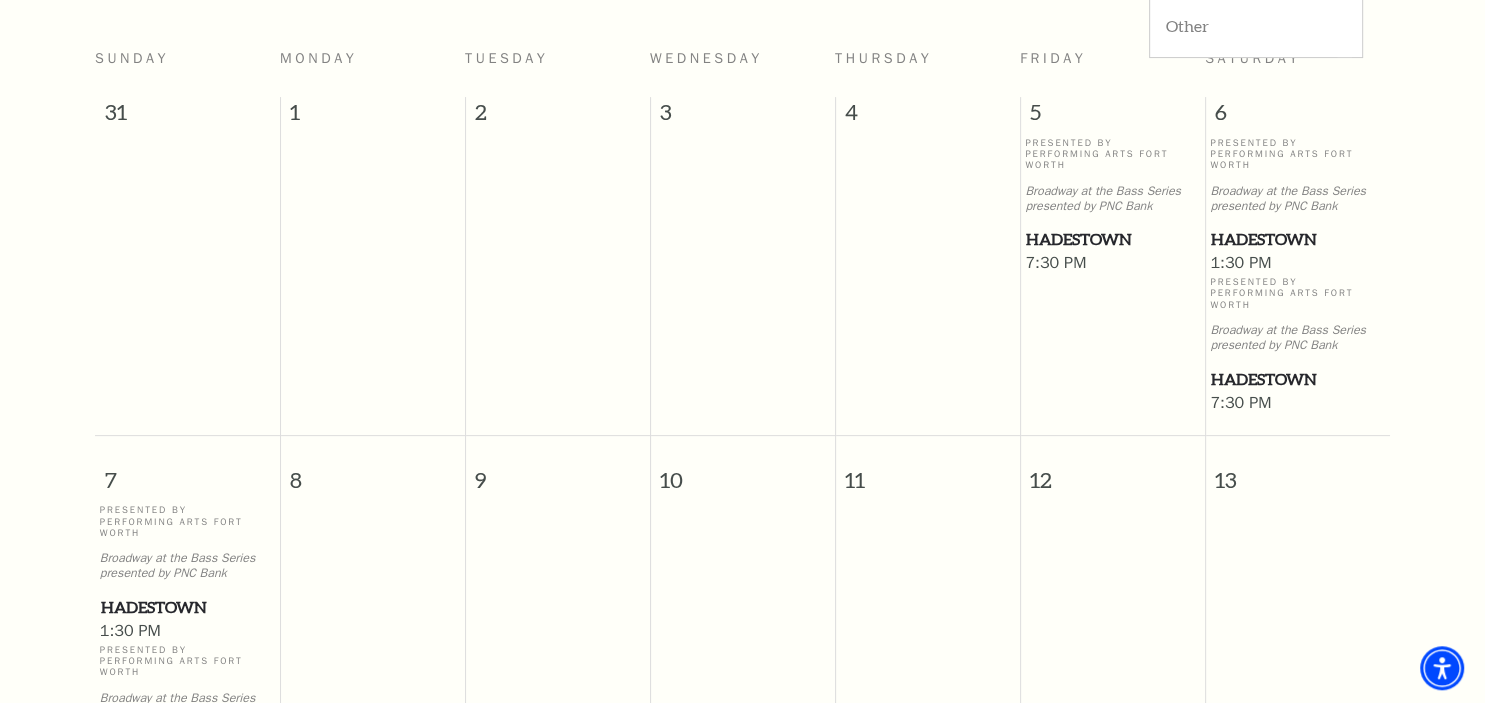 click on "Hadestown" at bounding box center [1112, 239] 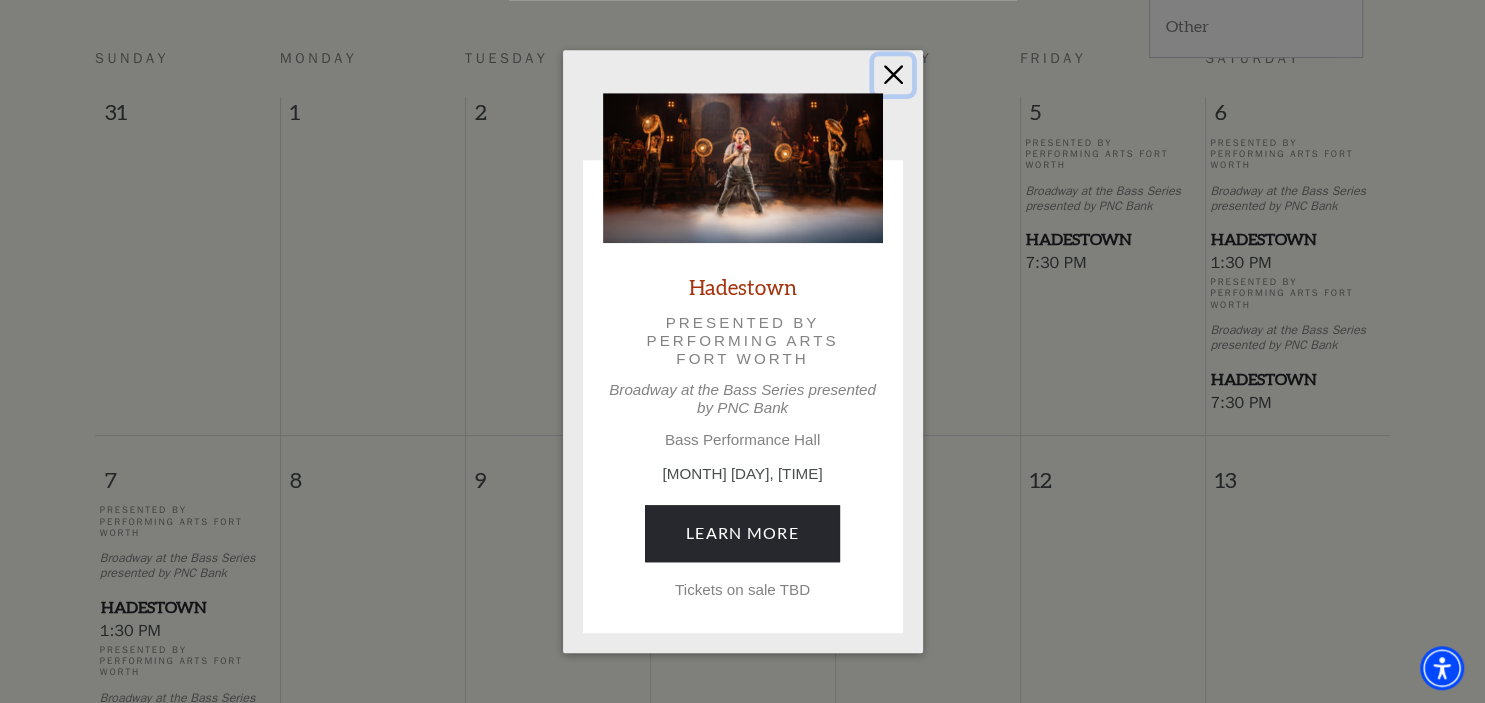 click at bounding box center [893, 75] 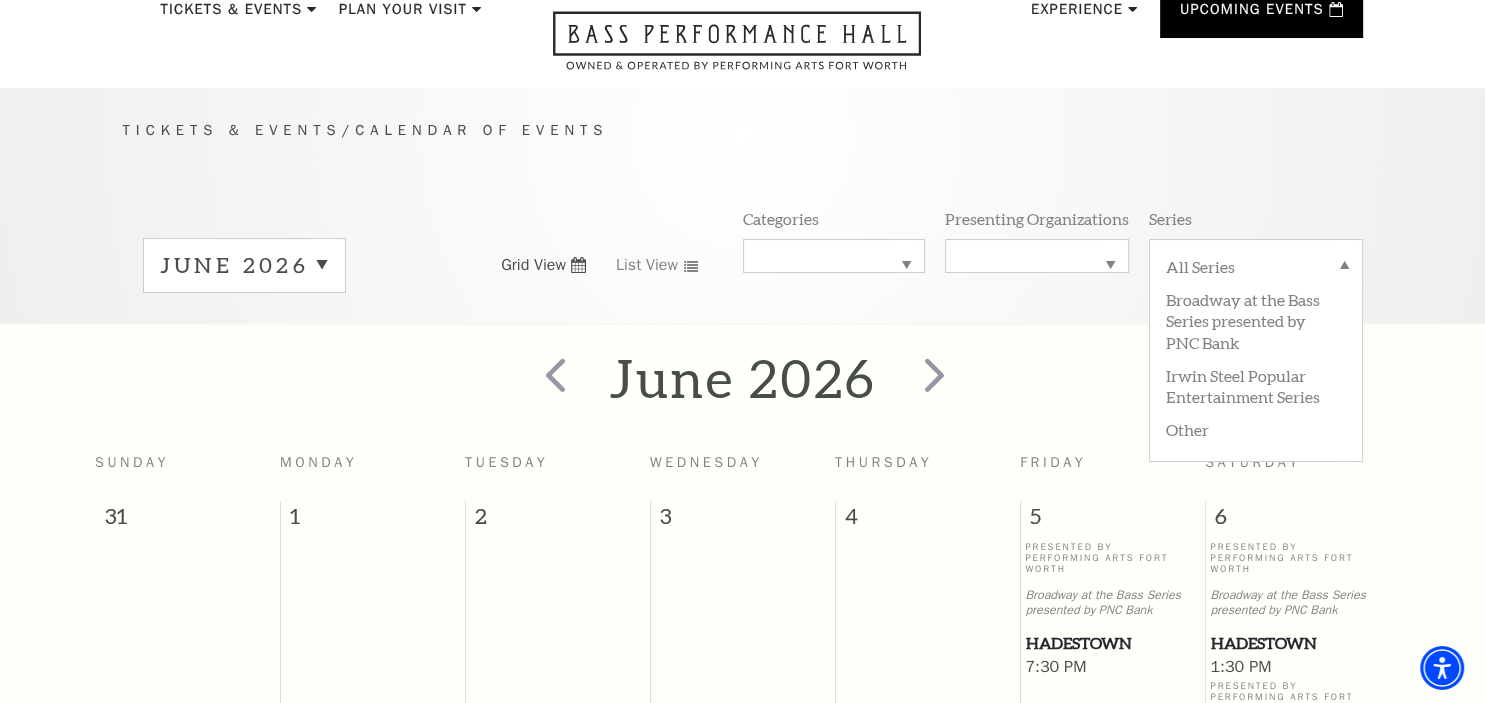 scroll, scrollTop: 0, scrollLeft: 0, axis: both 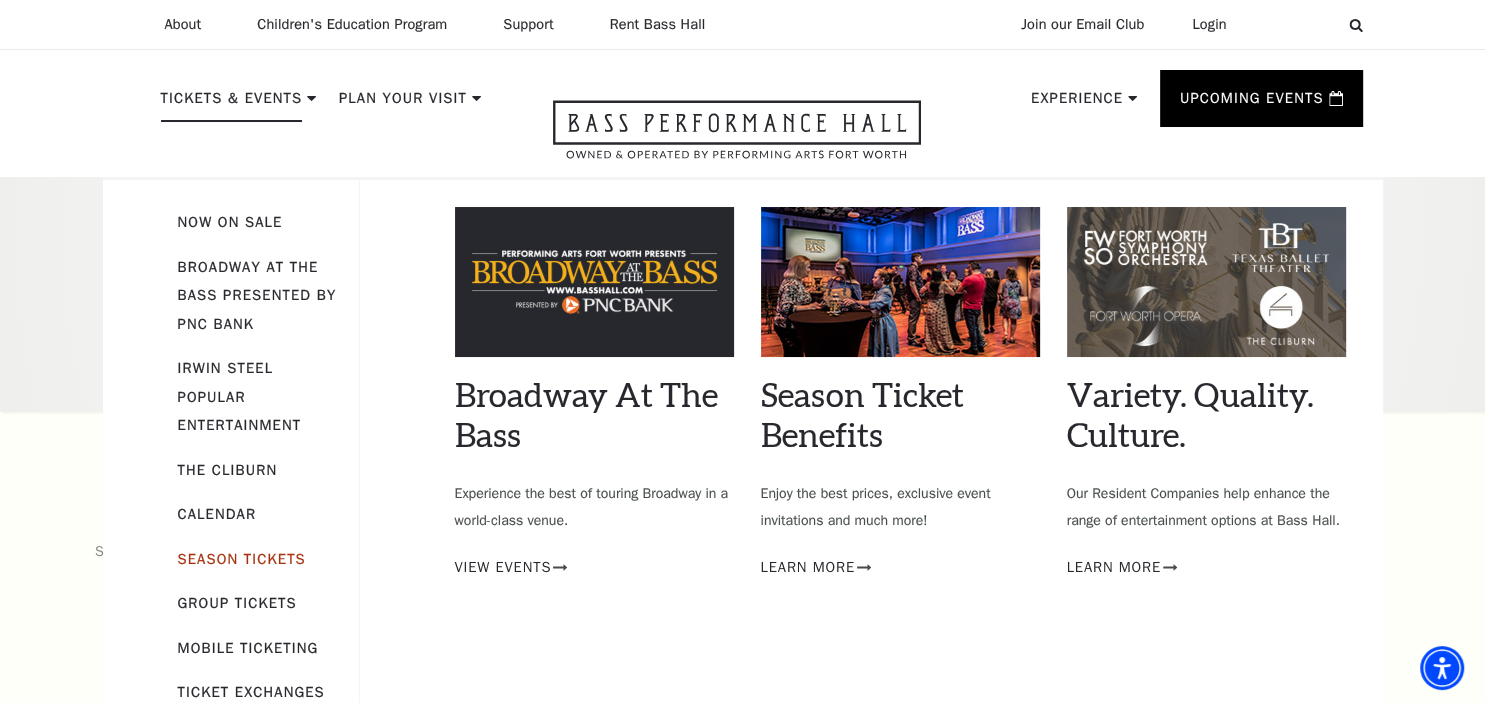 click on "Season Tickets" at bounding box center [242, 559] 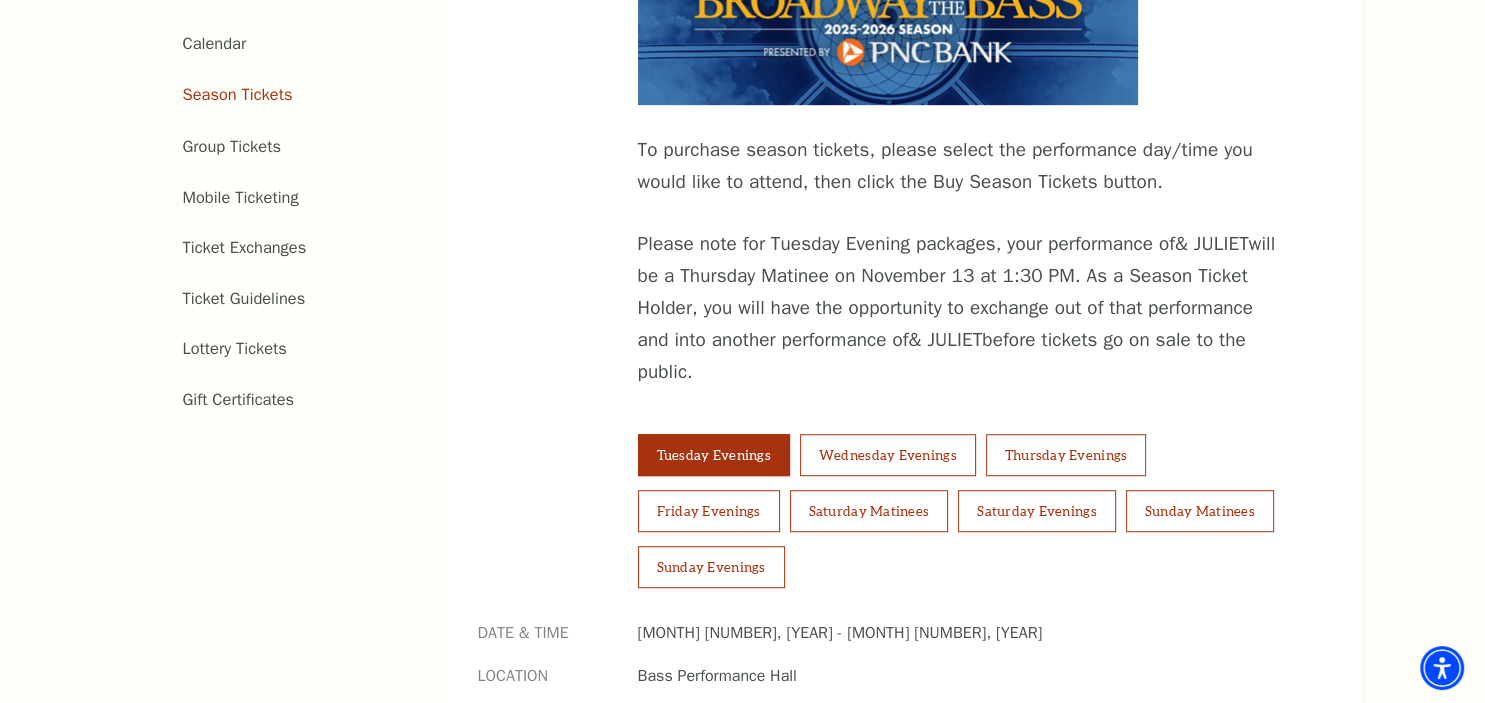 scroll, scrollTop: 1372, scrollLeft: 0, axis: vertical 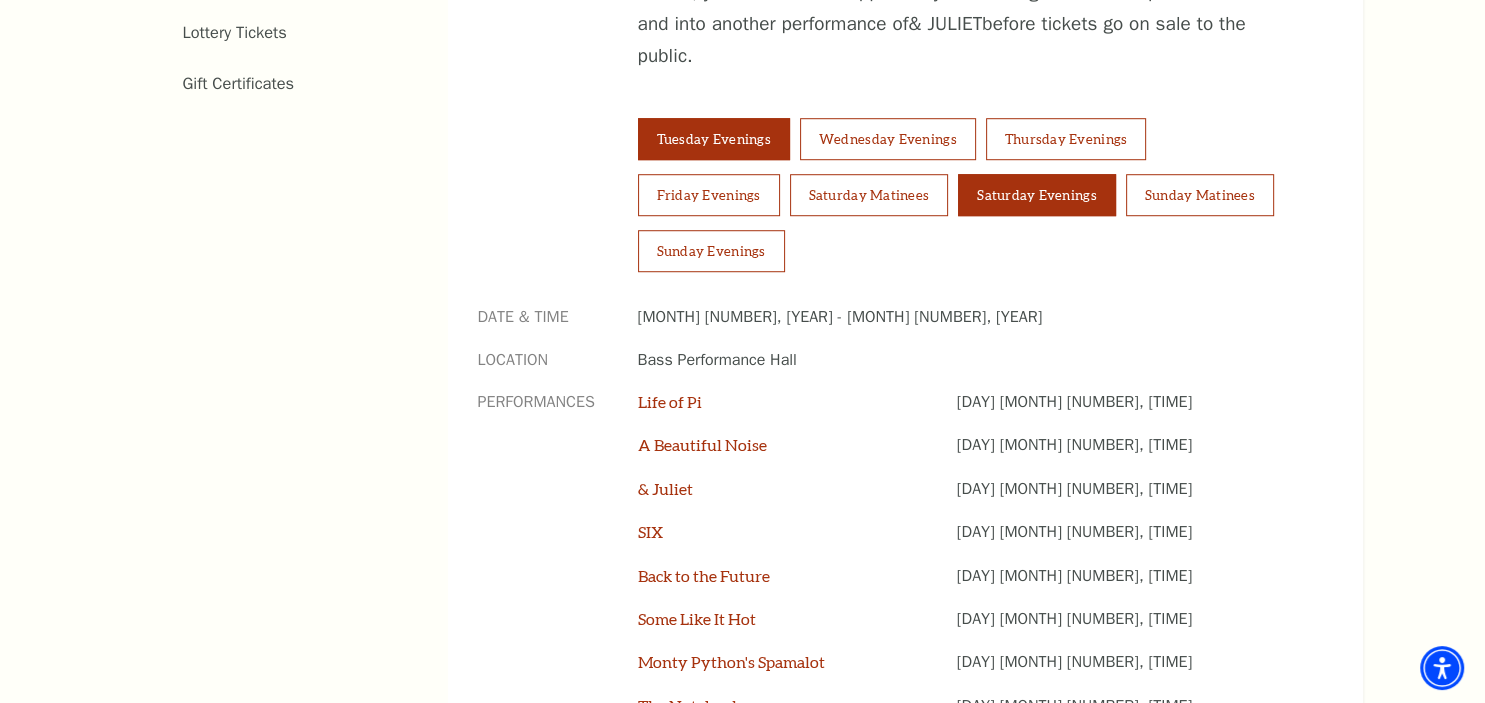 click on "Saturday Evenings" at bounding box center (1037, 195) 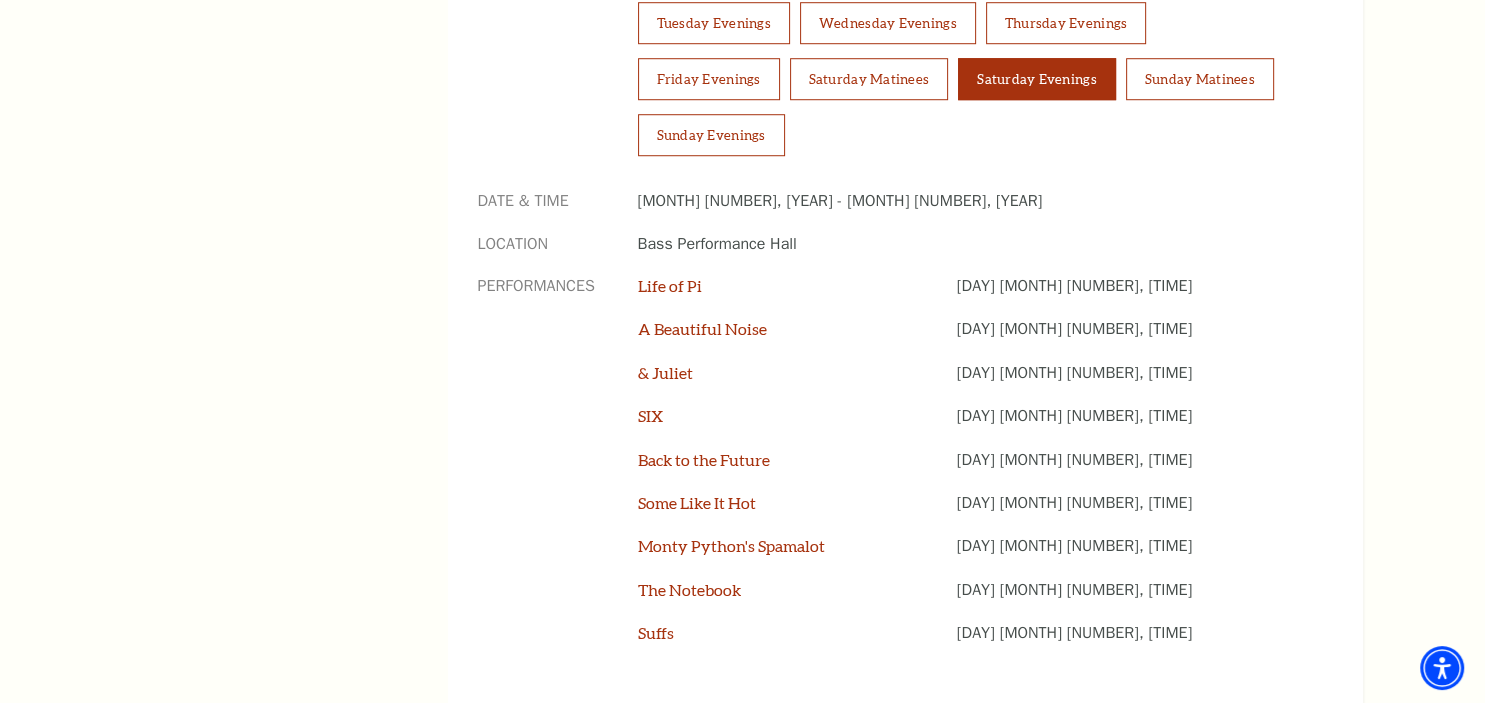 scroll, scrollTop: 1689, scrollLeft: 0, axis: vertical 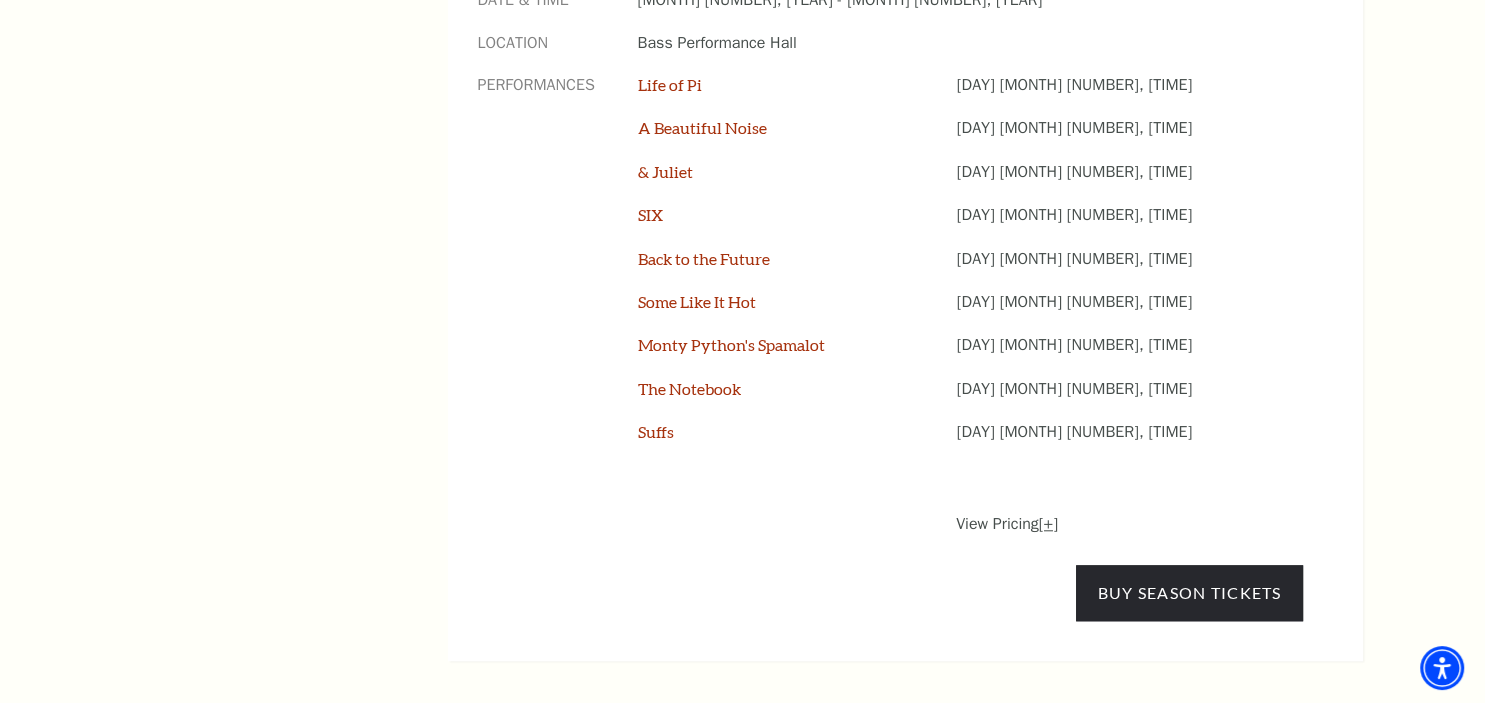 click on "[+]" at bounding box center [1048, 524] 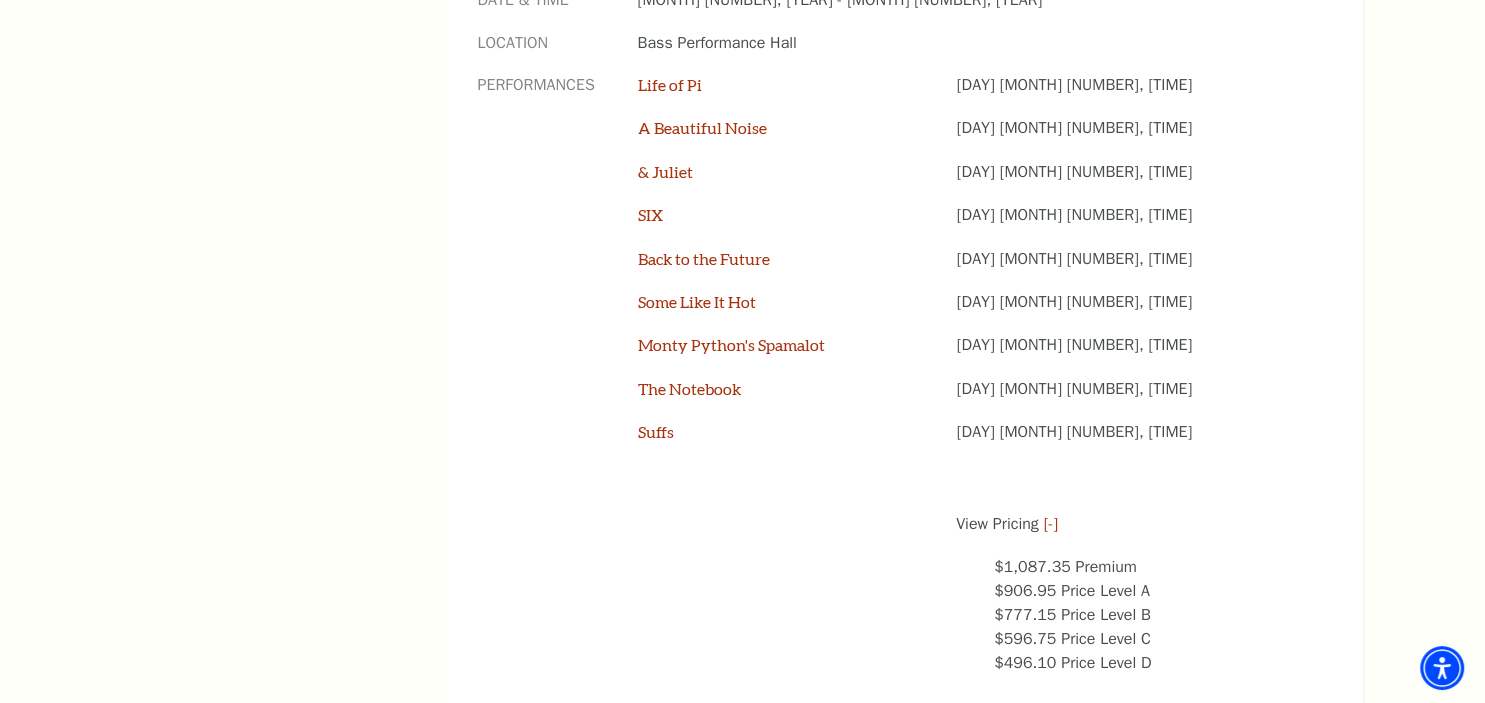 click on "$496.10 Price Level D" at bounding box center [1148, 663] 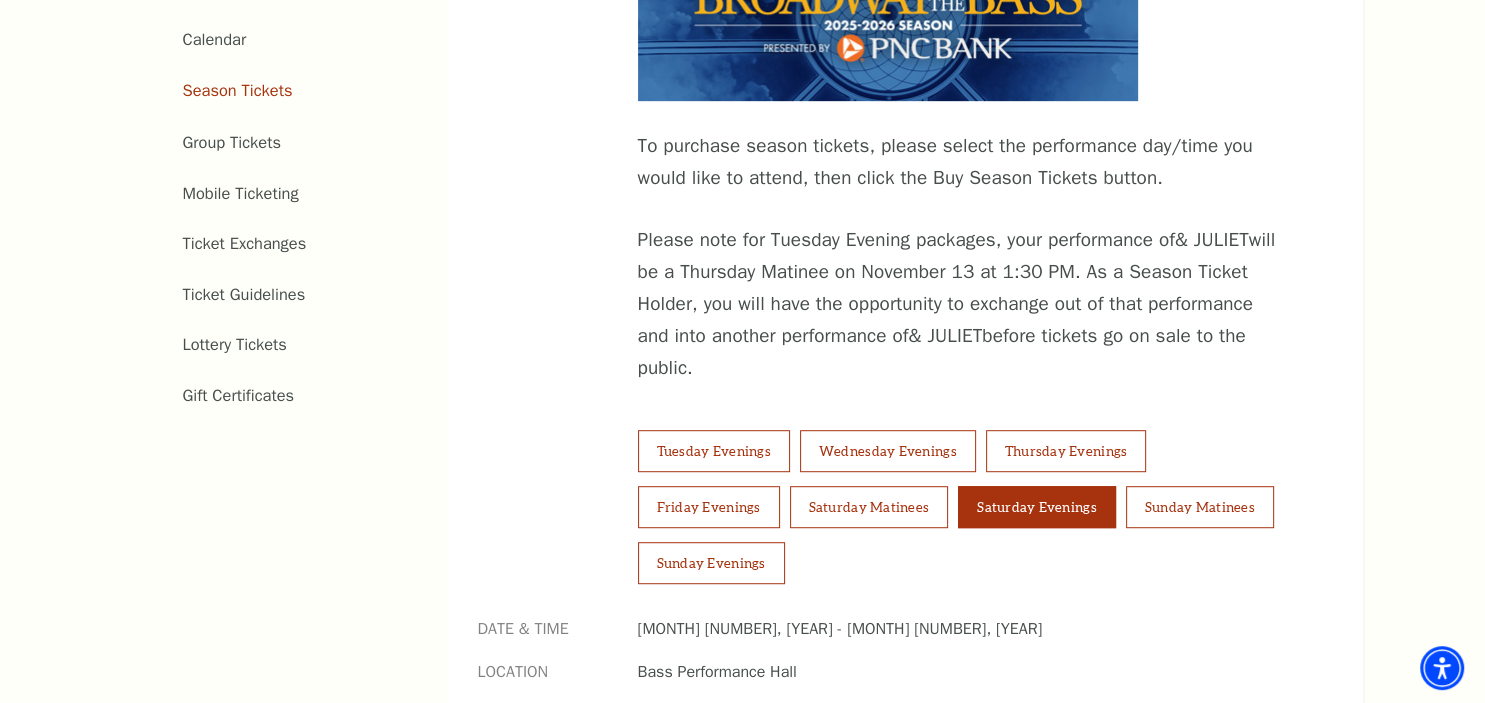 scroll, scrollTop: 1056, scrollLeft: 0, axis: vertical 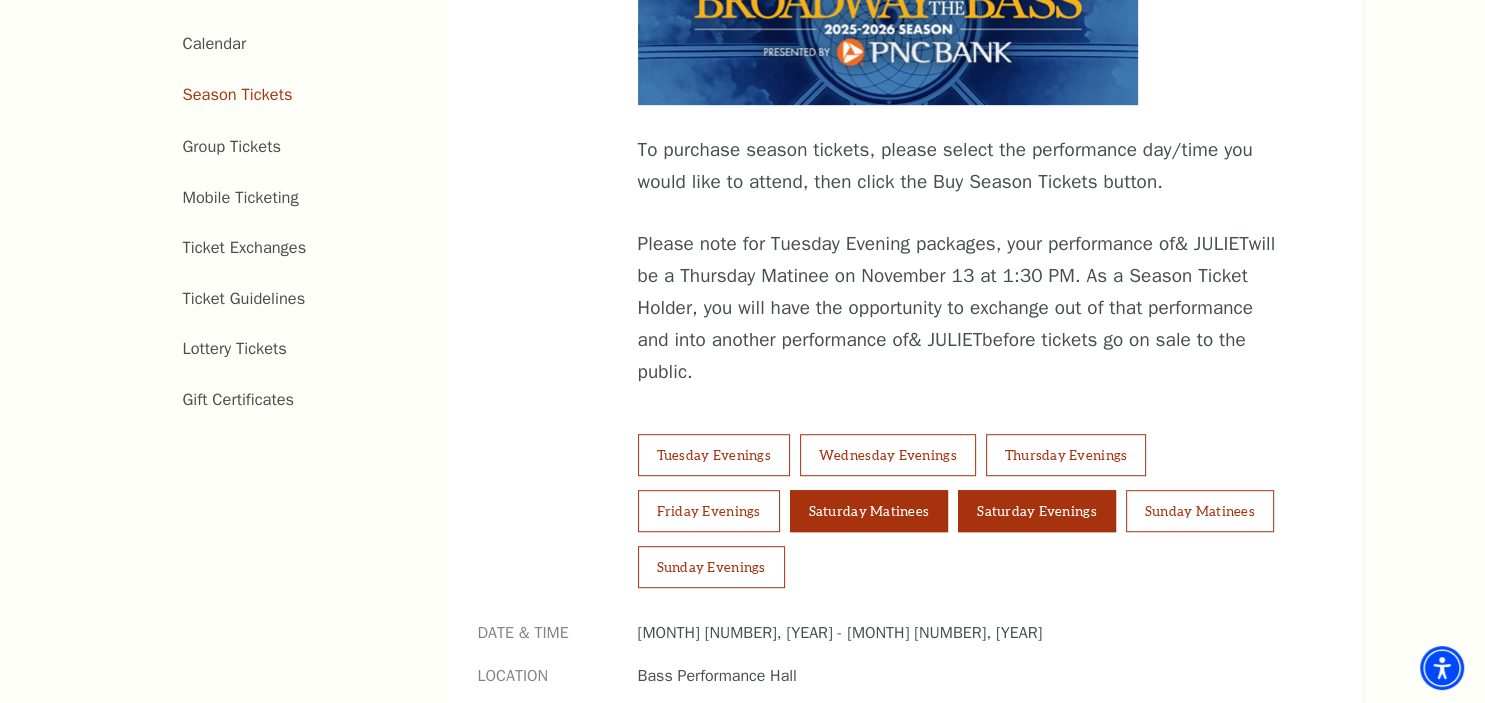 click on "Saturday Matinees" at bounding box center (869, 511) 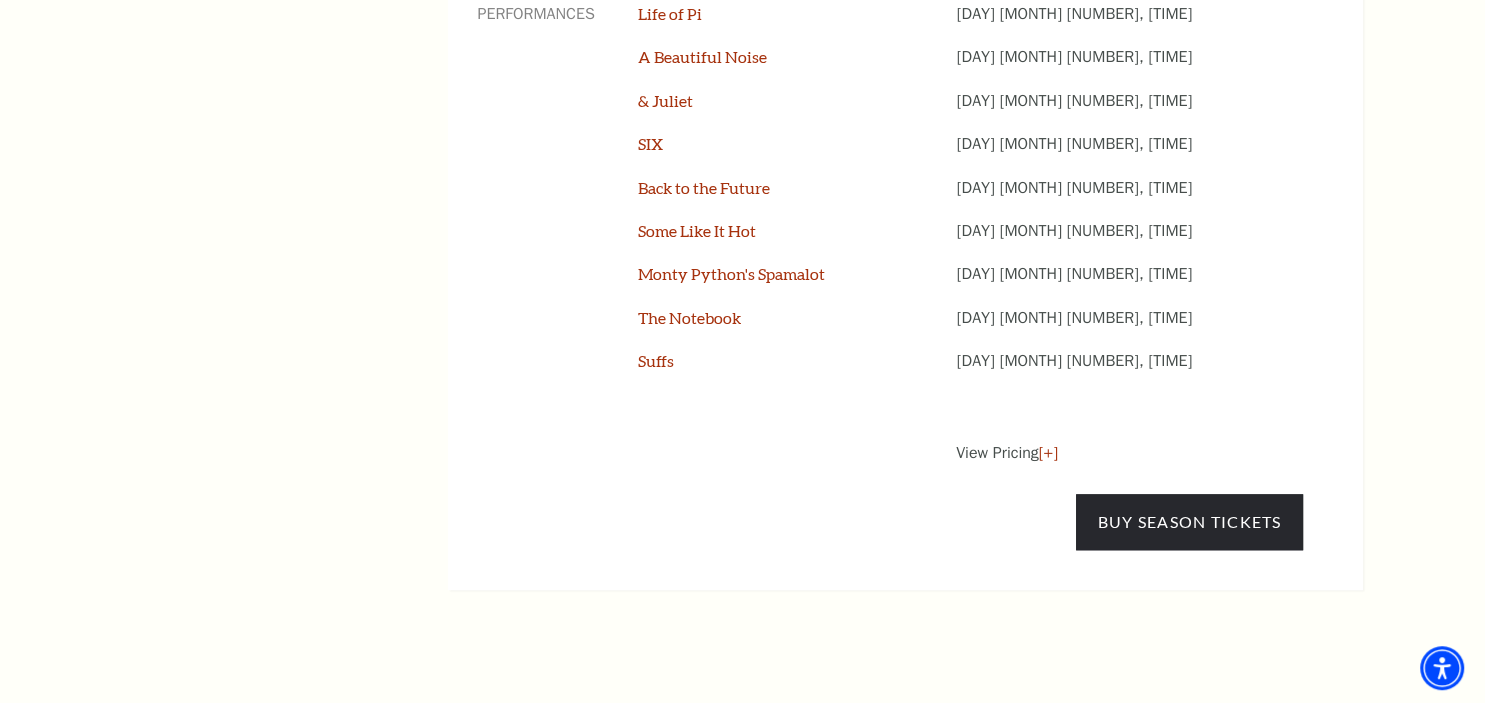 scroll, scrollTop: 1584, scrollLeft: 0, axis: vertical 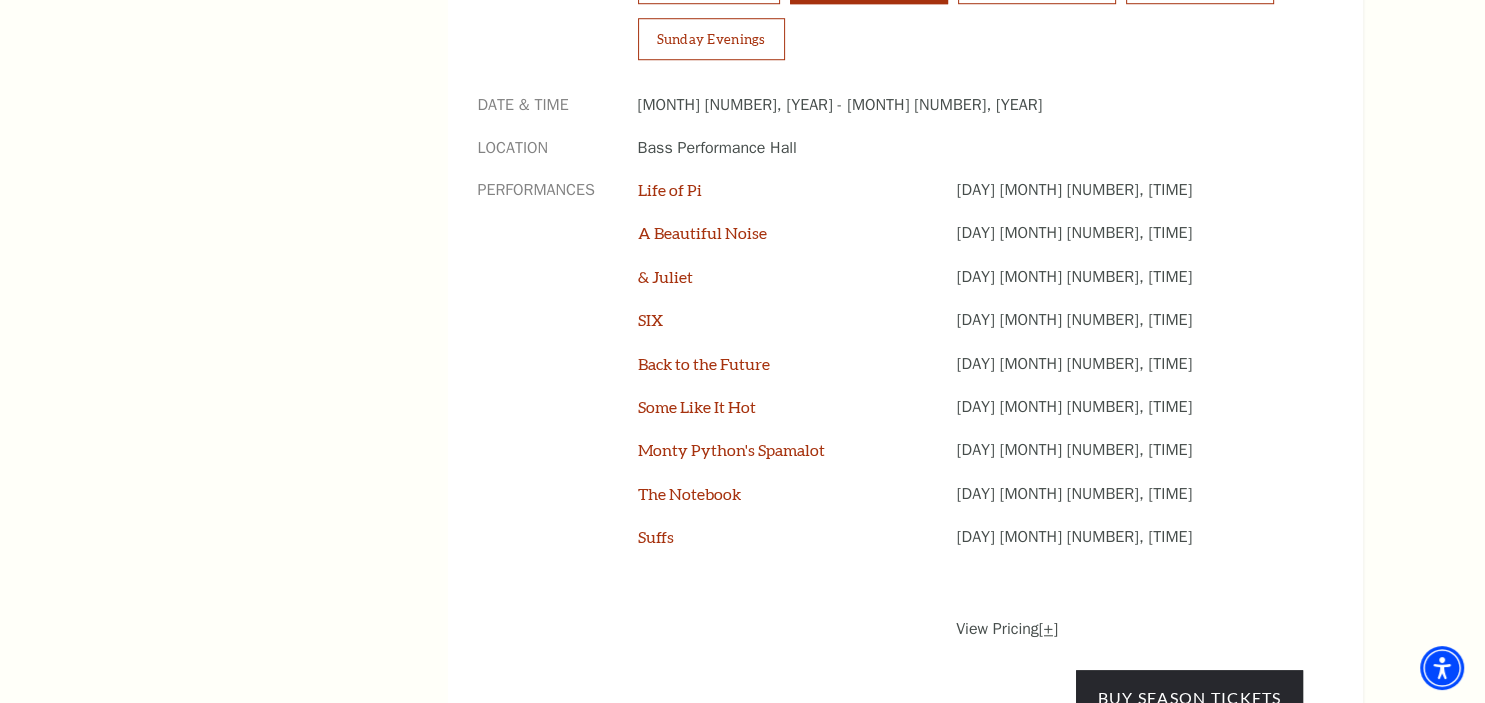 click on "[+]" at bounding box center [1048, 629] 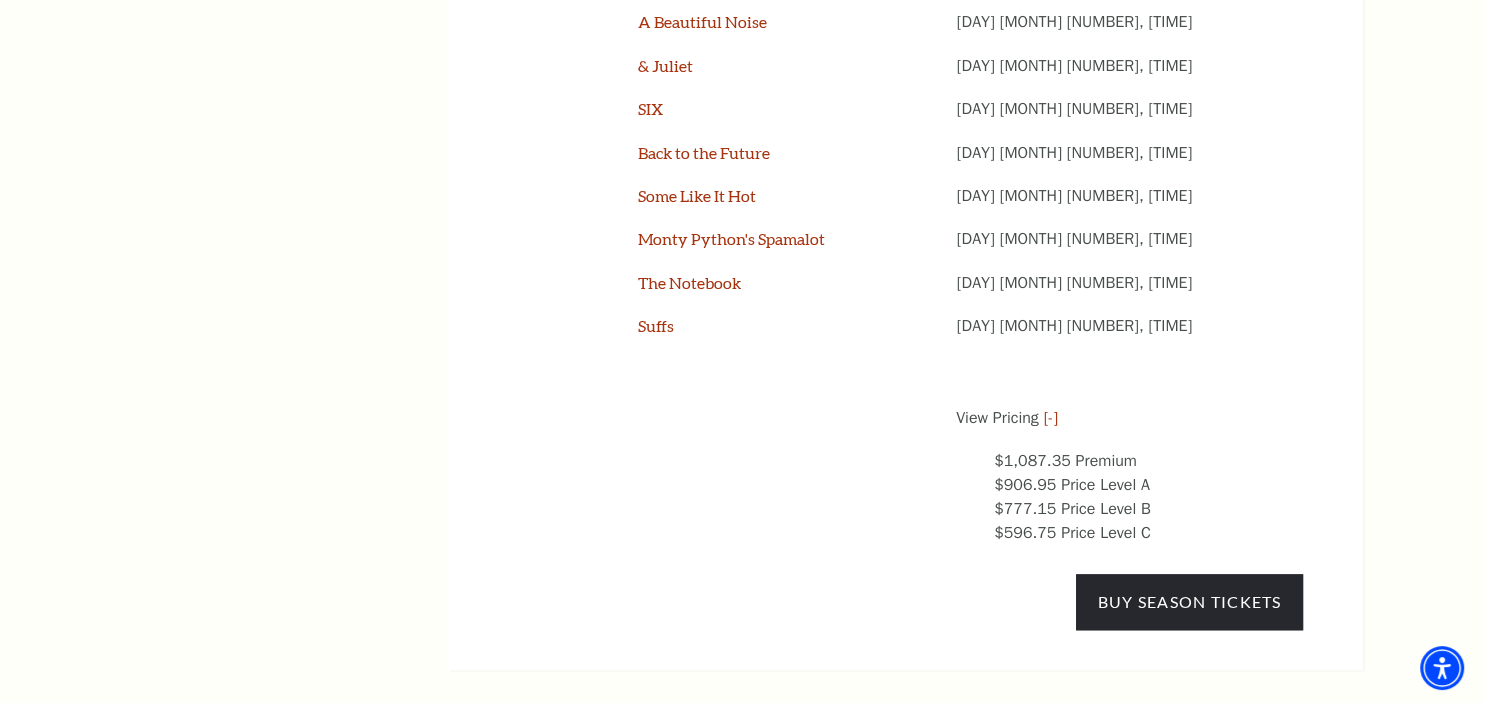 scroll, scrollTop: 1478, scrollLeft: 0, axis: vertical 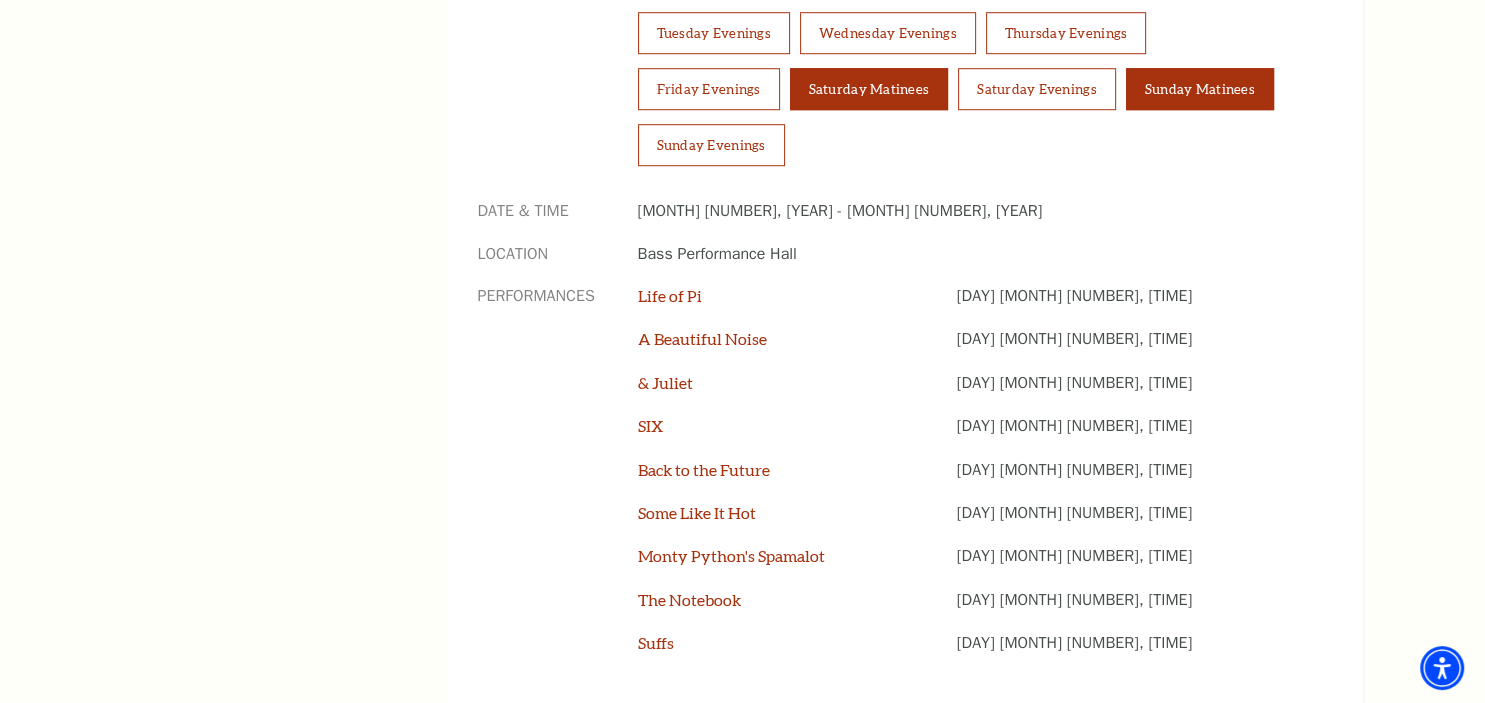 click on "Sunday Matinees" at bounding box center [1200, 89] 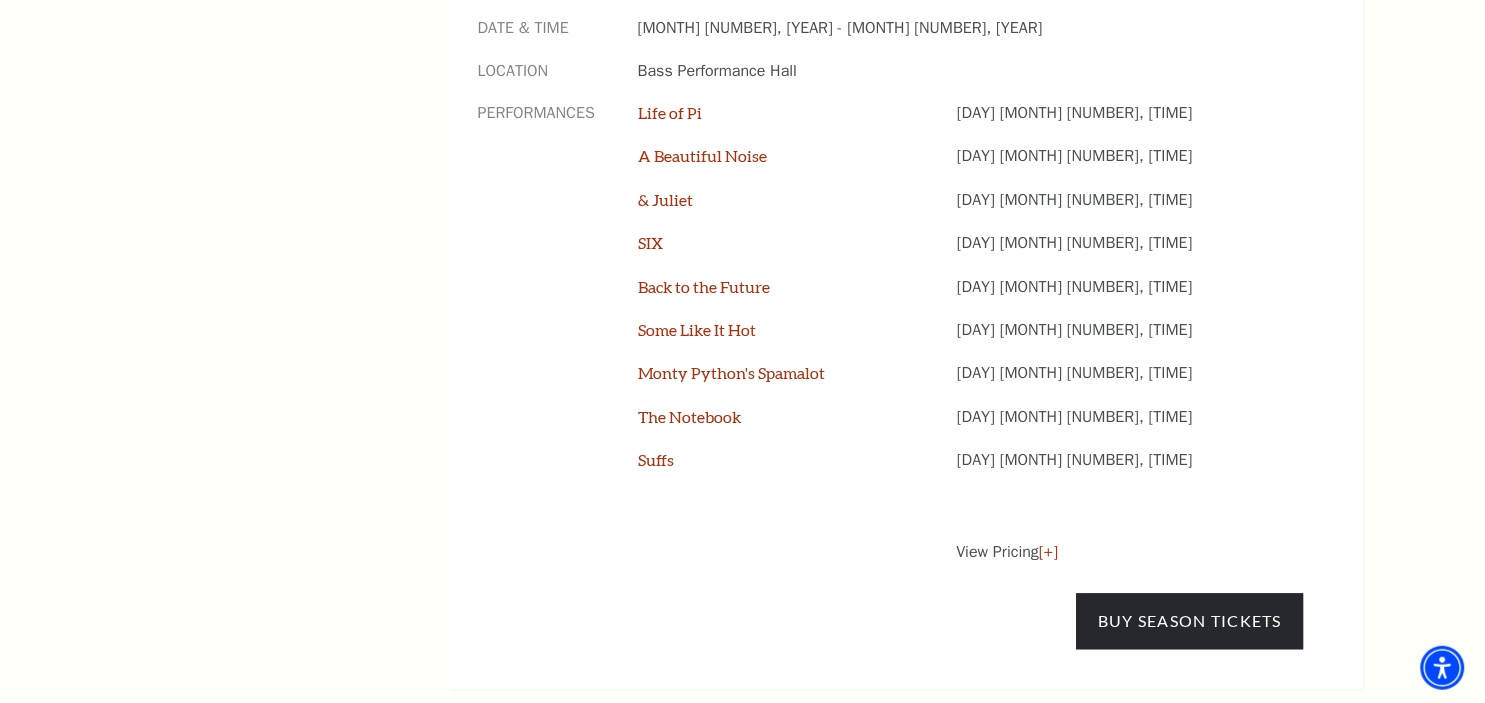 scroll, scrollTop: 1689, scrollLeft: 0, axis: vertical 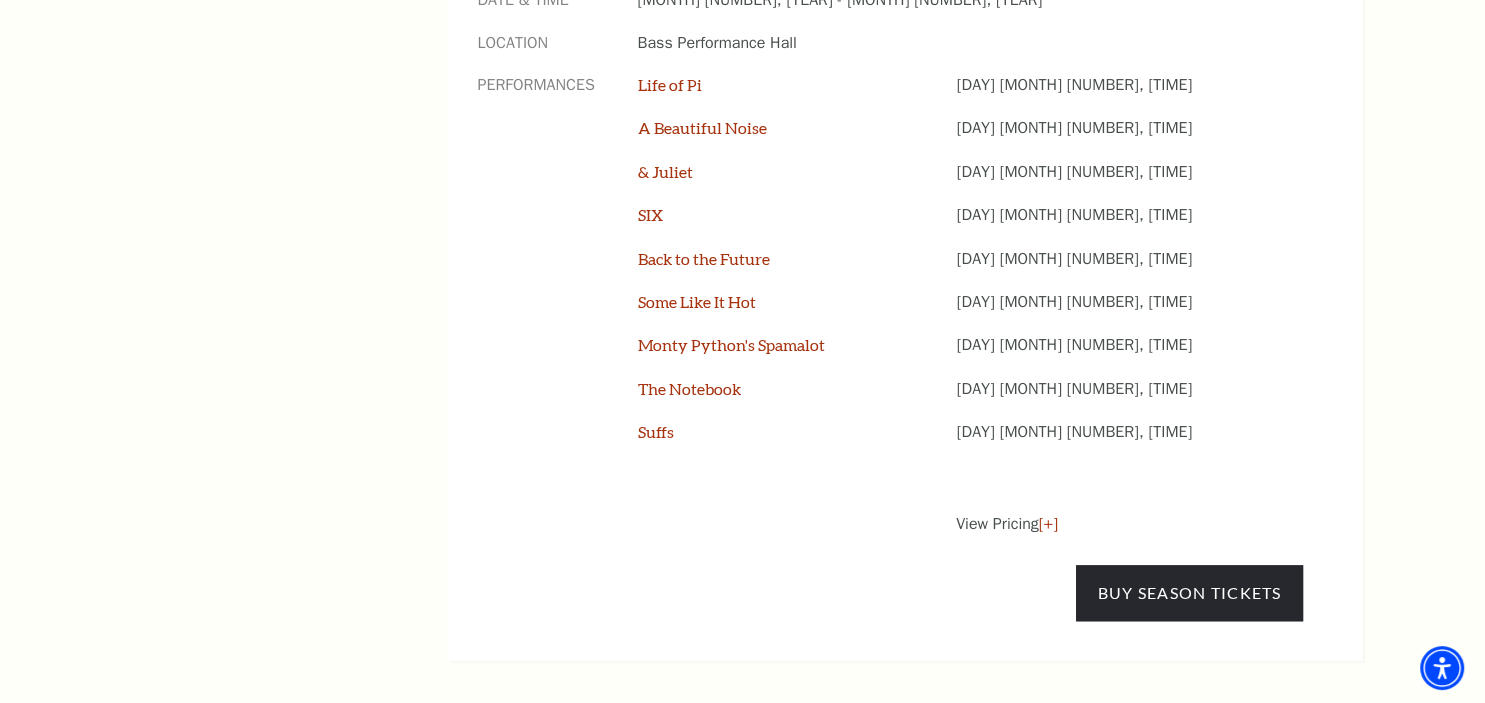 click on "View Pricing
[+]" at bounding box center (1129, 524) 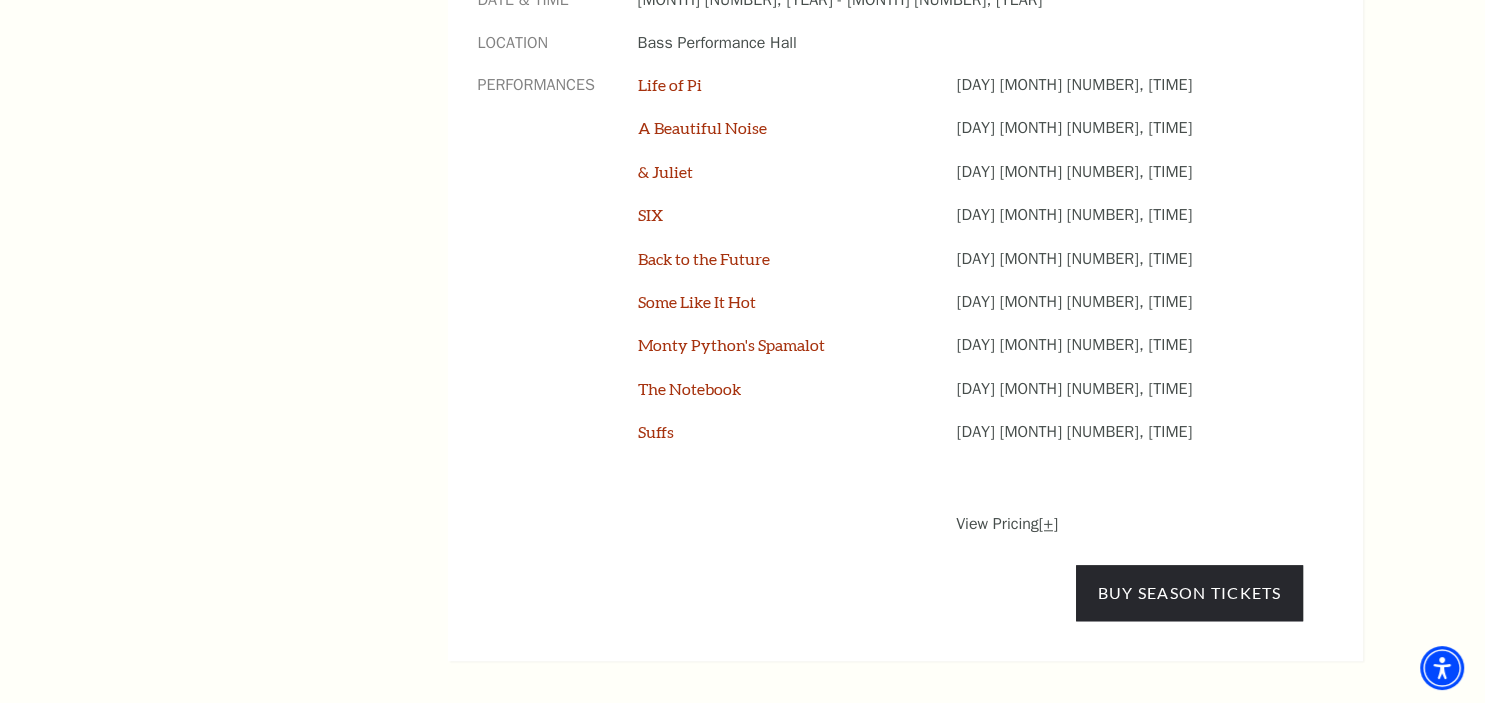 click on "[+]" at bounding box center [1048, 524] 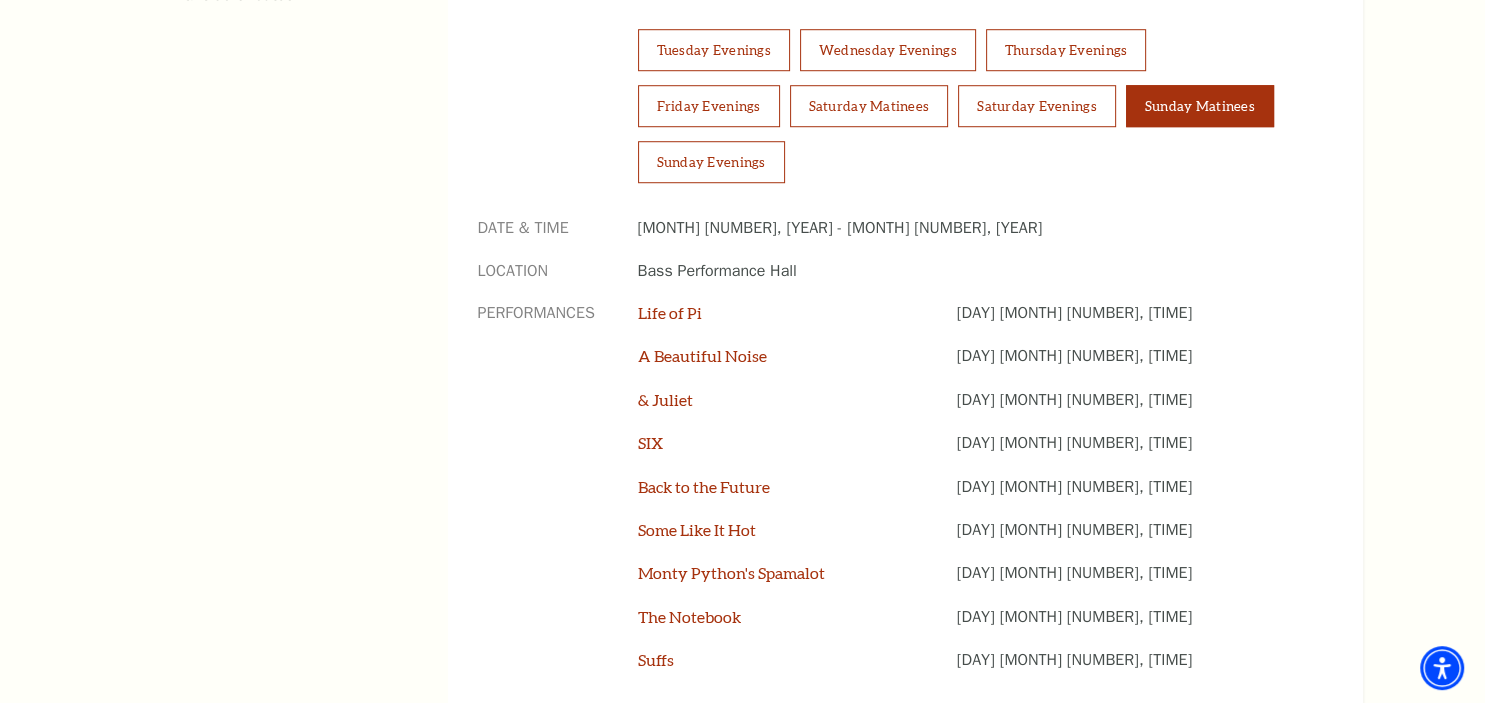 scroll, scrollTop: 1372, scrollLeft: 0, axis: vertical 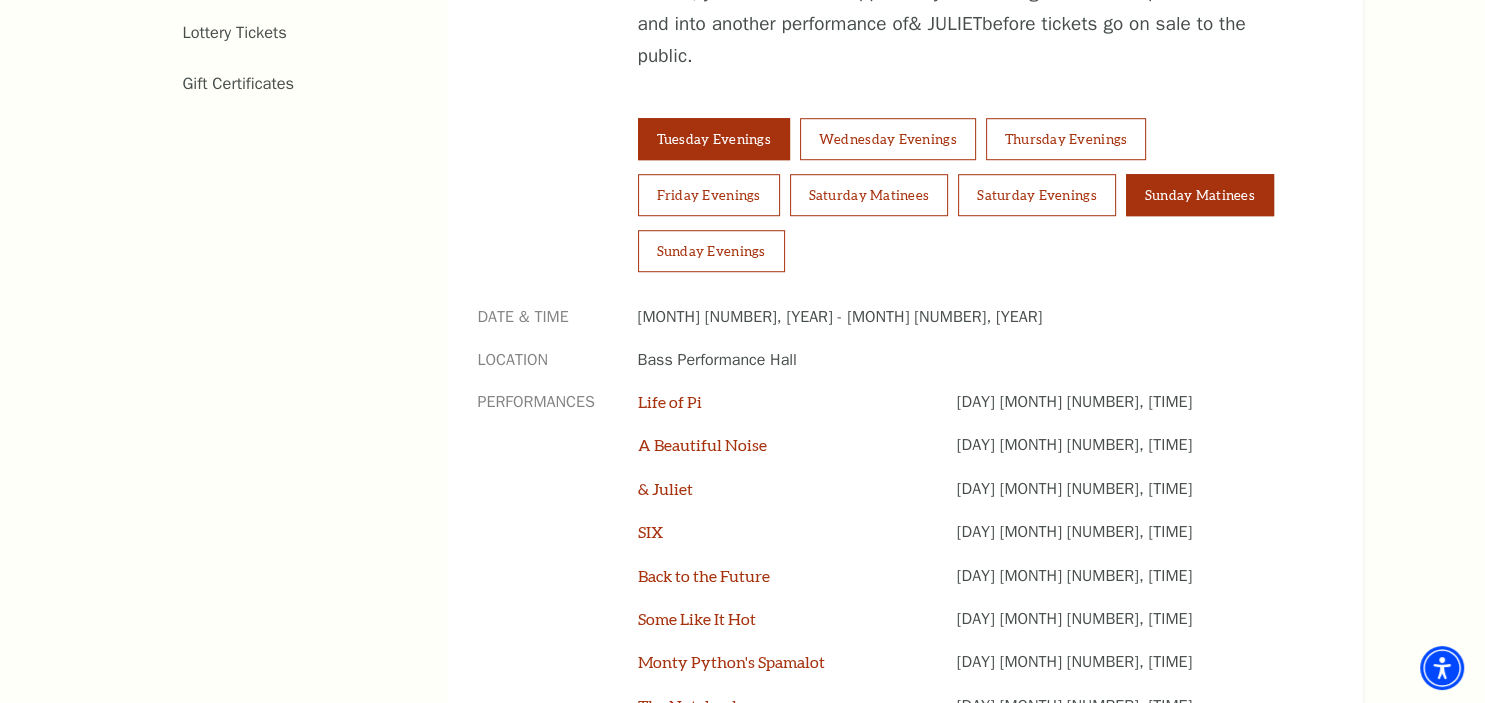 click on "Tuesday Evenings" at bounding box center [714, 139] 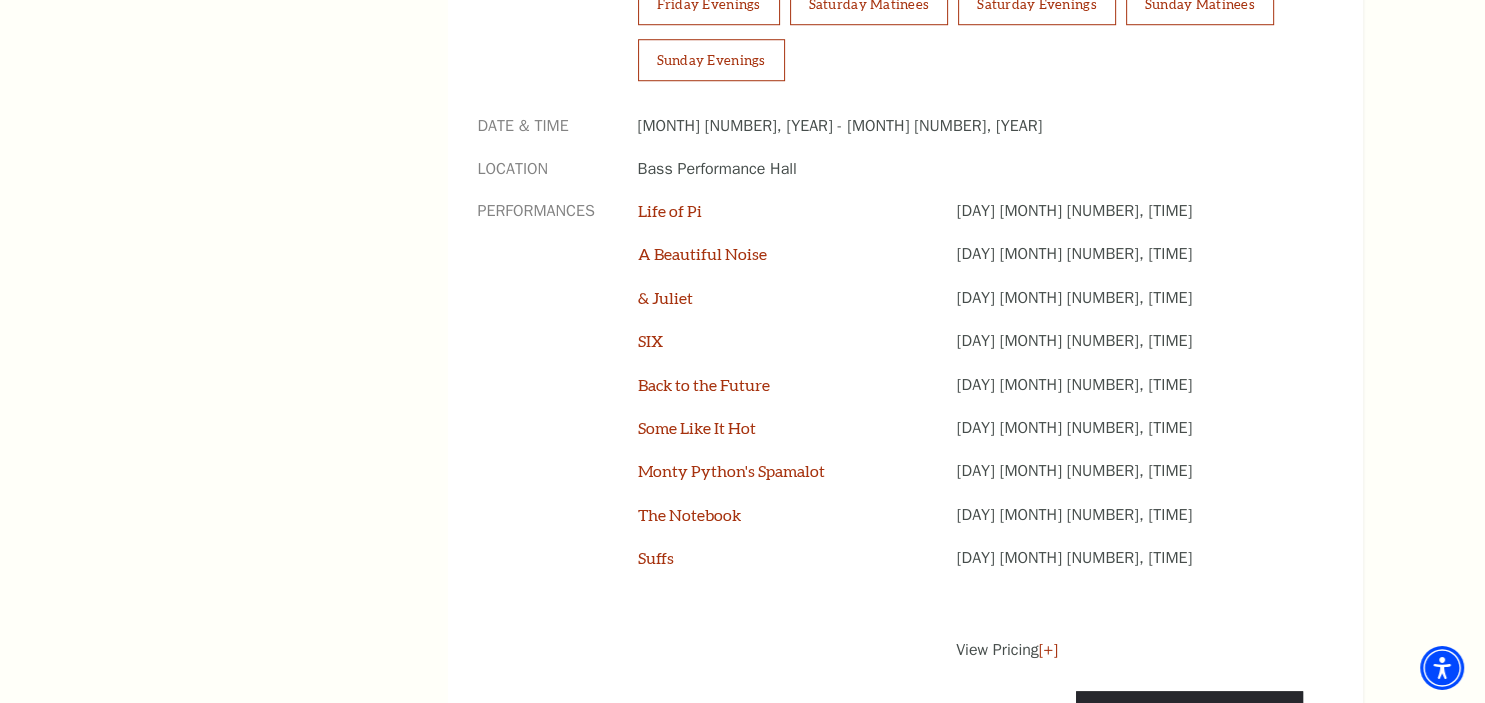 scroll, scrollTop: 1584, scrollLeft: 0, axis: vertical 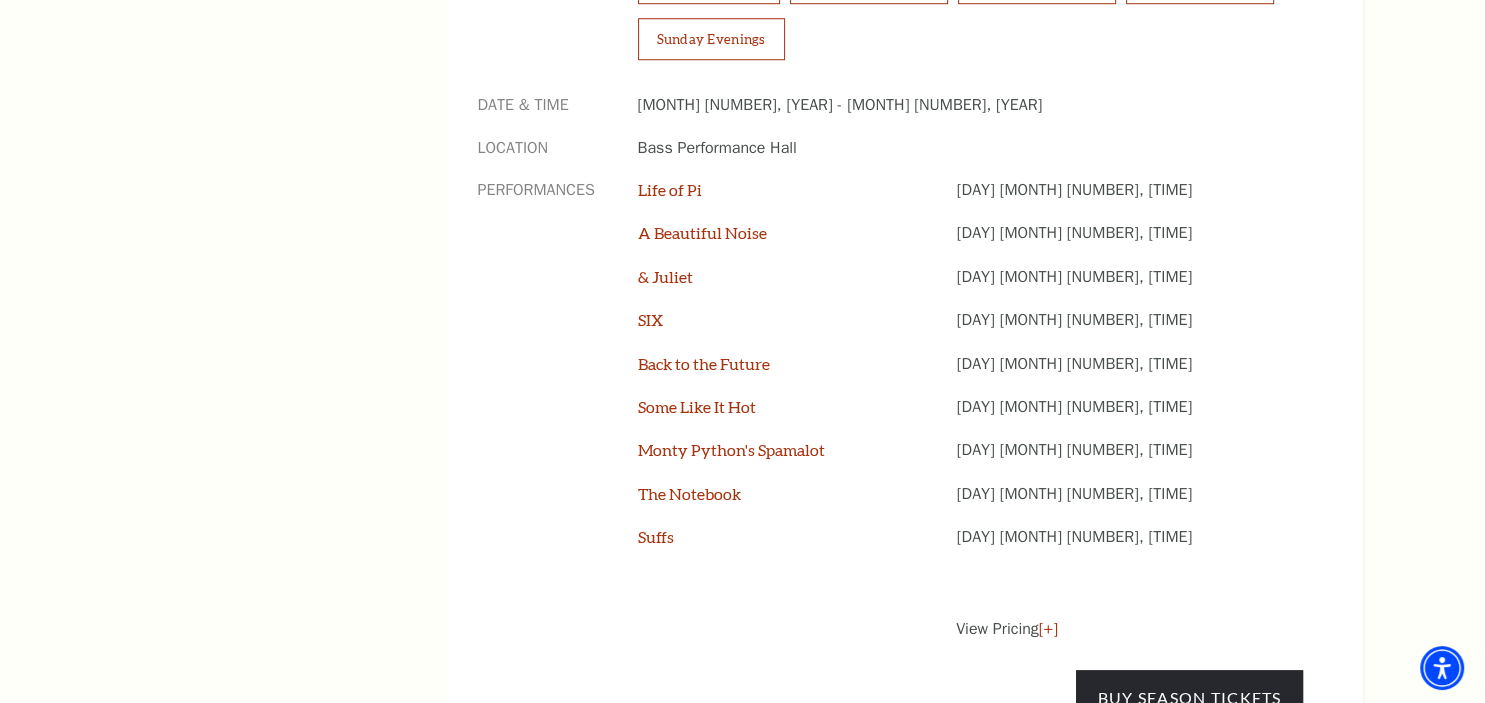 click on "View Pricing
[+]" at bounding box center [1129, 629] 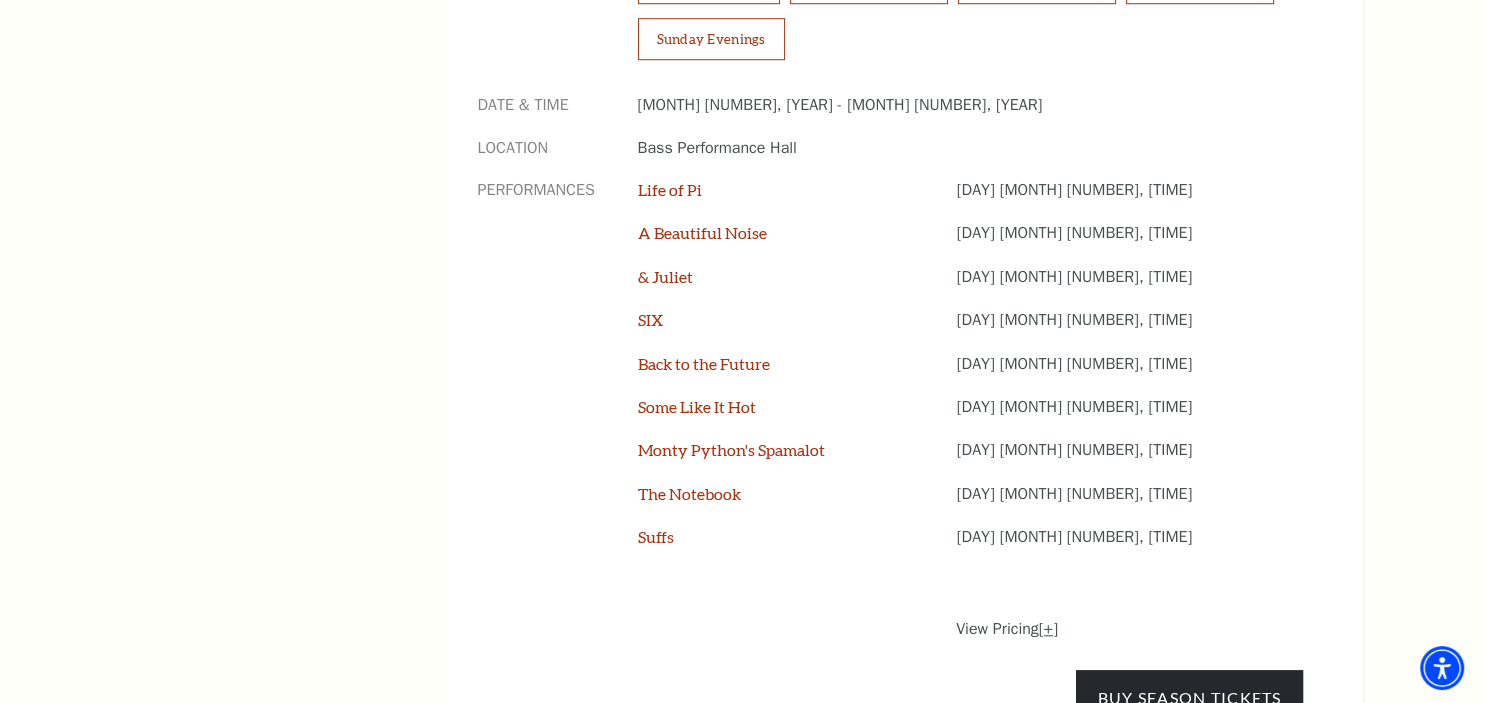 click on "[+]" at bounding box center [1048, 629] 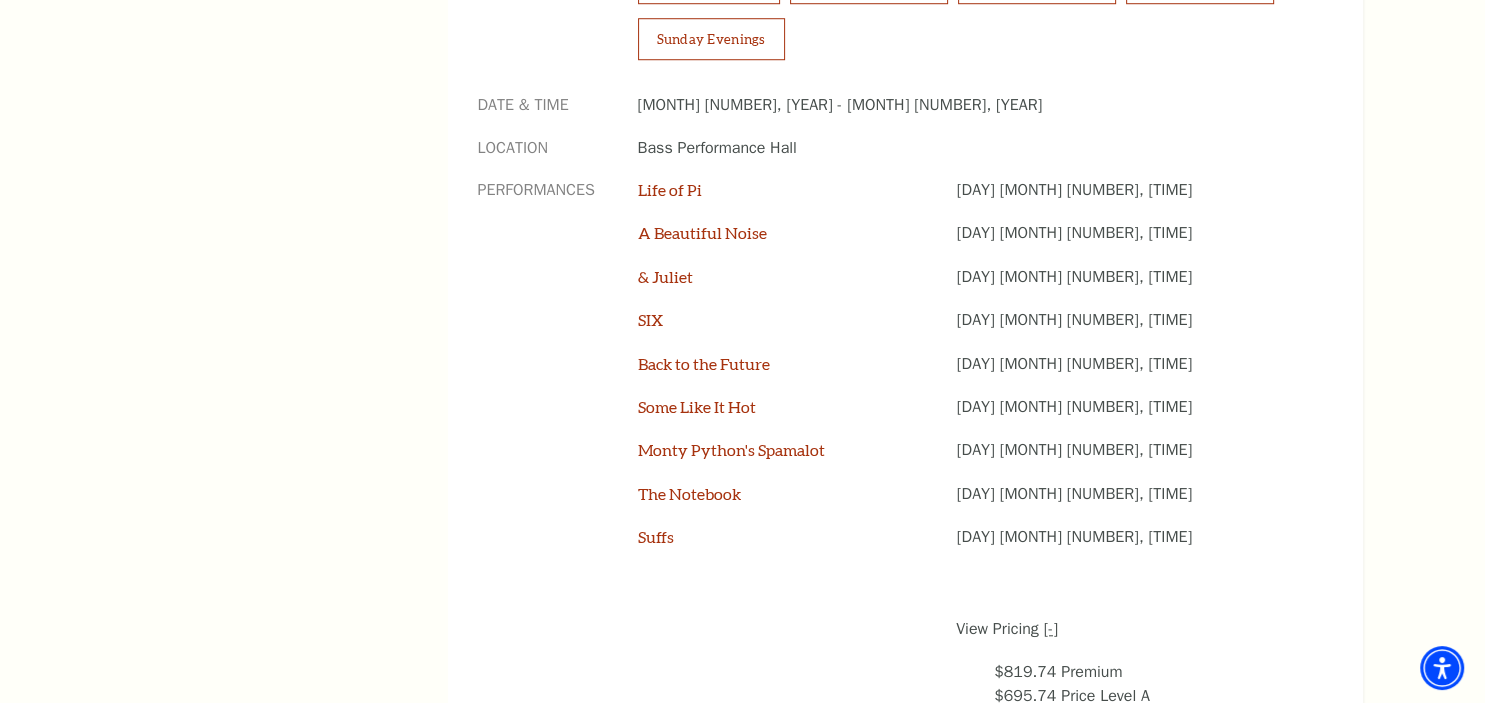 click on "[-]" at bounding box center (1050, 629) 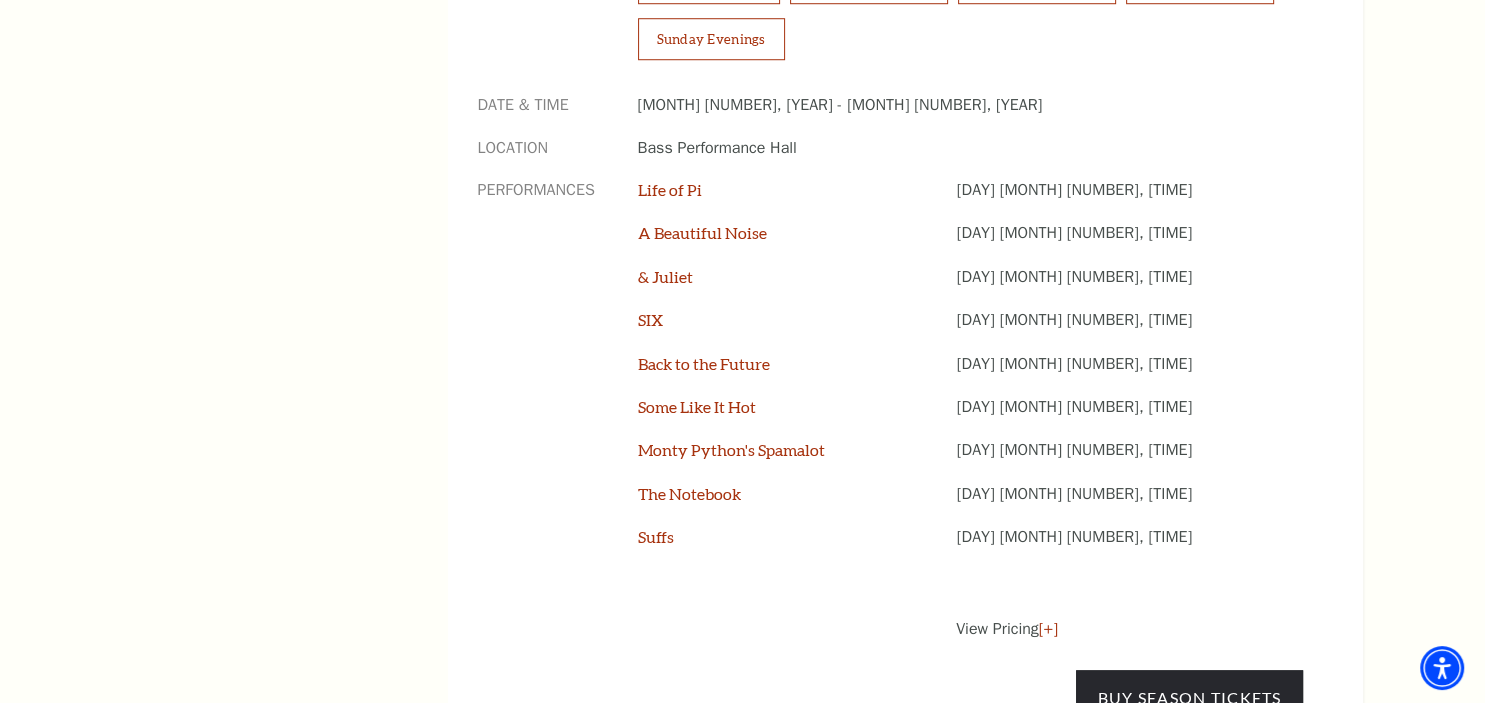scroll, scrollTop: 1372, scrollLeft: 0, axis: vertical 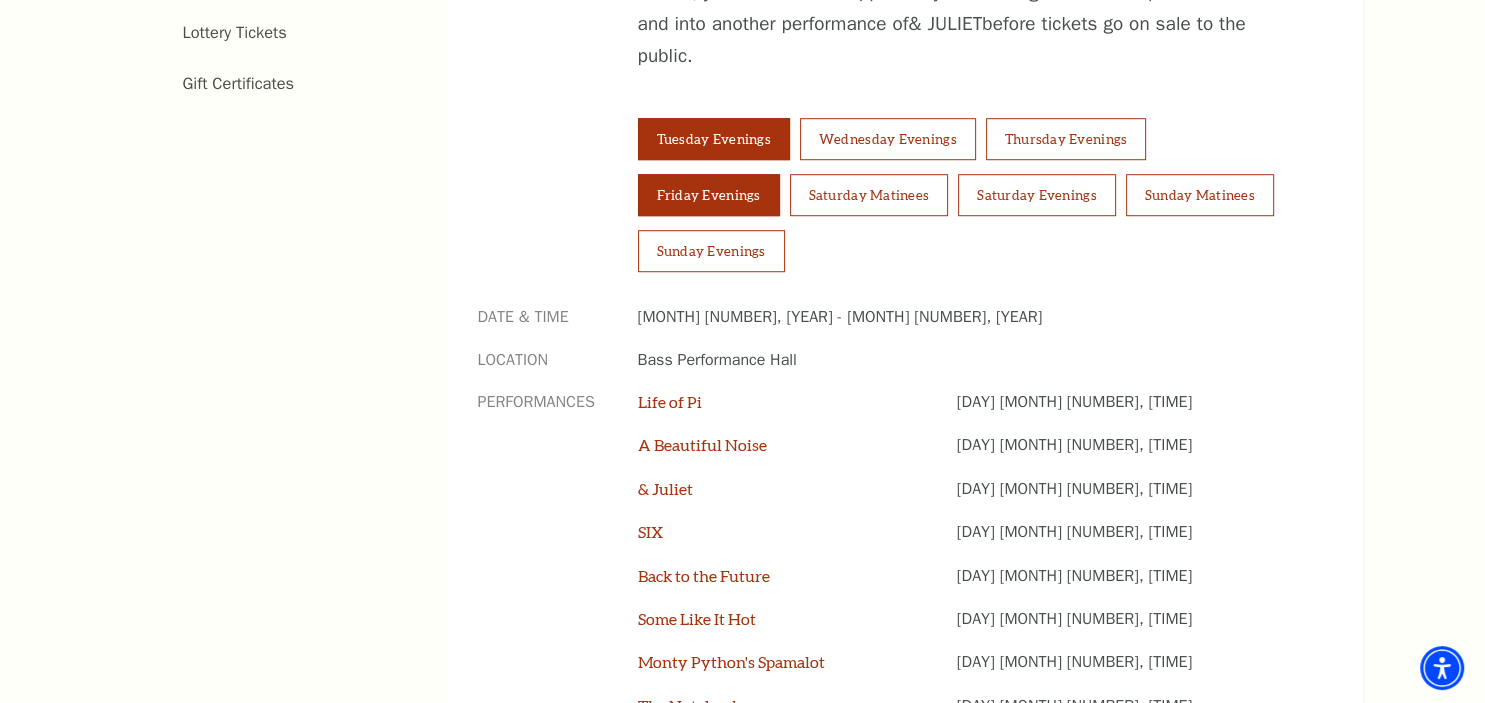 click on "Friday Evenings" at bounding box center (709, 195) 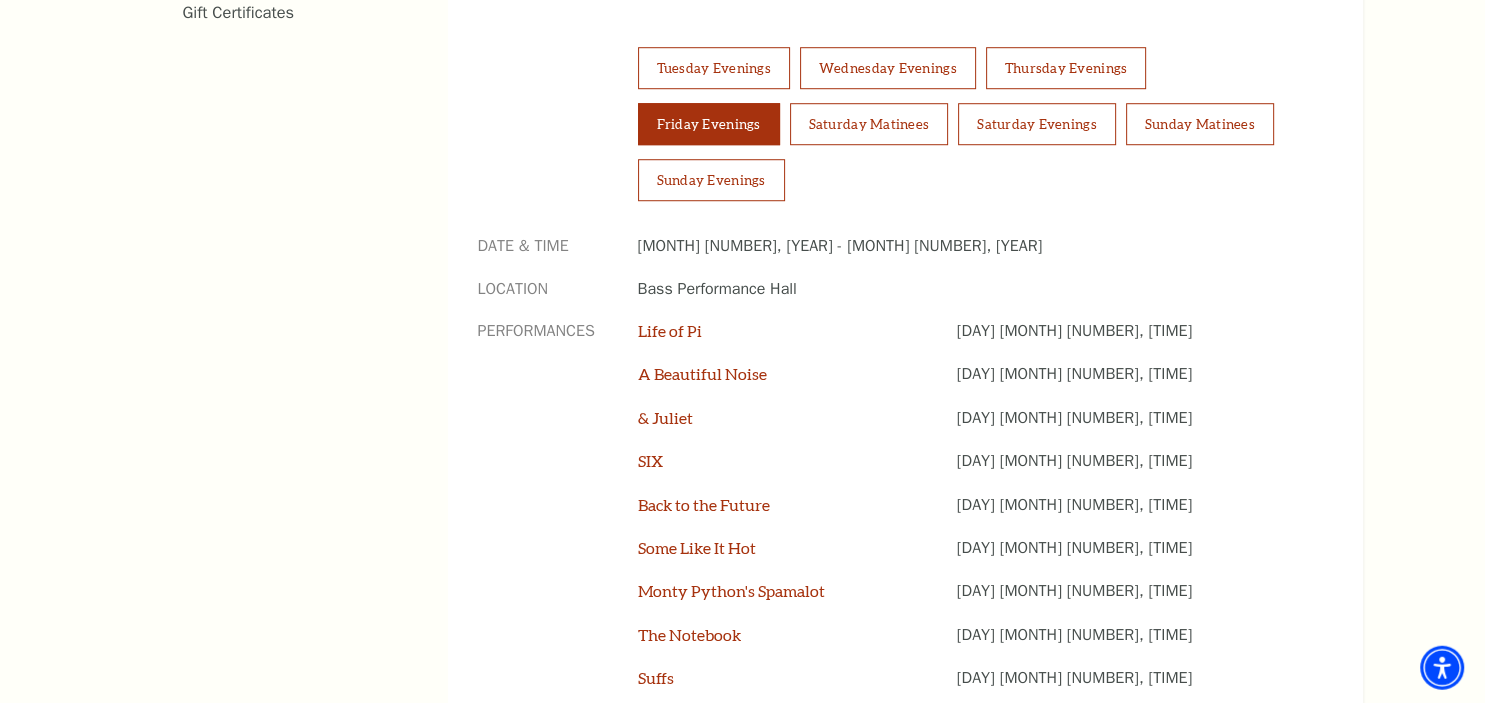 scroll, scrollTop: 1584, scrollLeft: 0, axis: vertical 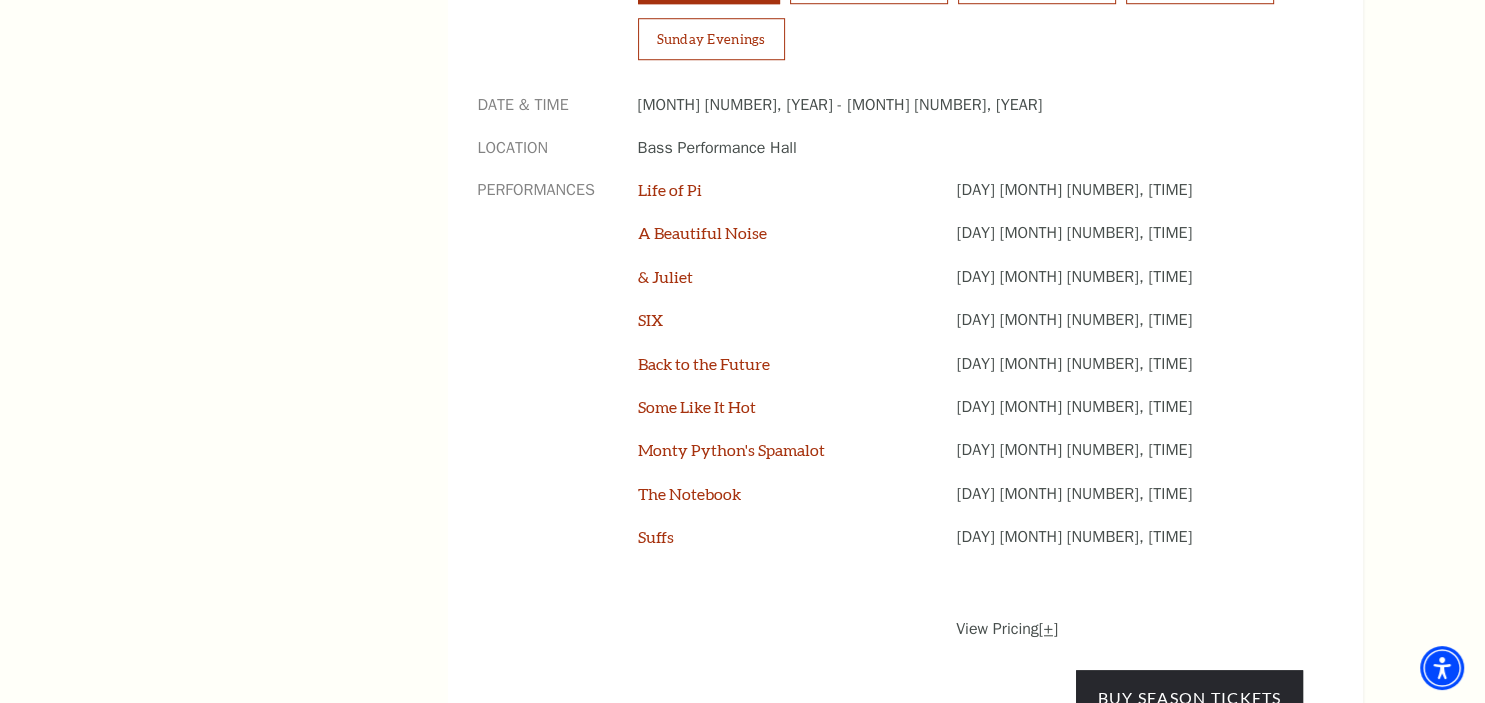 click on "[+]" at bounding box center [1048, 629] 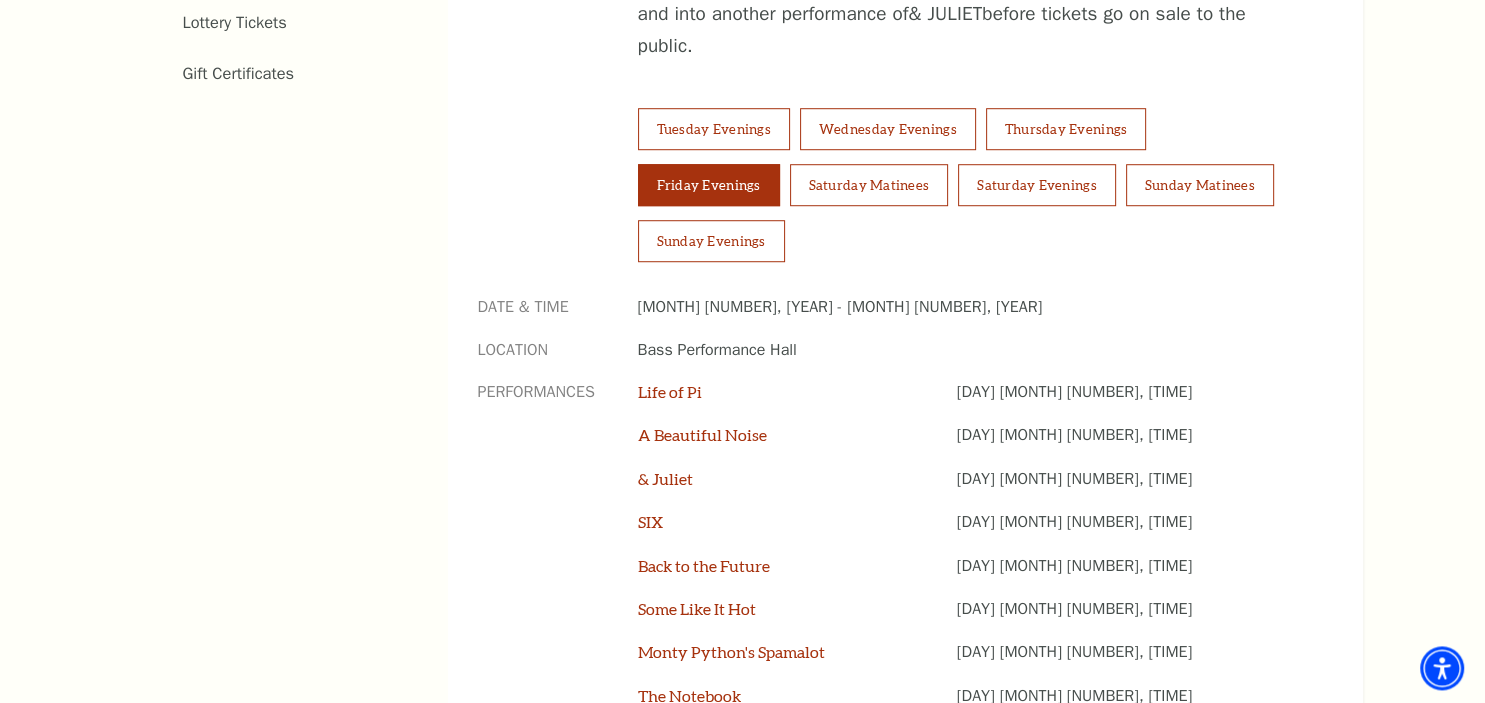 scroll, scrollTop: 1372, scrollLeft: 0, axis: vertical 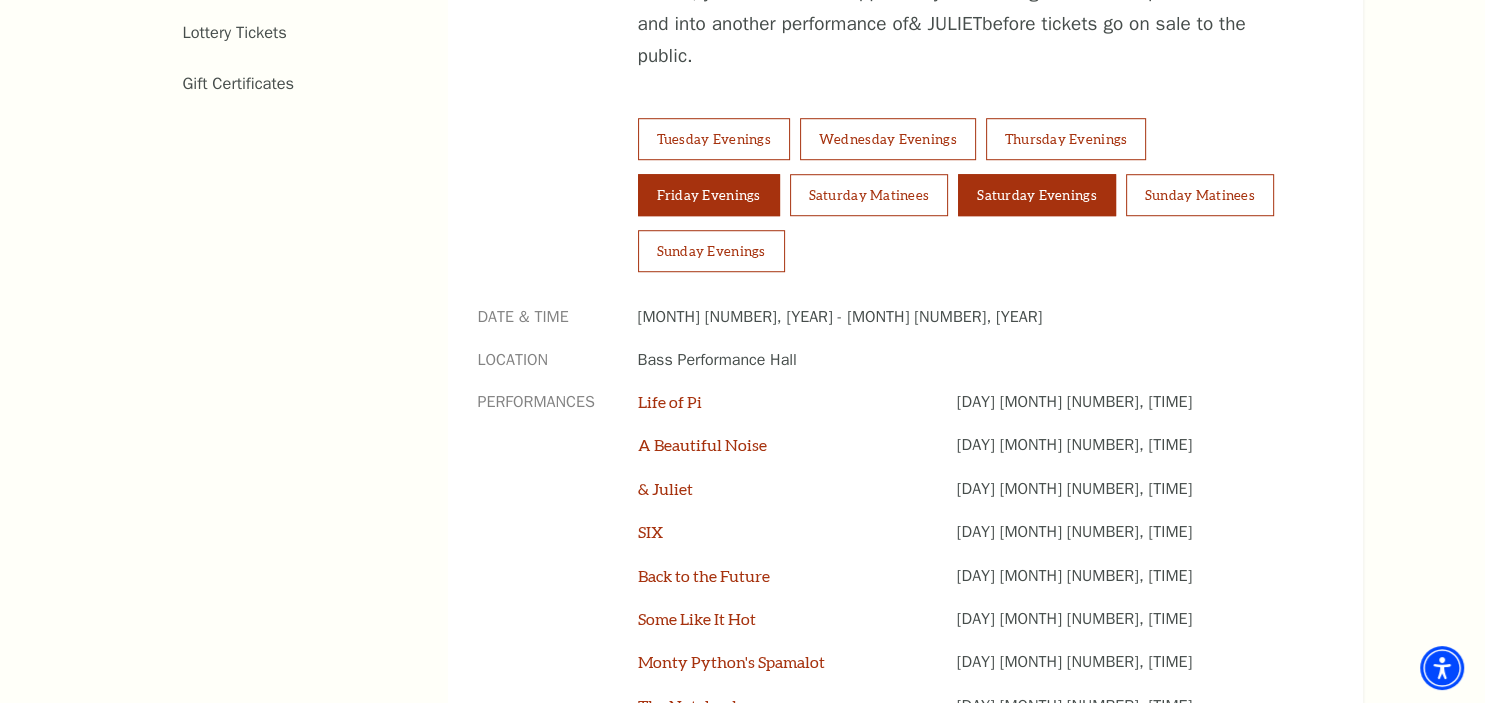 click on "Saturday Evenings" at bounding box center (1037, 195) 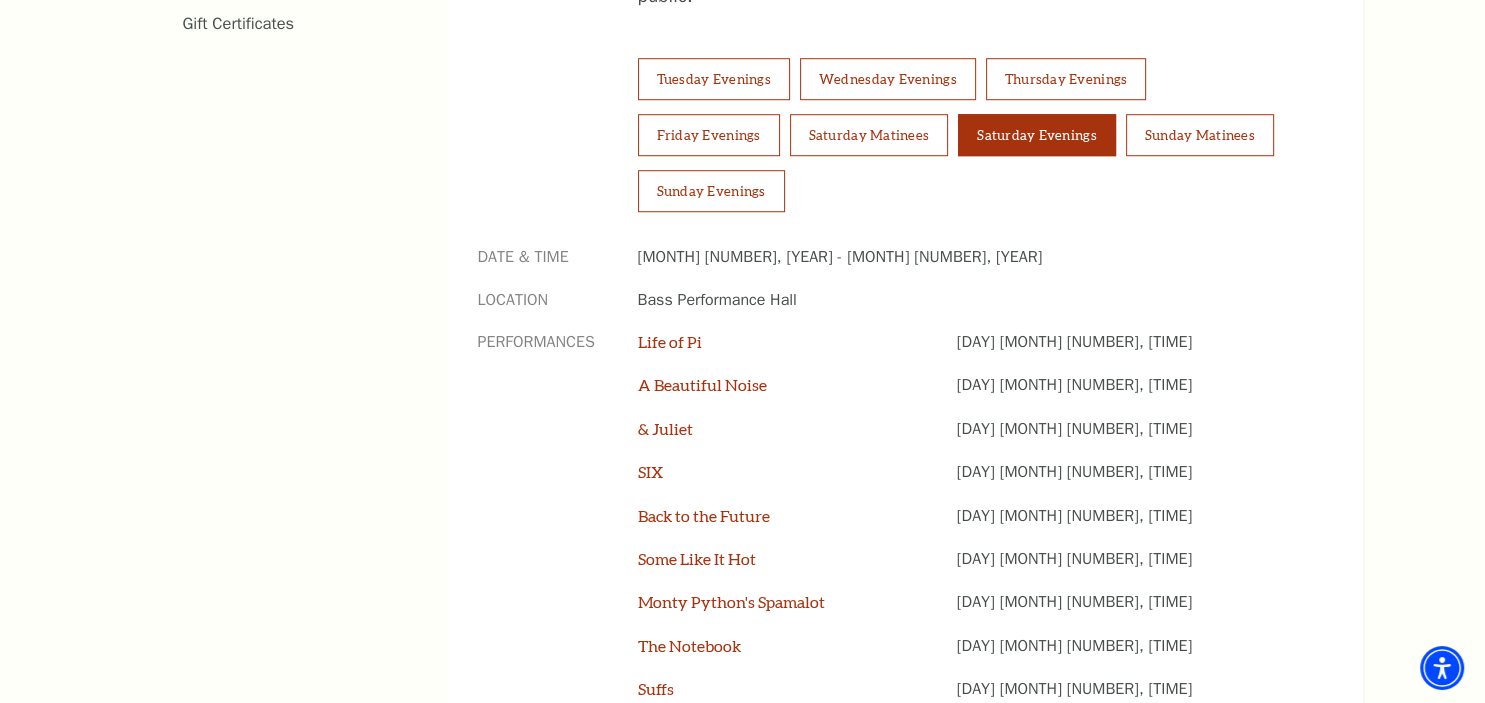 scroll, scrollTop: 1478, scrollLeft: 0, axis: vertical 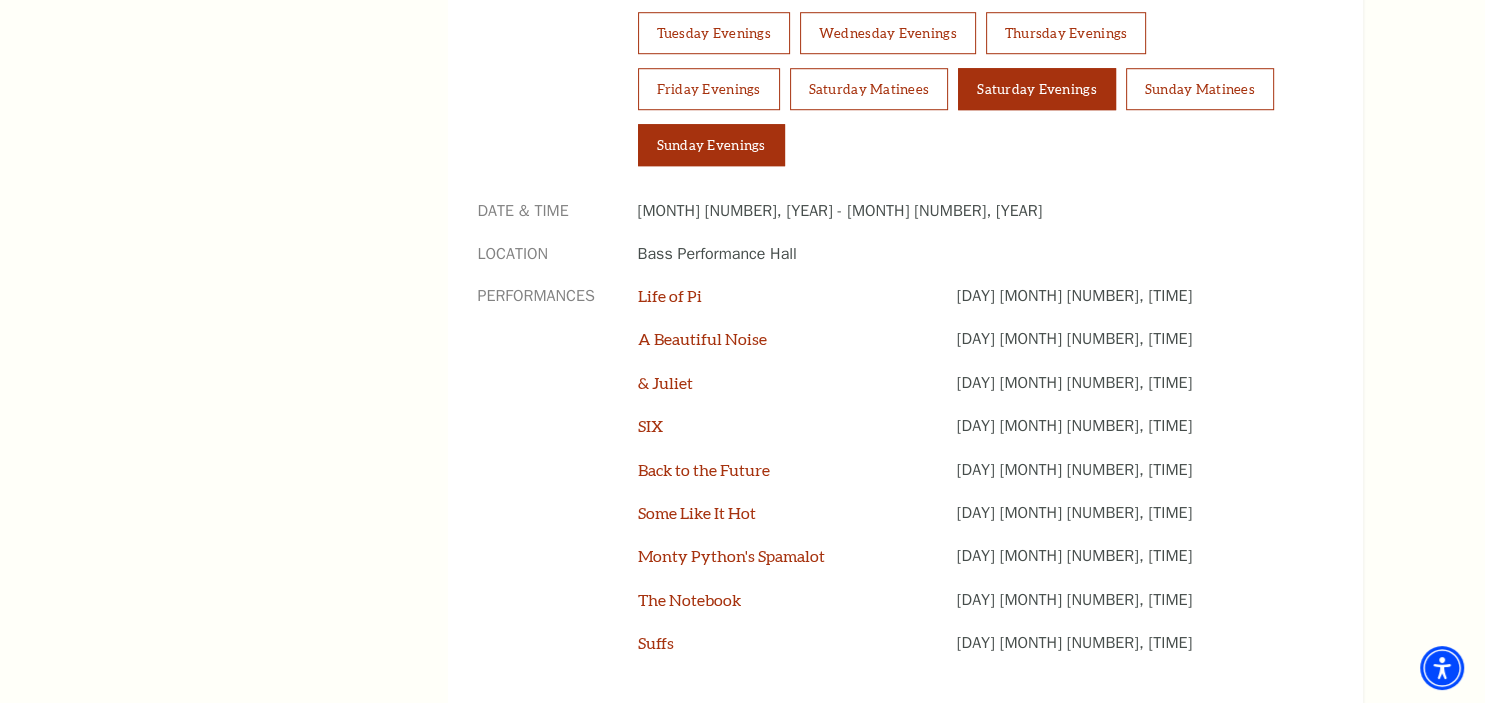 click on "Sunday Evenings" at bounding box center [711, 145] 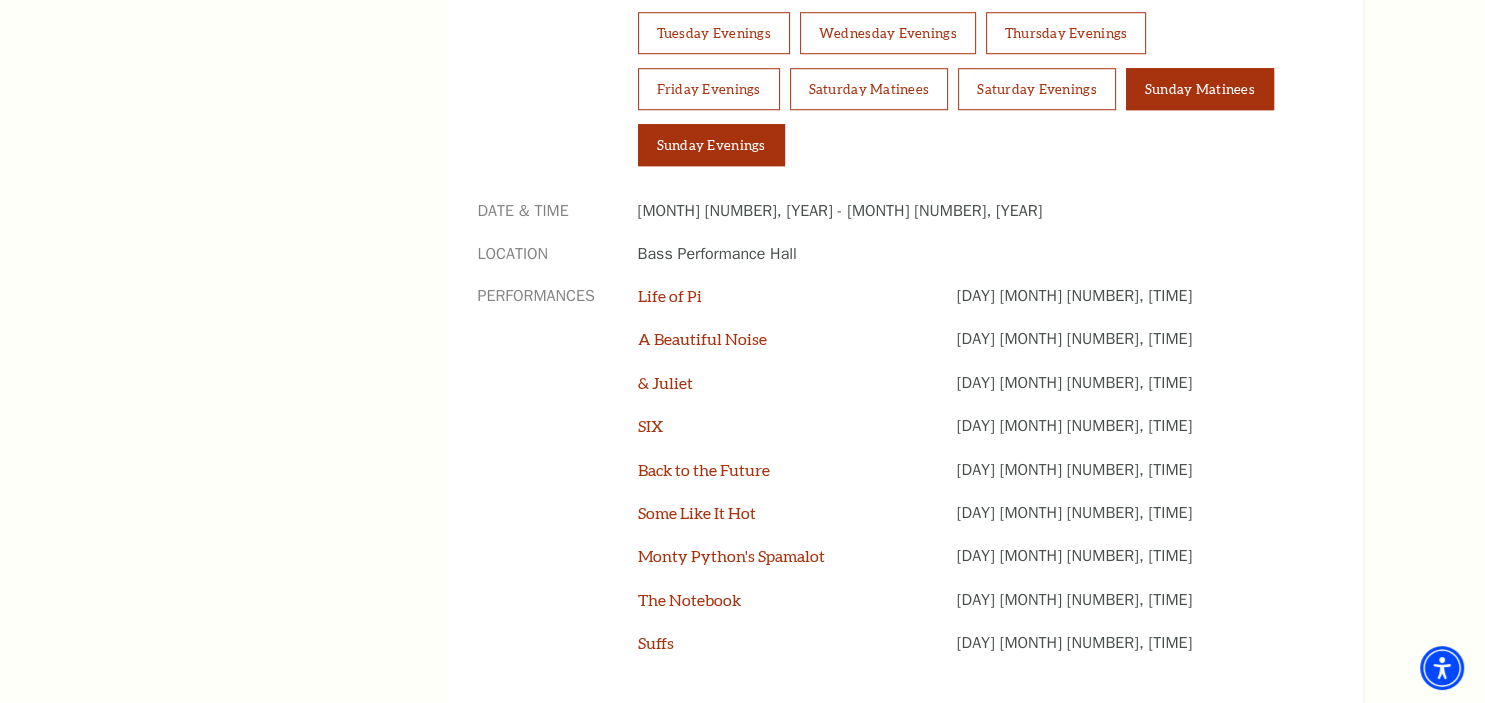 click on "Sunday Matinees" at bounding box center (1200, 89) 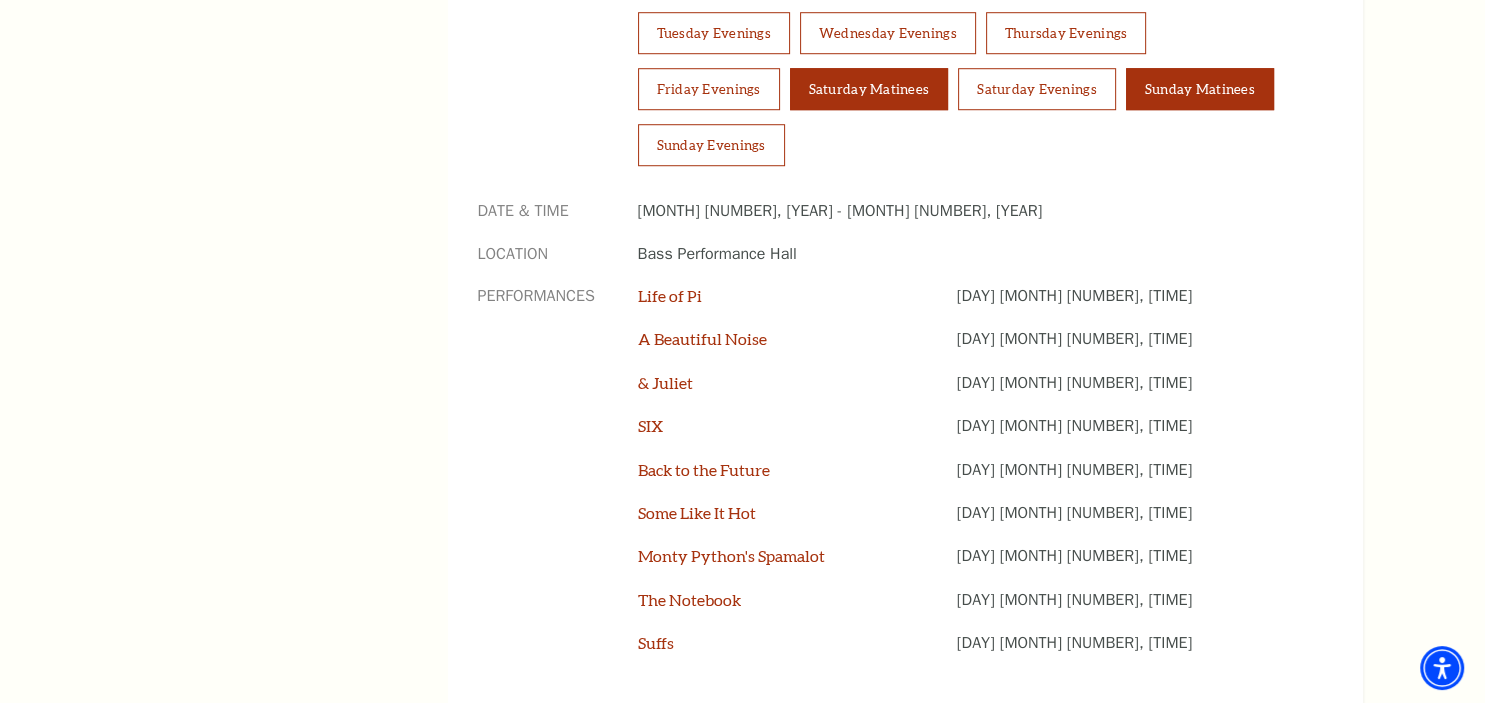click on "Saturday Matinees" at bounding box center [869, 89] 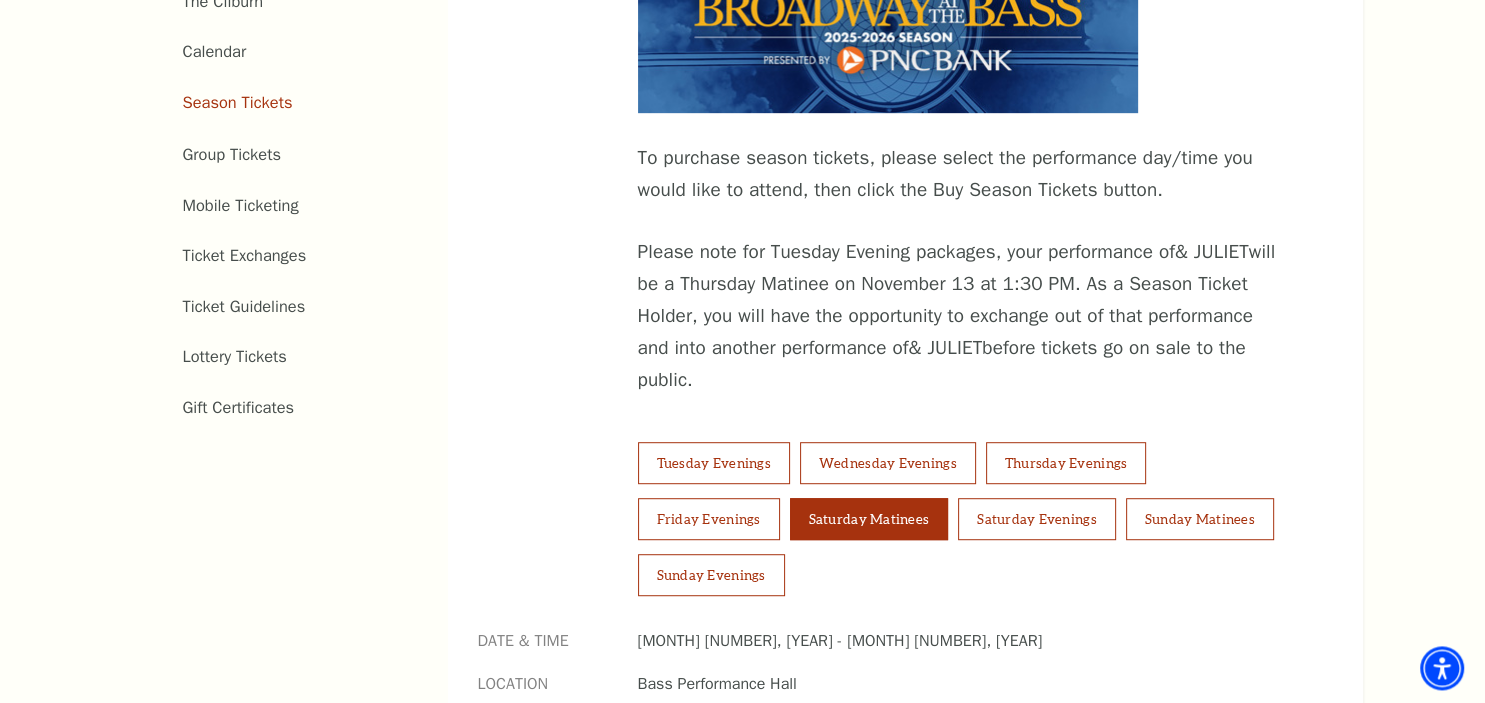 scroll, scrollTop: 1056, scrollLeft: 0, axis: vertical 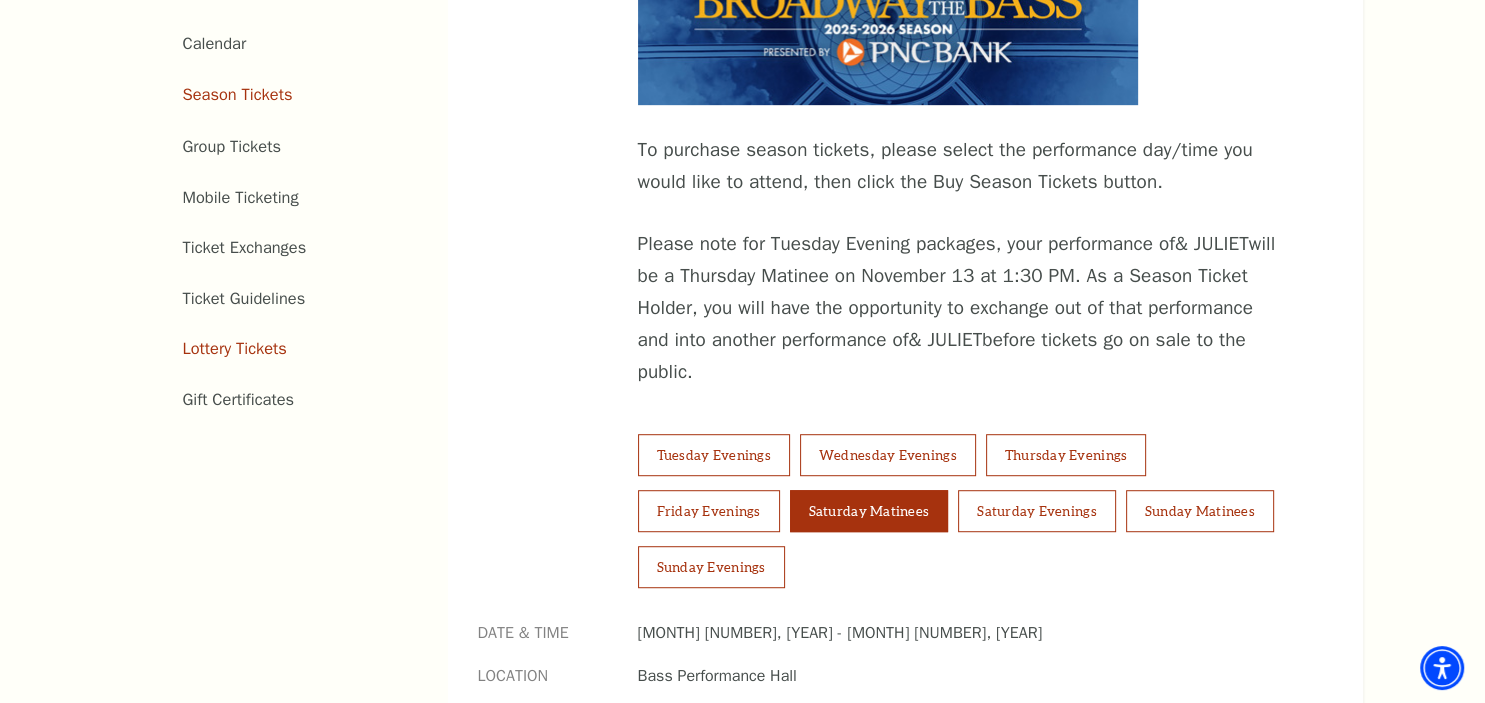click on "Lottery Tickets" at bounding box center (235, 348) 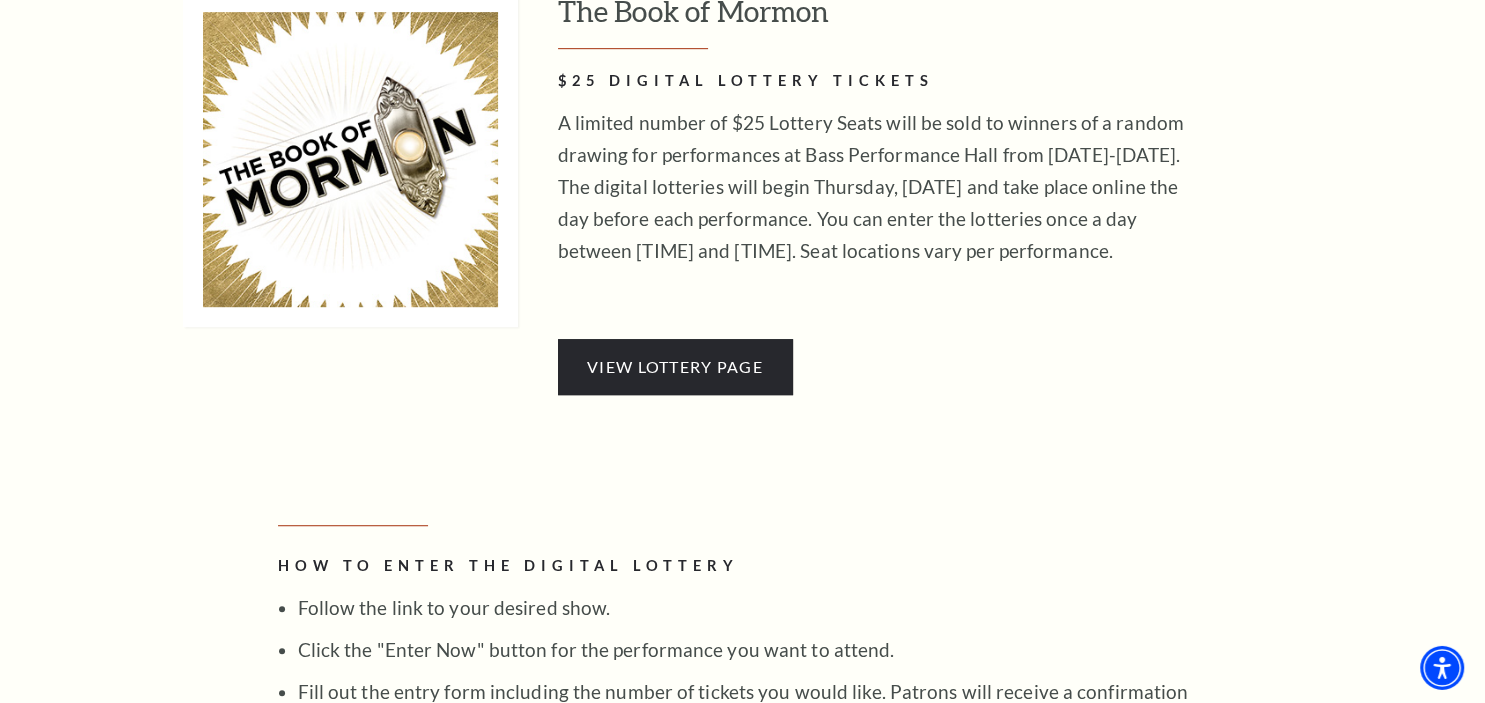scroll, scrollTop: 1161, scrollLeft: 0, axis: vertical 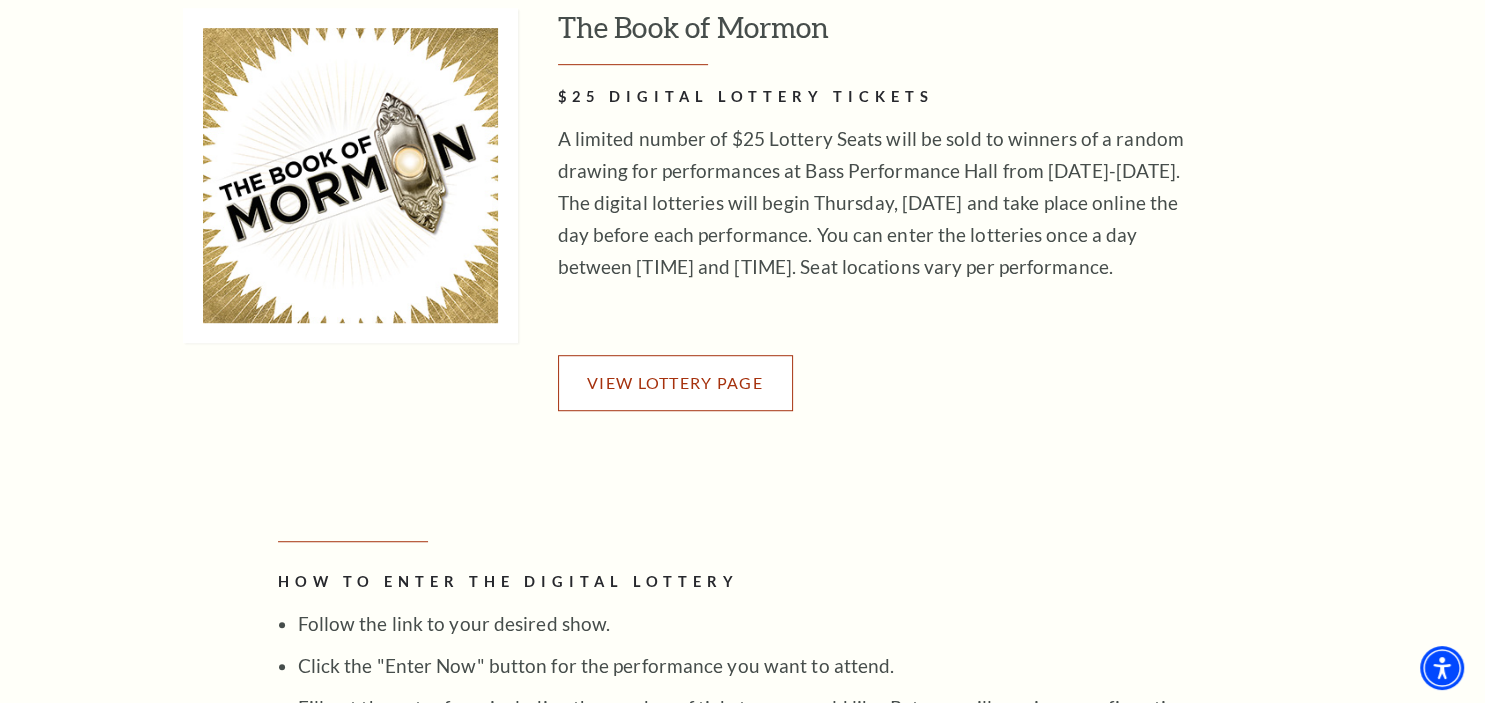 click on "View Lottery Page" at bounding box center (675, 382) 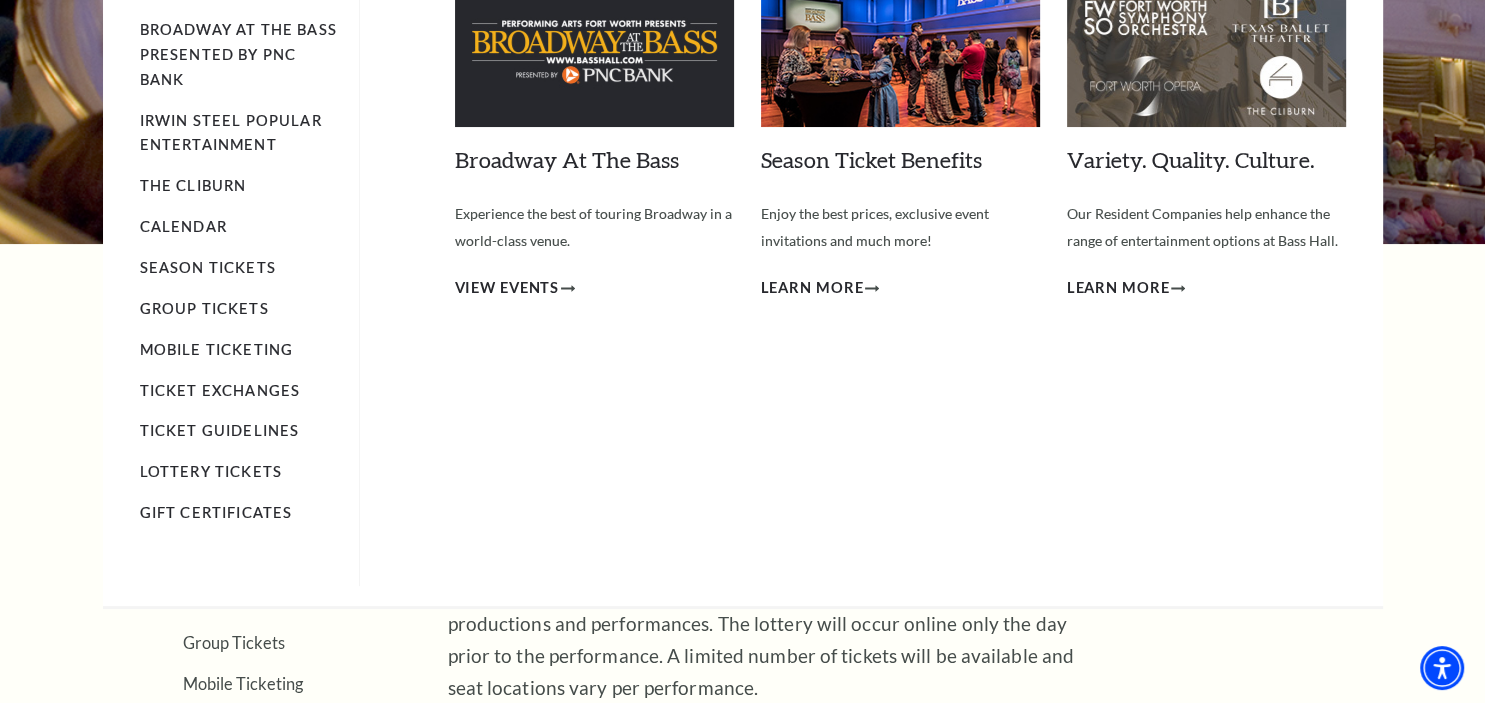 scroll, scrollTop: 0, scrollLeft: 0, axis: both 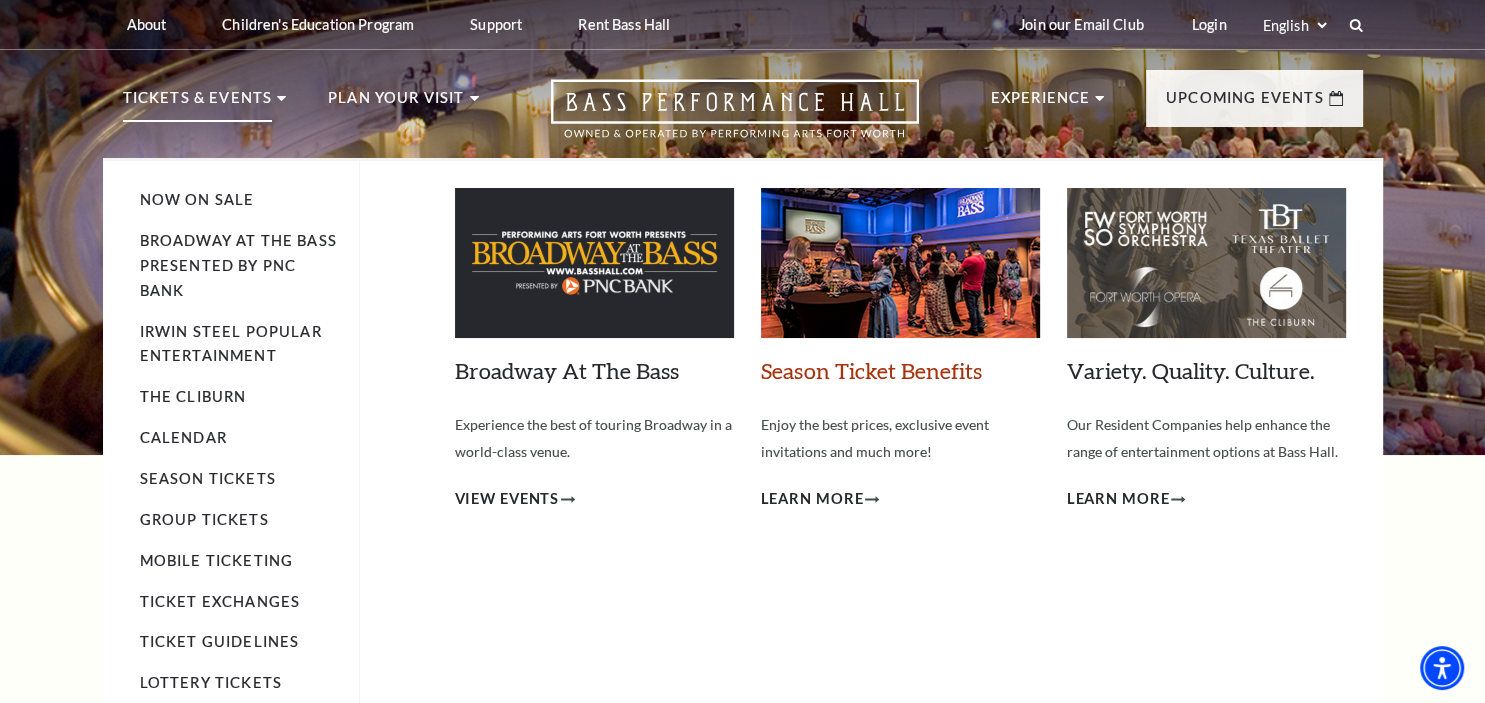 click on "Season Ticket Benefits" at bounding box center (871, 370) 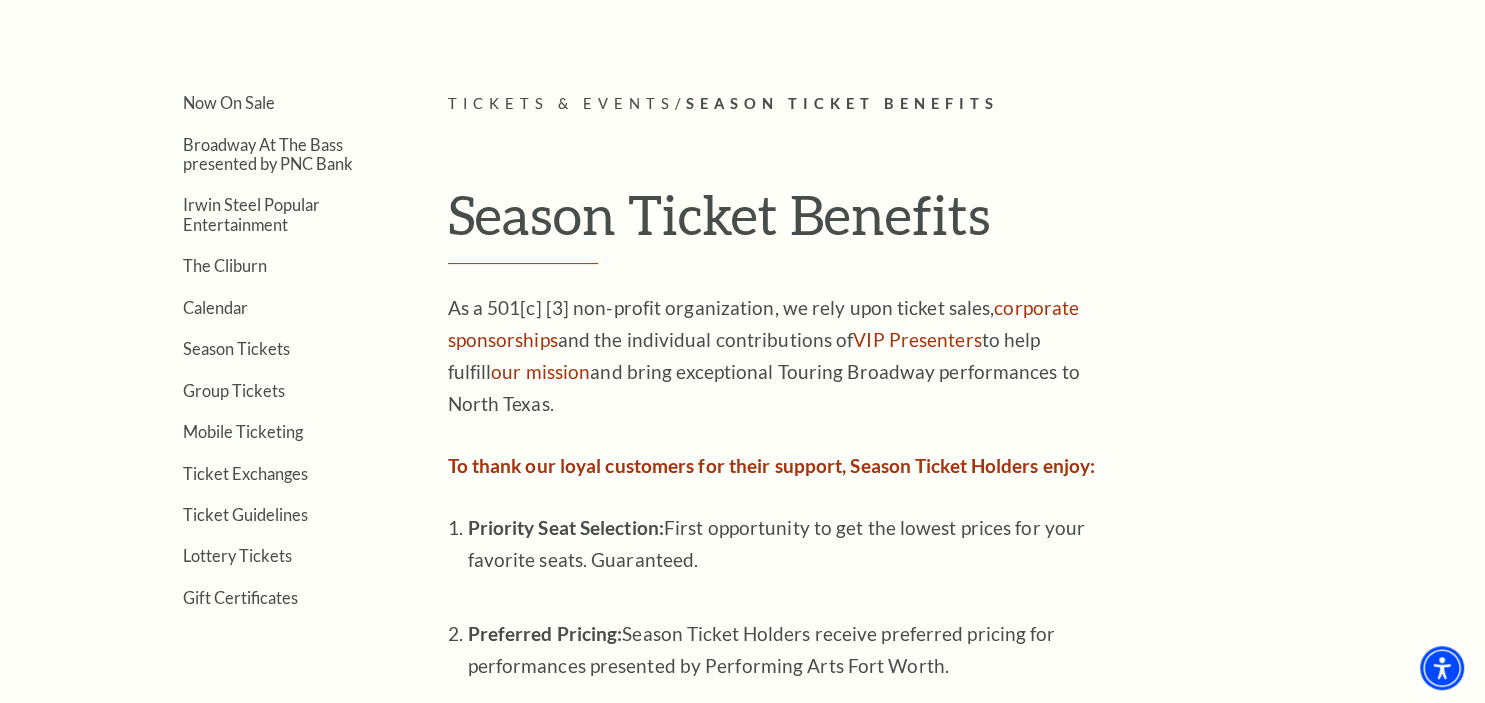 scroll, scrollTop: 422, scrollLeft: 0, axis: vertical 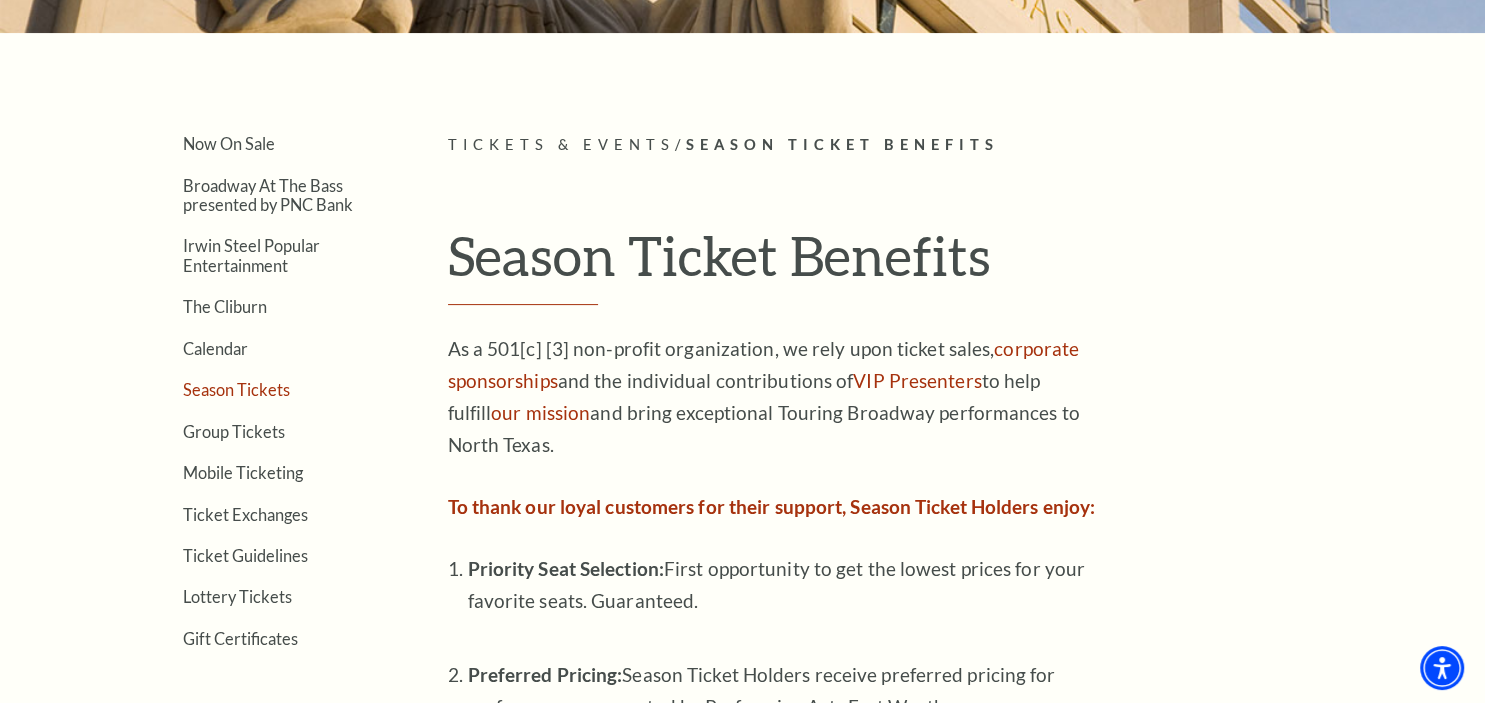 click on "Season Tickets" at bounding box center (236, 389) 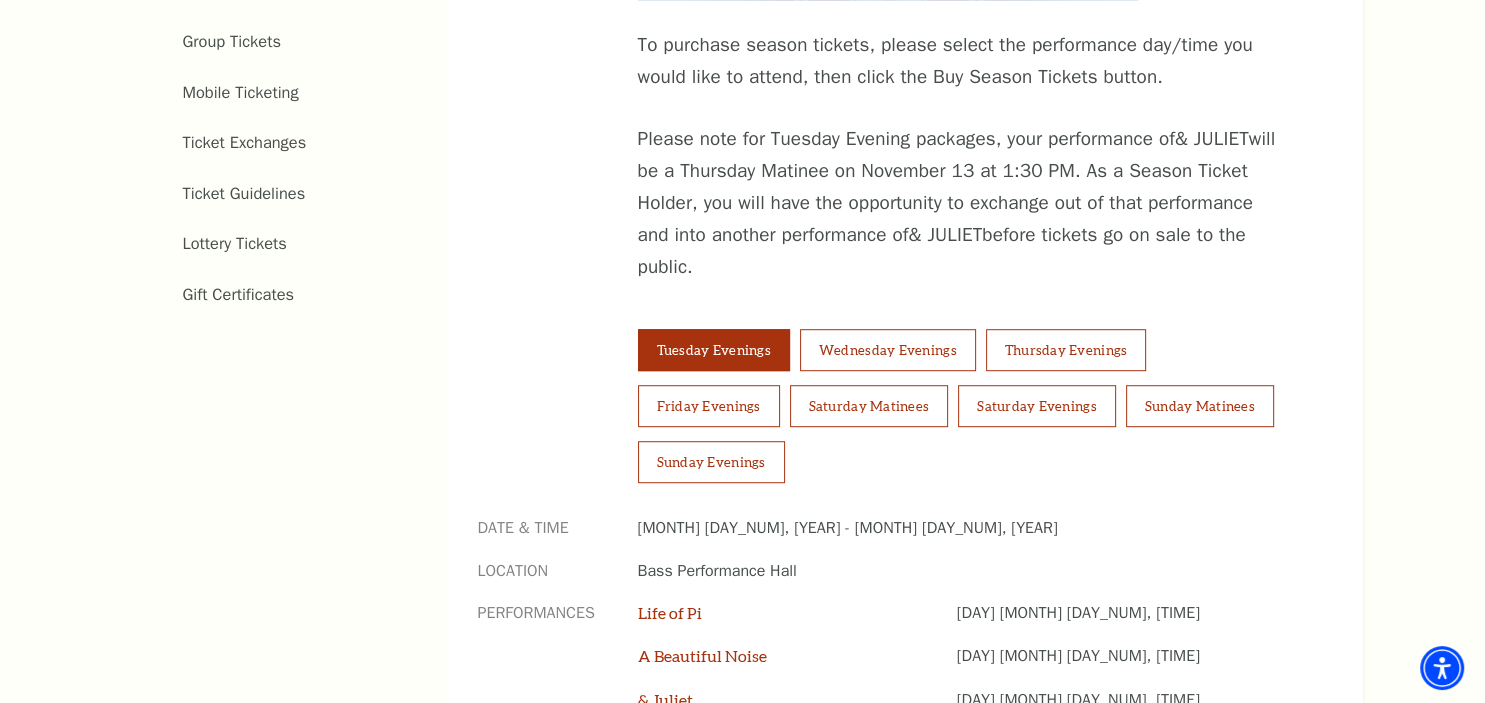 scroll, scrollTop: 1478, scrollLeft: 0, axis: vertical 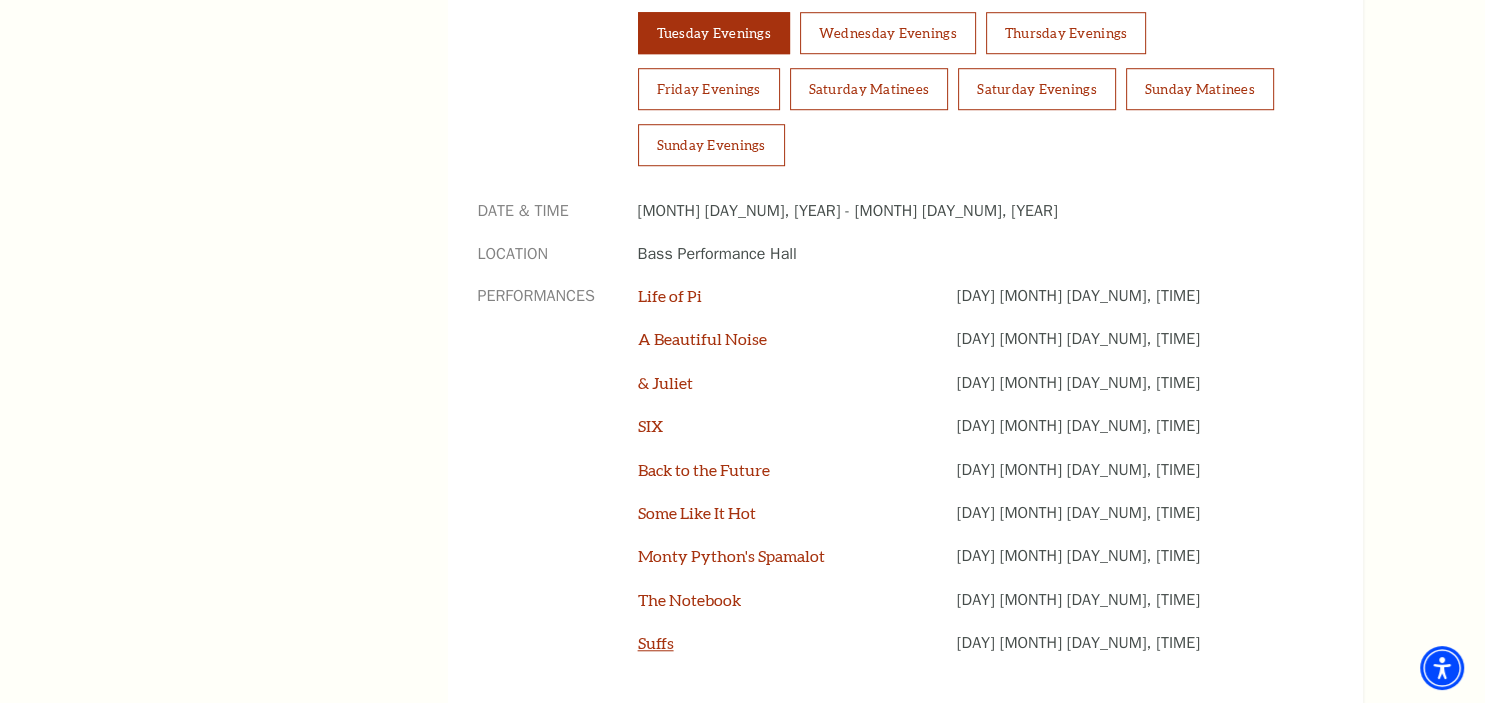 click on "Suffs" at bounding box center (656, 642) 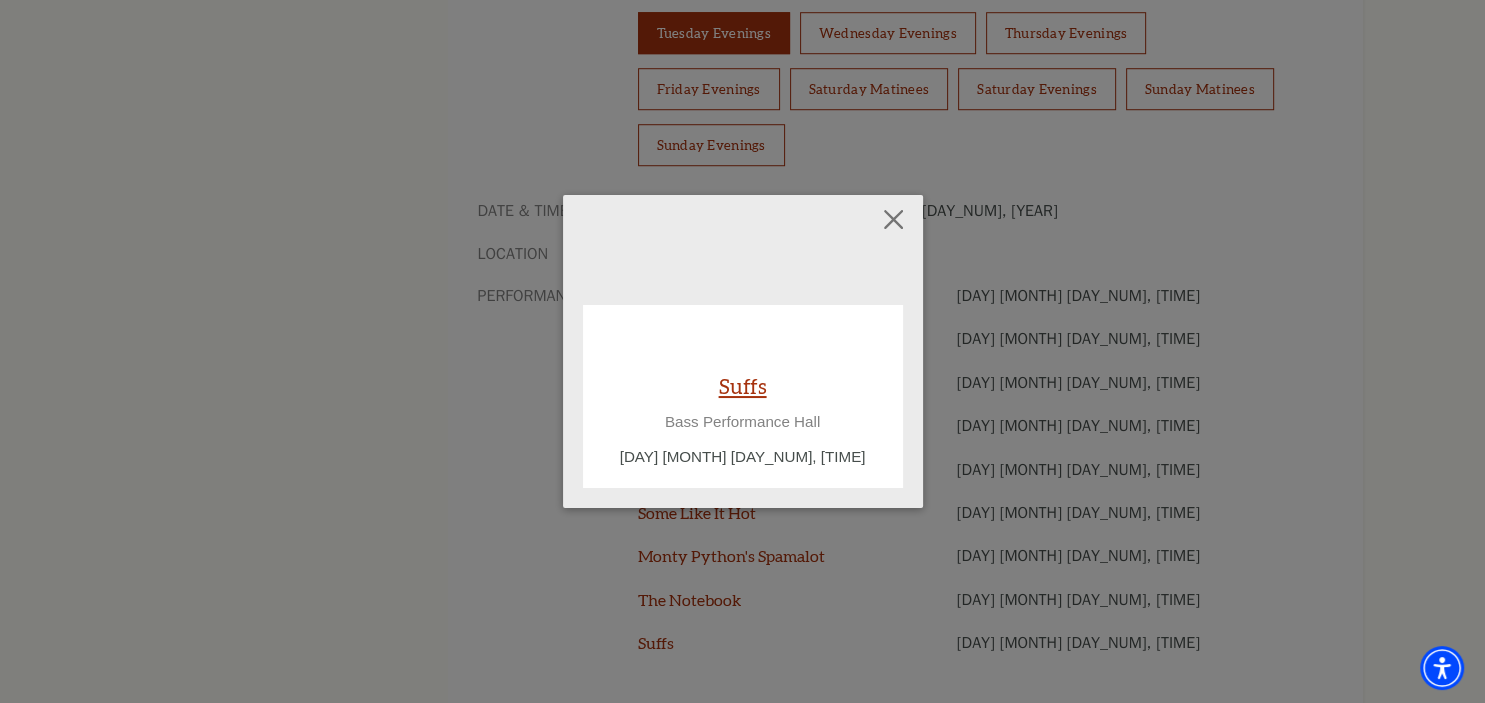 click on "Suffs" at bounding box center [743, 385] 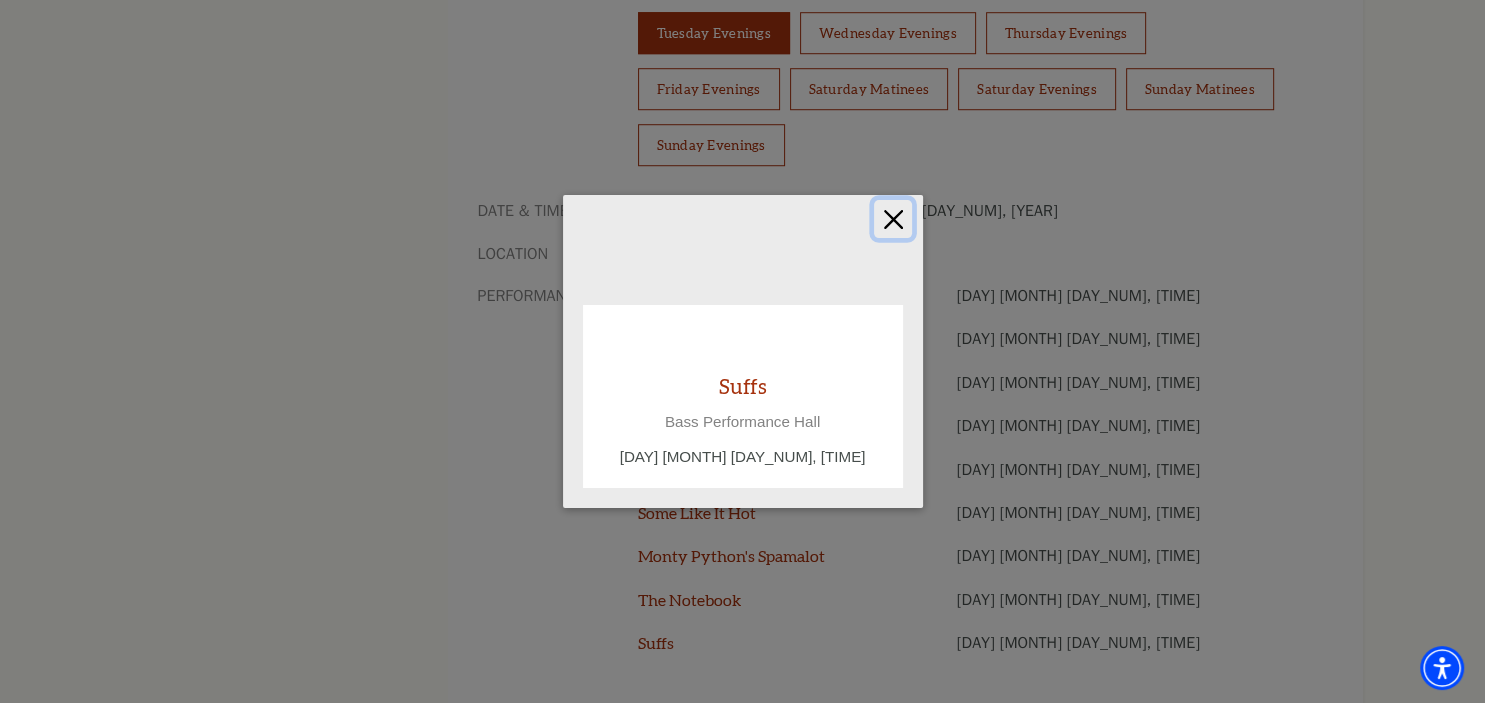 click at bounding box center [893, 219] 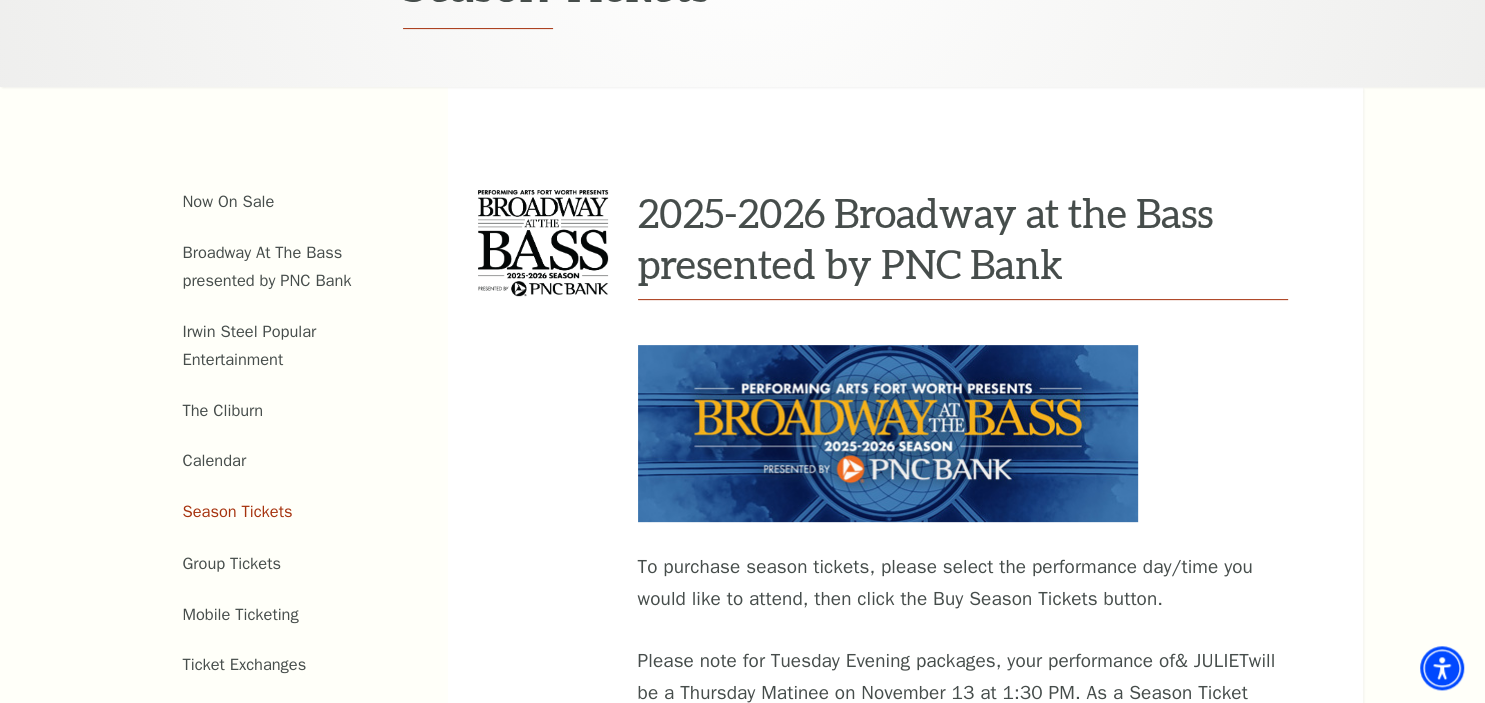 scroll, scrollTop: 633, scrollLeft: 0, axis: vertical 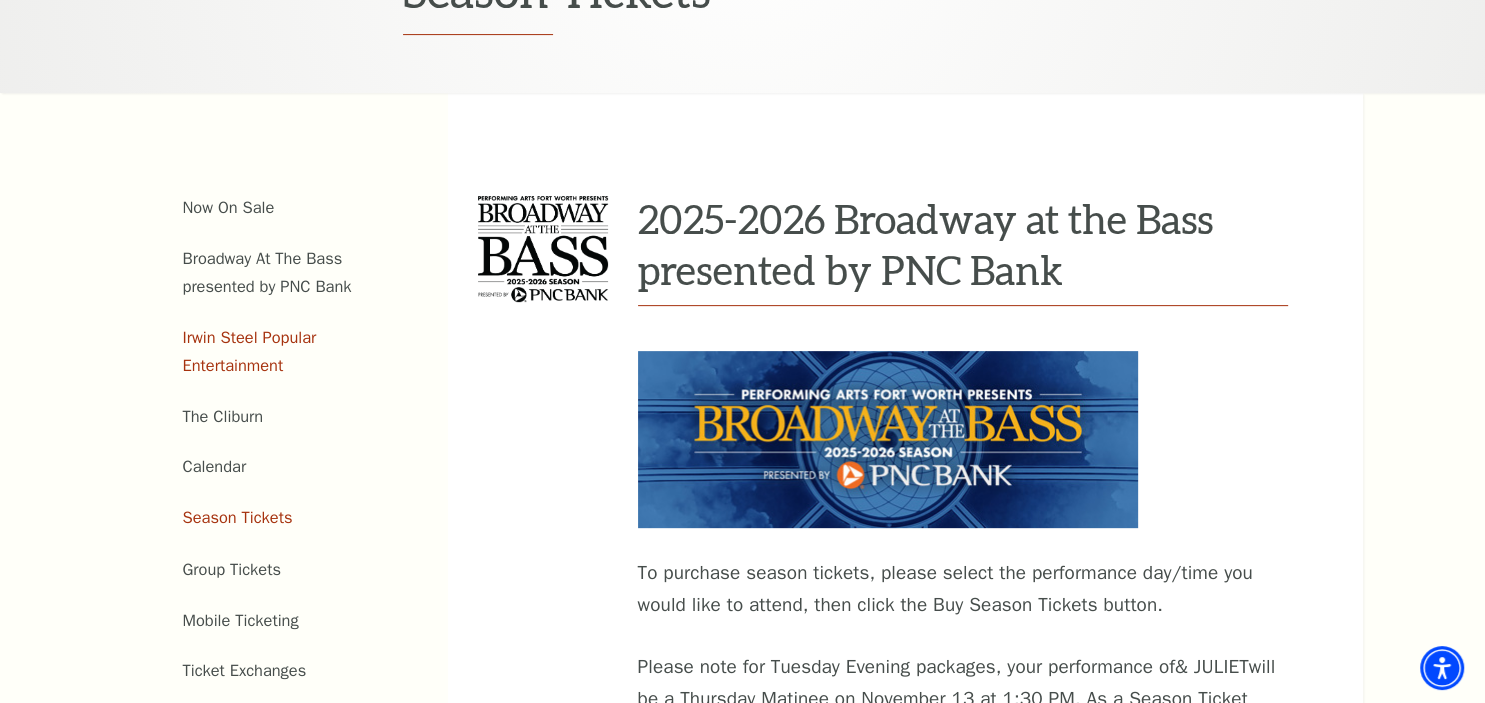 click on "Irwin Steel Popular Entertainment" at bounding box center [250, 352] 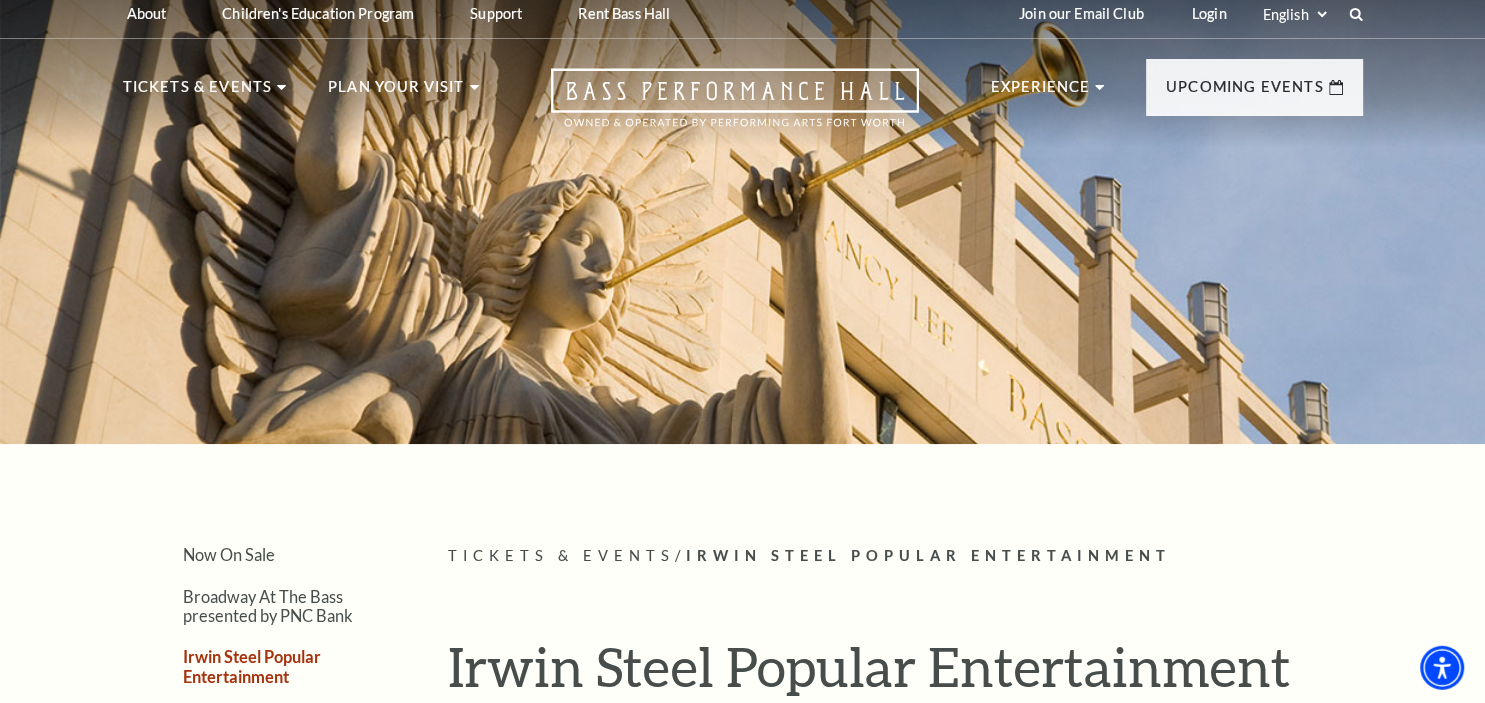 scroll, scrollTop: 0, scrollLeft: 0, axis: both 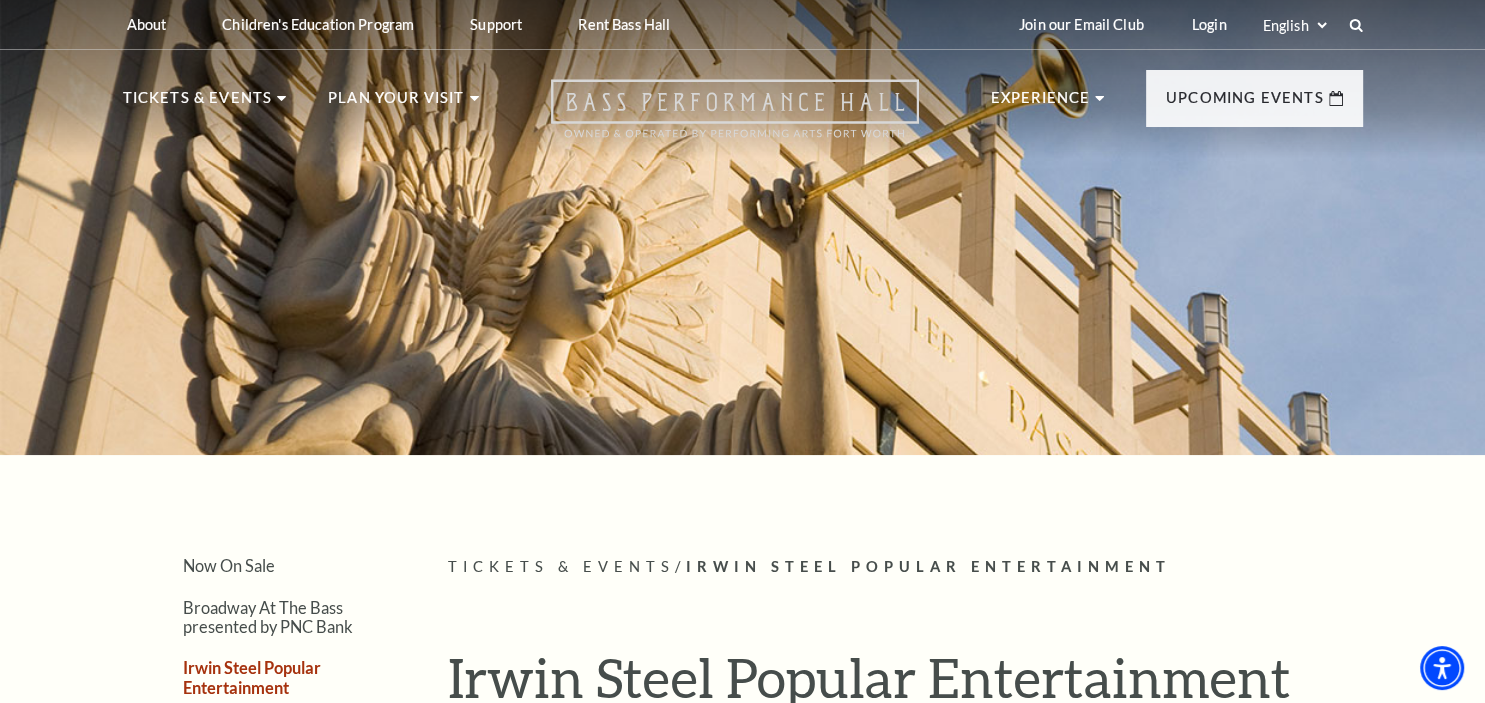 click 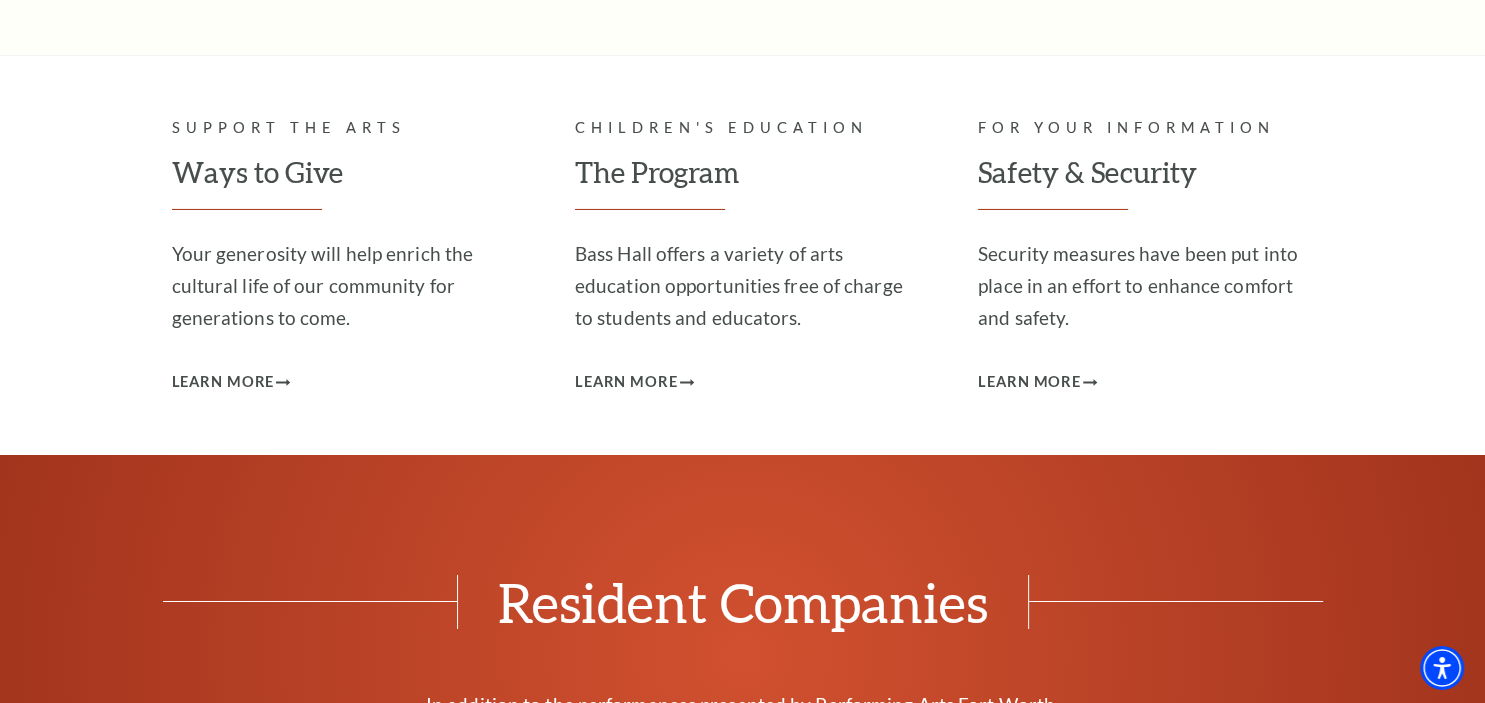 scroll, scrollTop: 6758, scrollLeft: 0, axis: vertical 